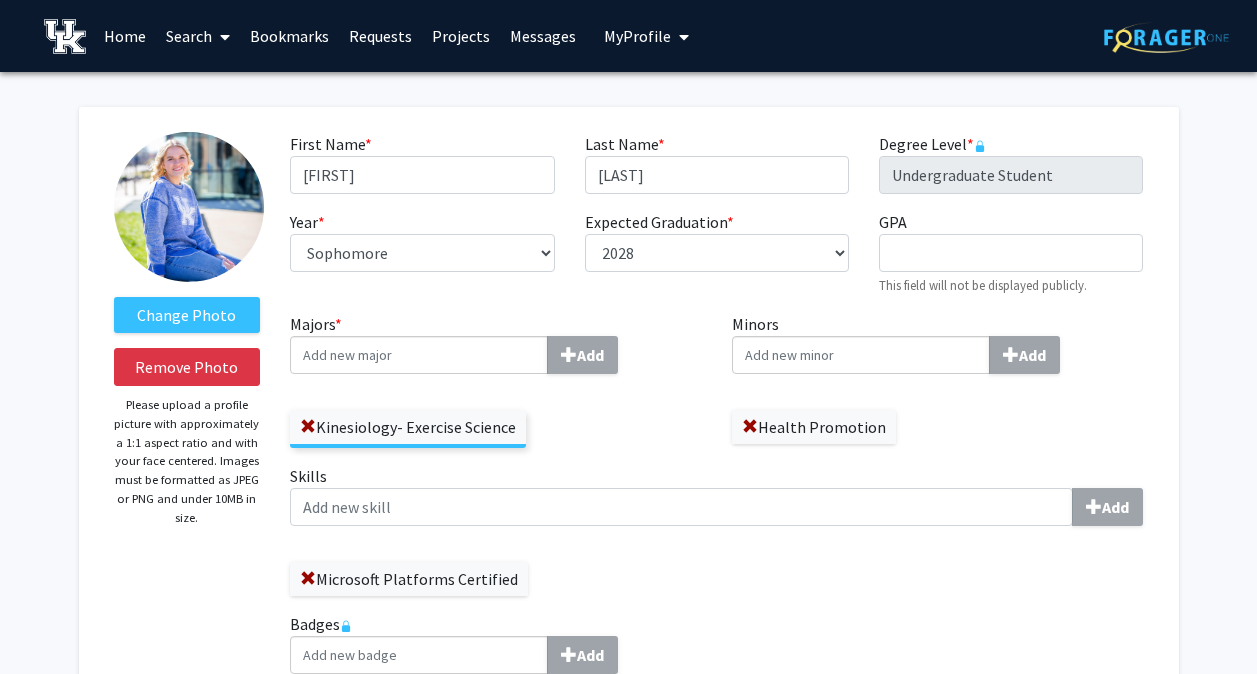 select on "sophomore" 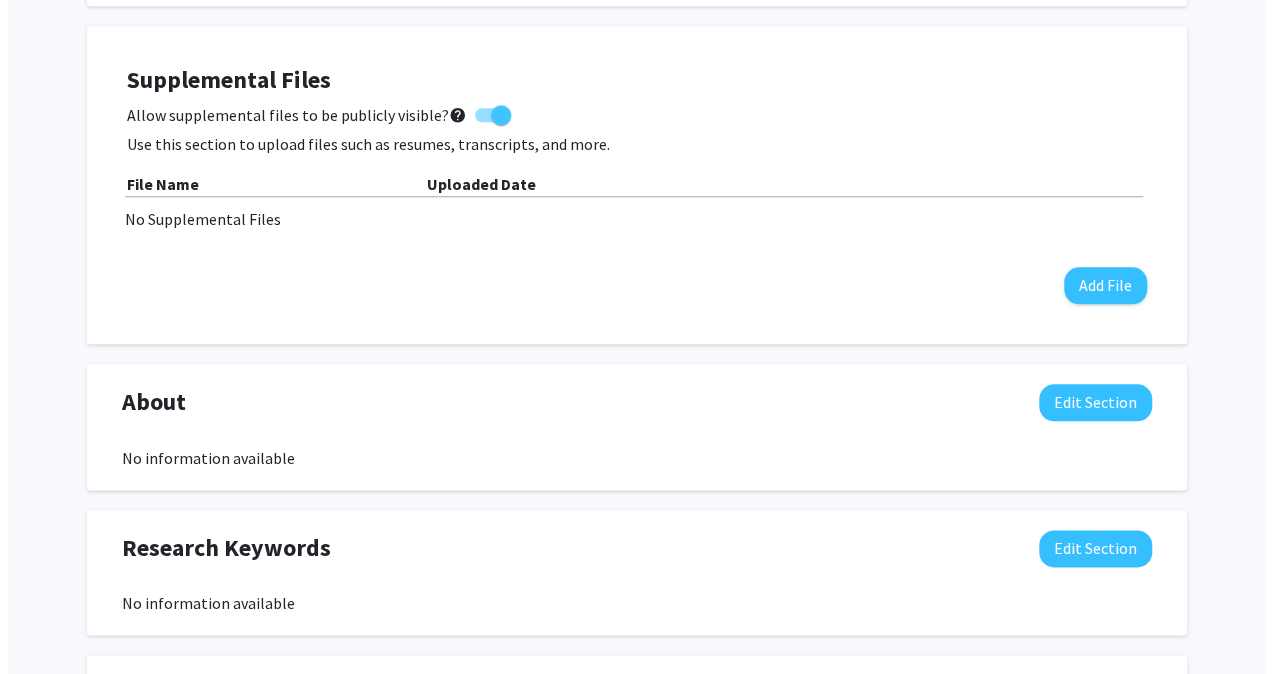 scroll, scrollTop: 976, scrollLeft: 0, axis: vertical 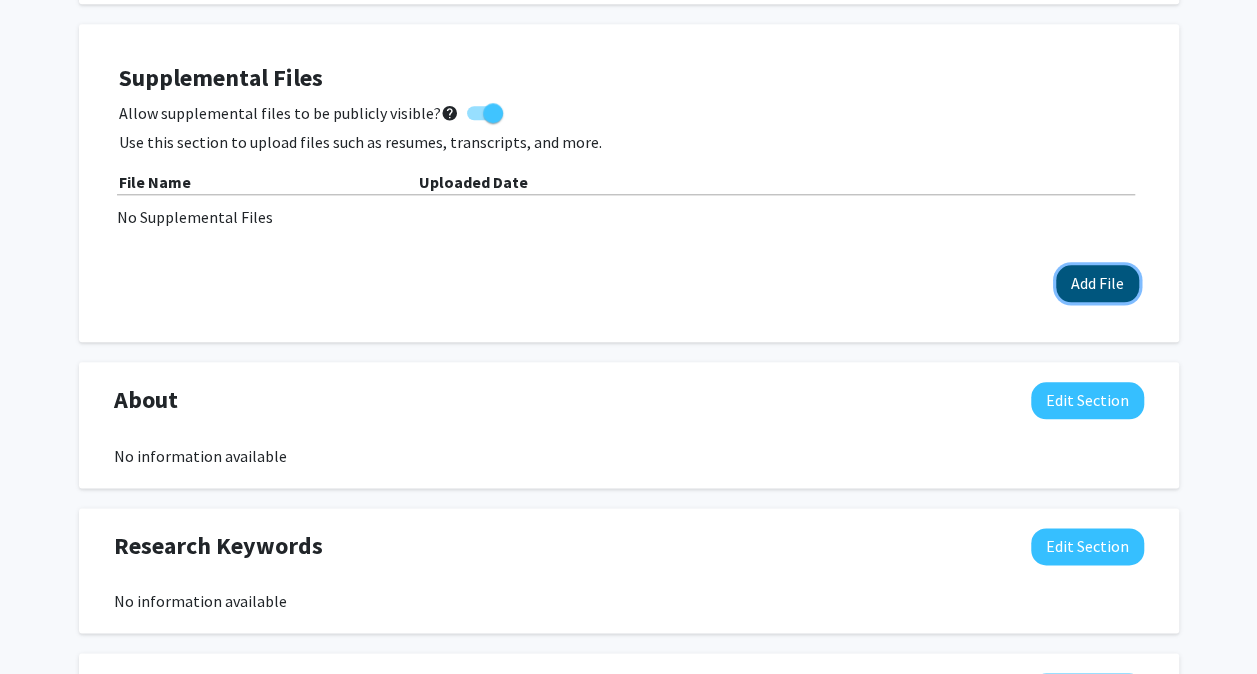 click on "Add File" 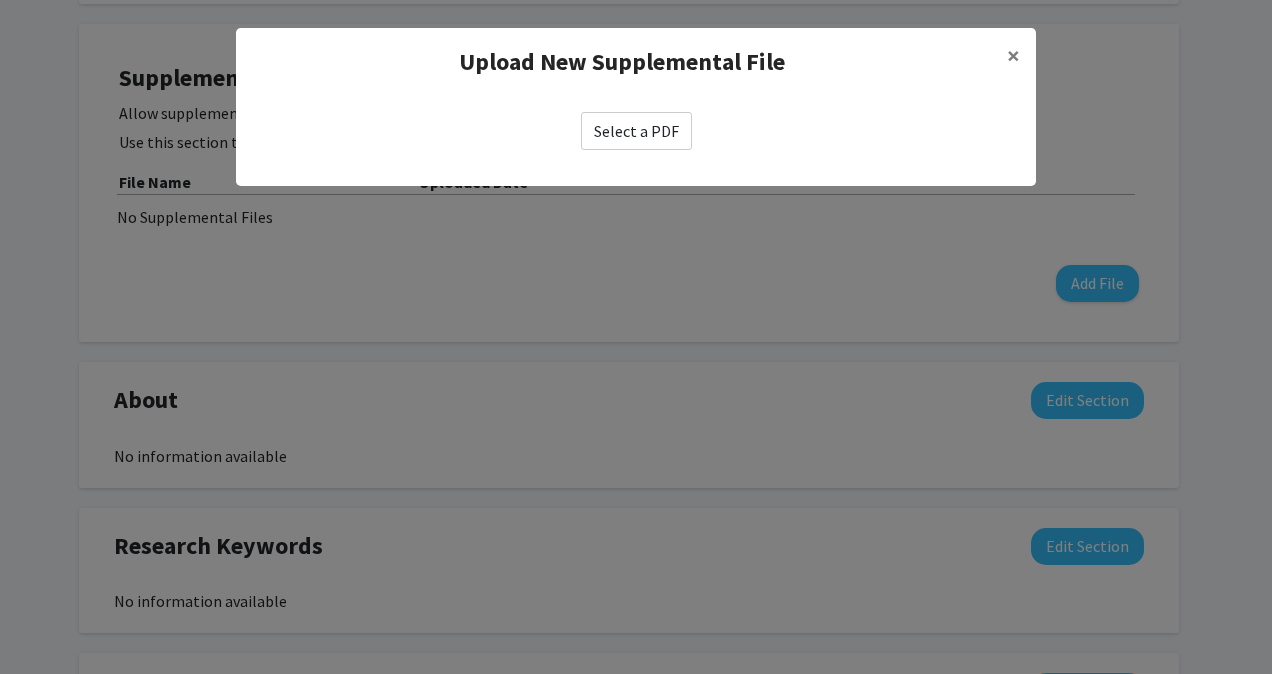 click on "Select a PDF" 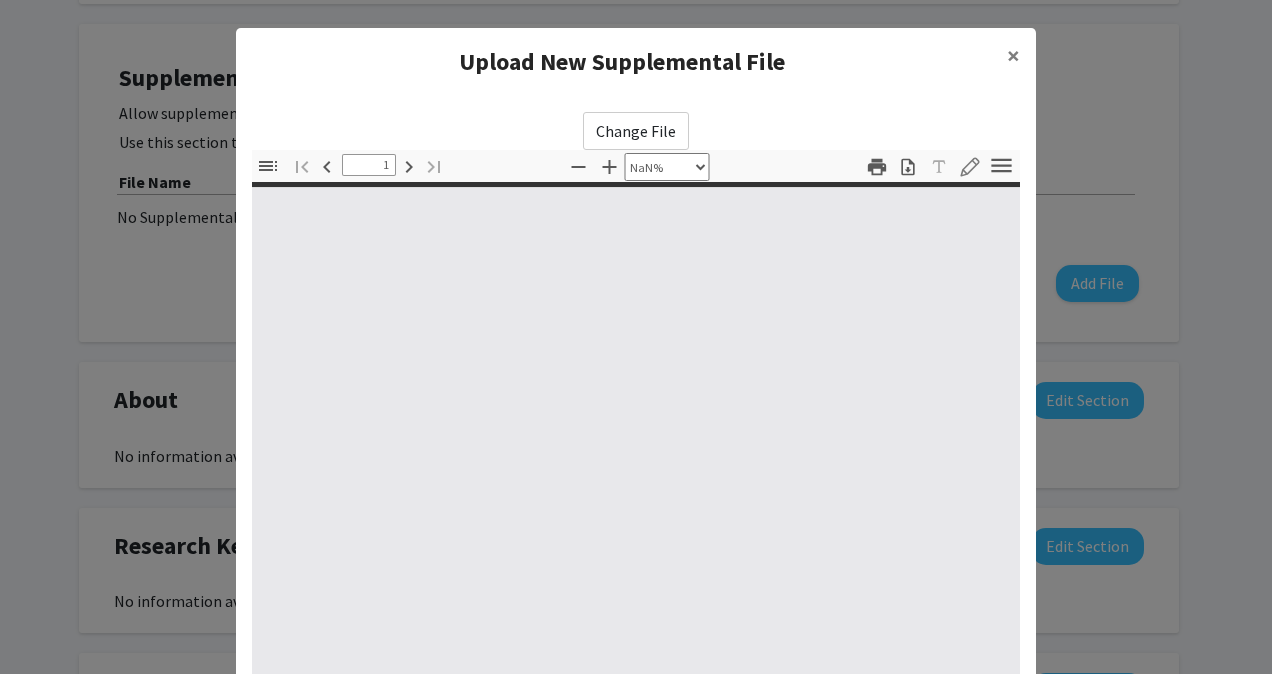 type on "0" 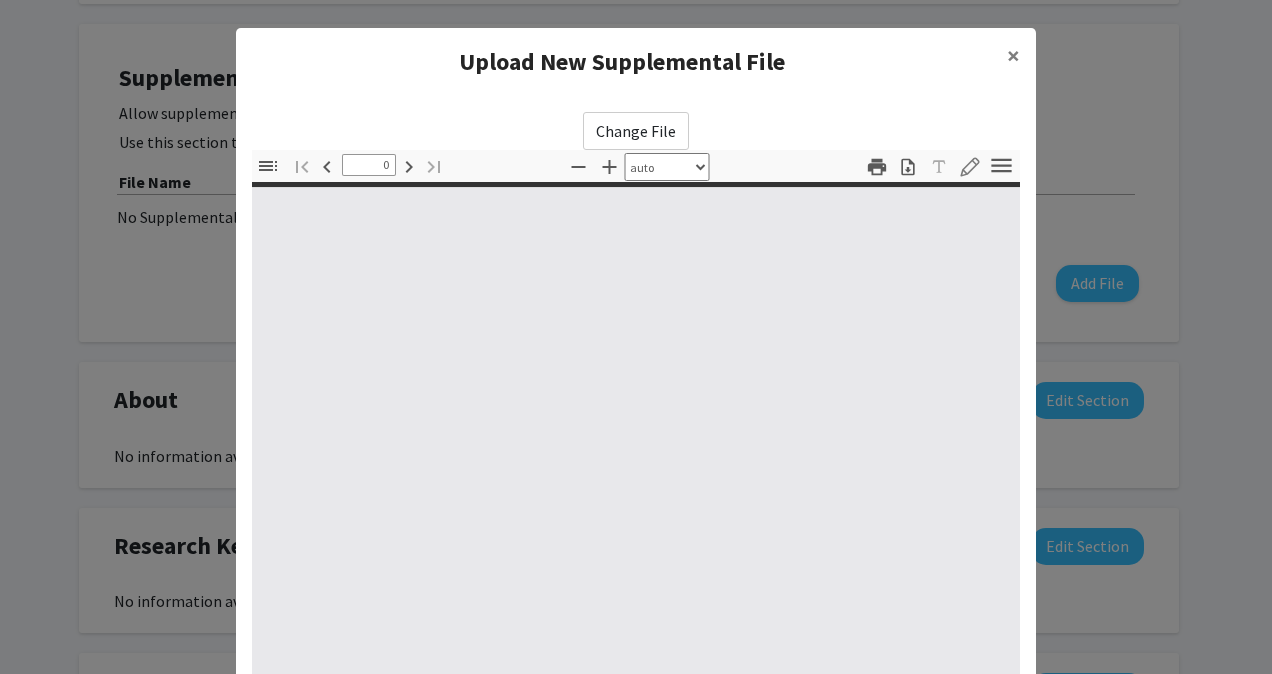 select on "custom" 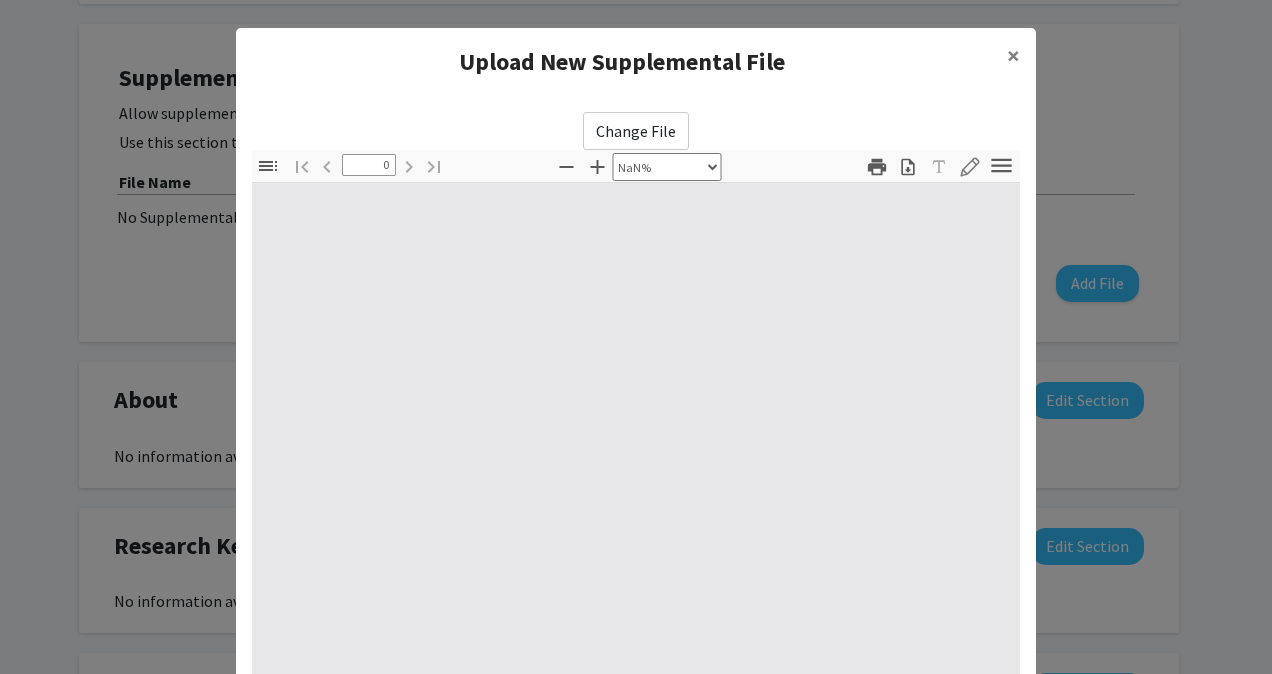 type on "1" 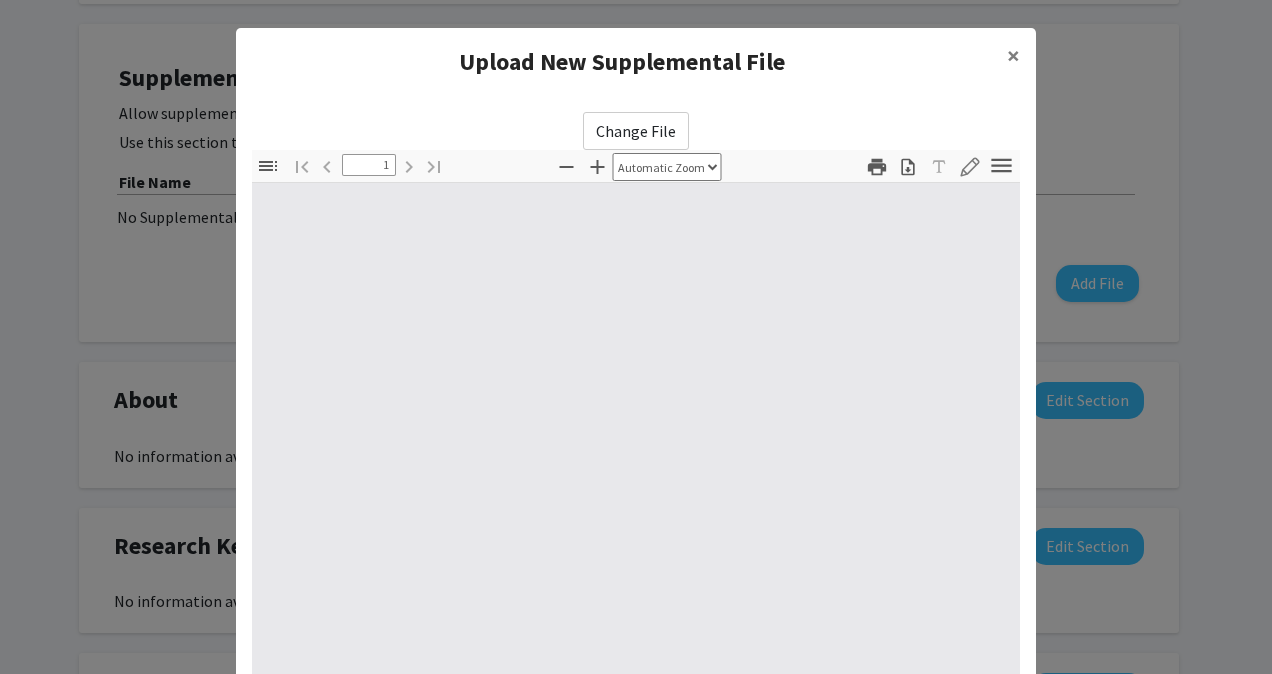 select on "auto" 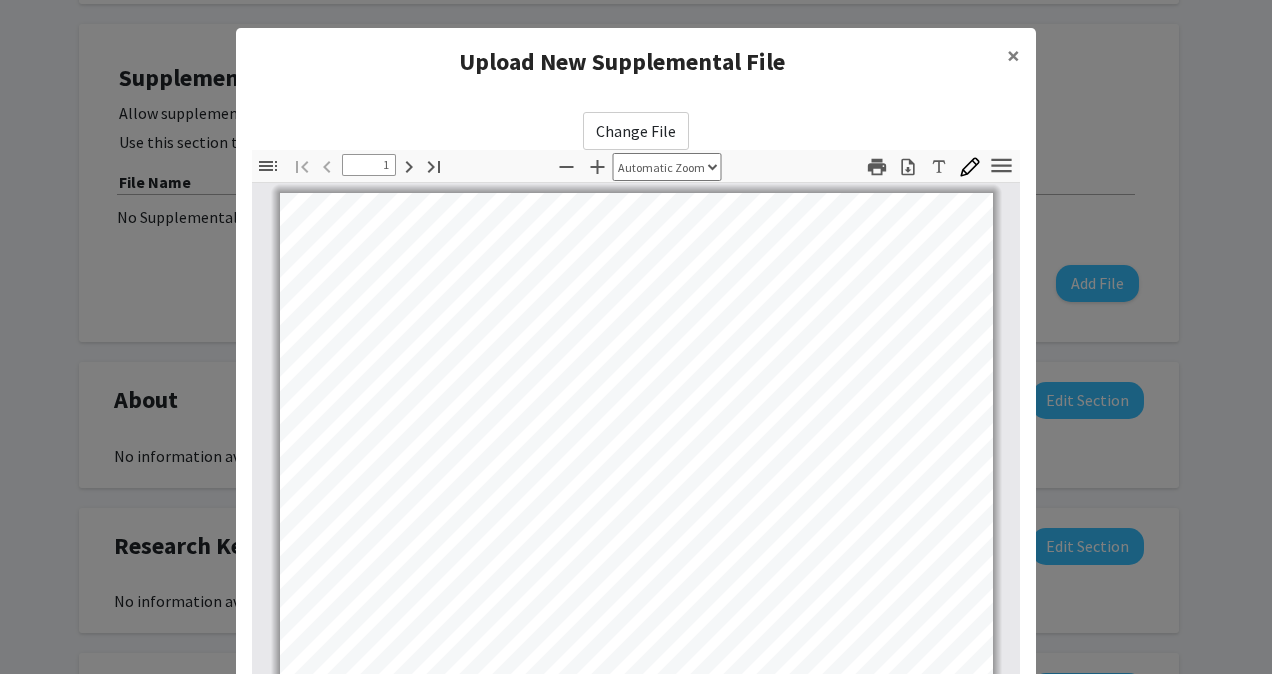 scroll, scrollTop: 0, scrollLeft: 0, axis: both 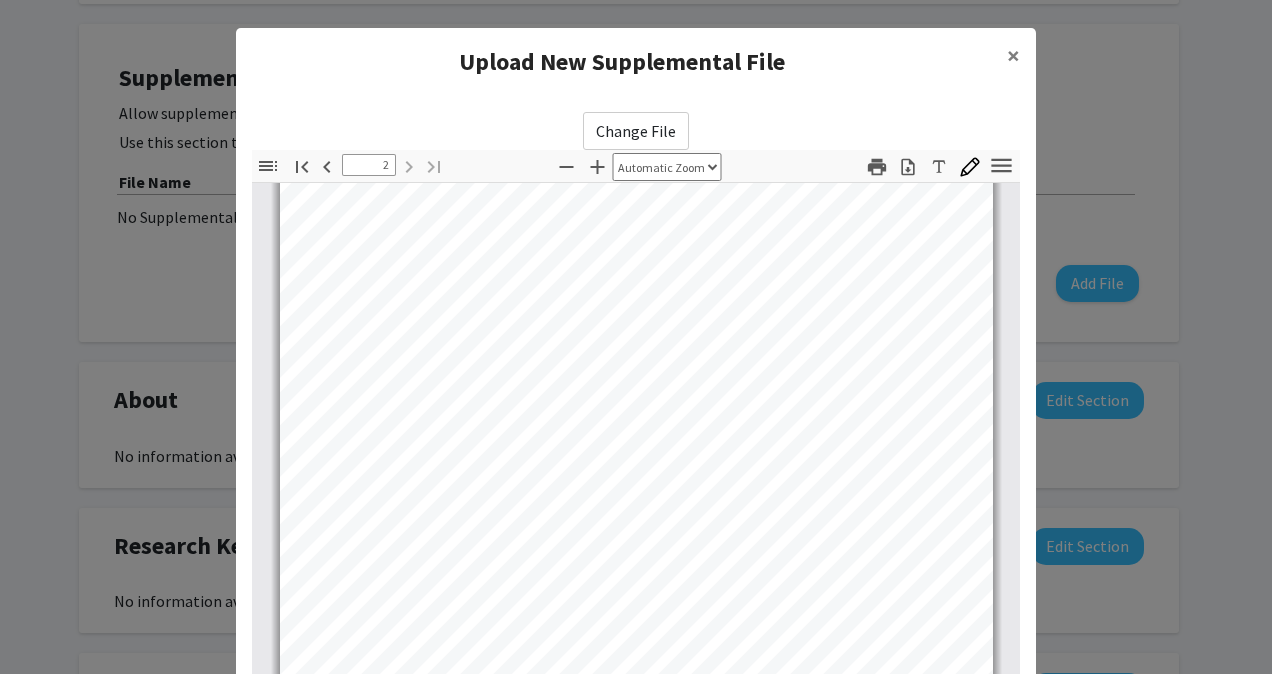 type on "1" 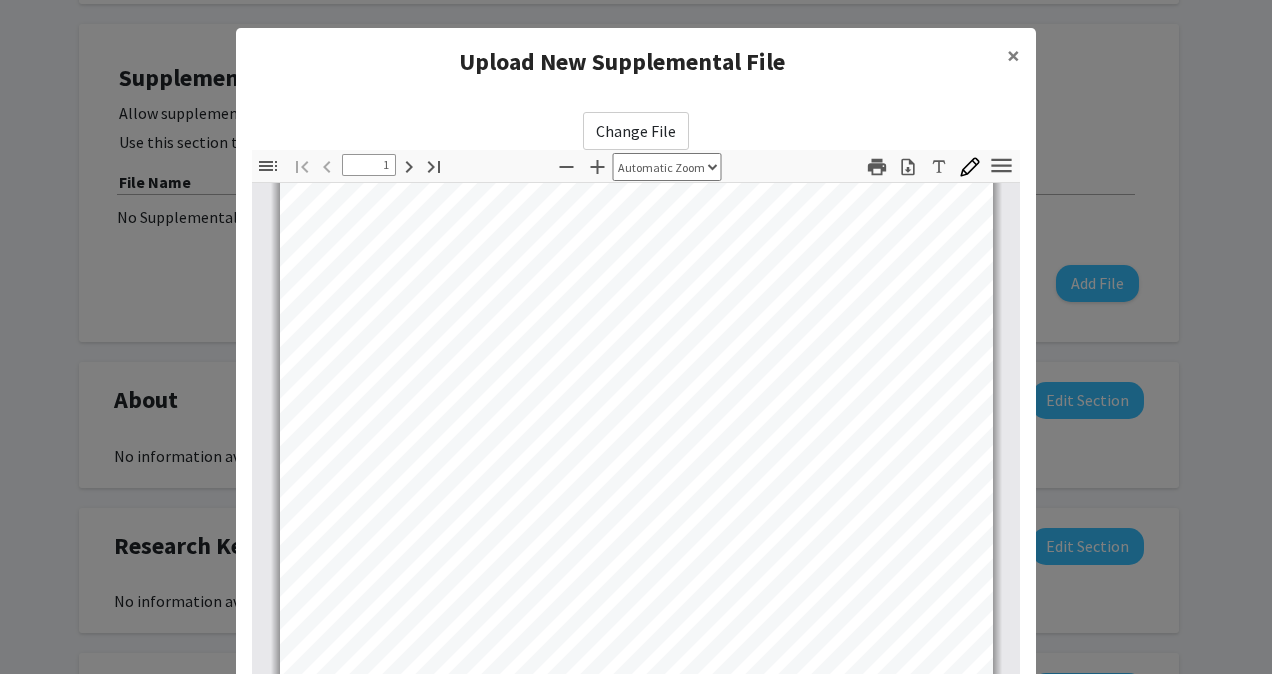 scroll, scrollTop: 0, scrollLeft: 0, axis: both 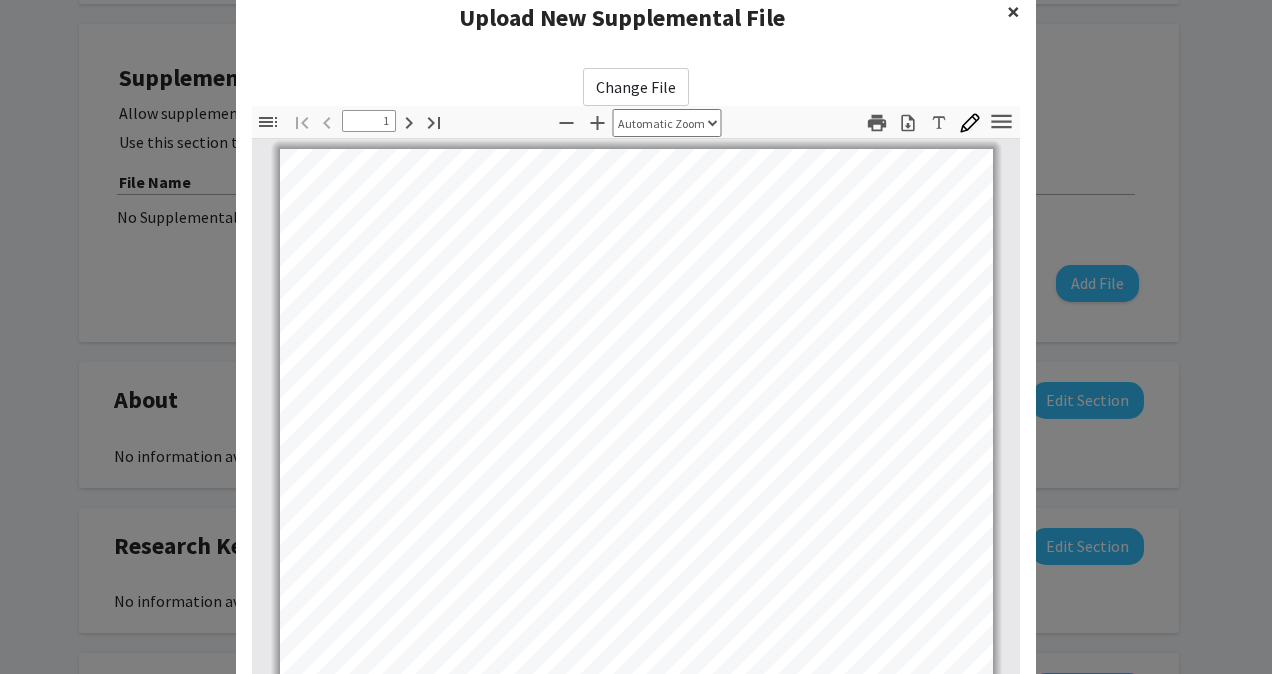 click on "×" 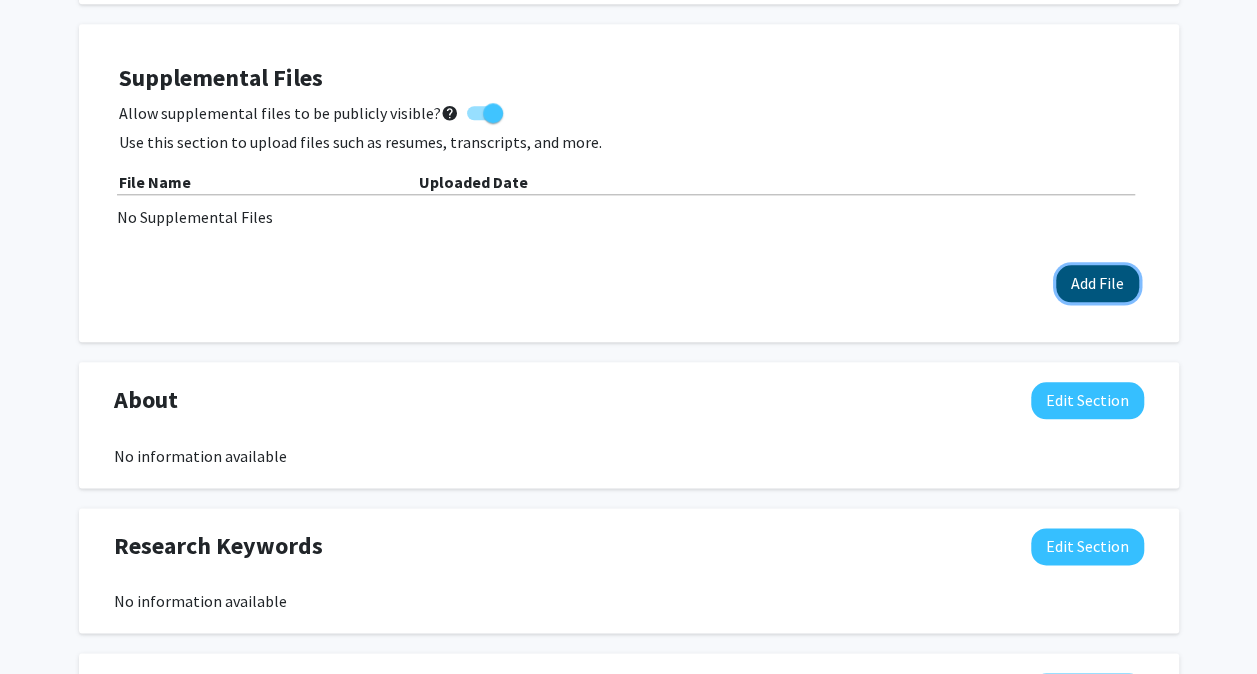 click on "Add File" 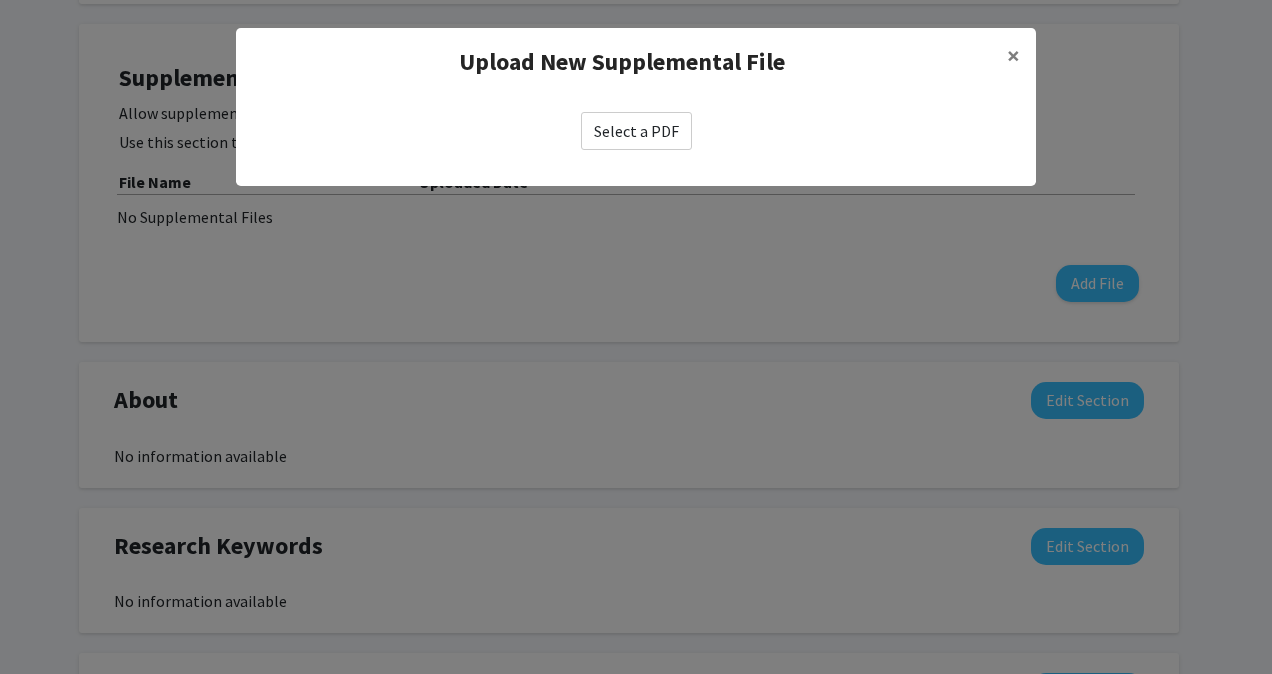 click on "Select a PDF" 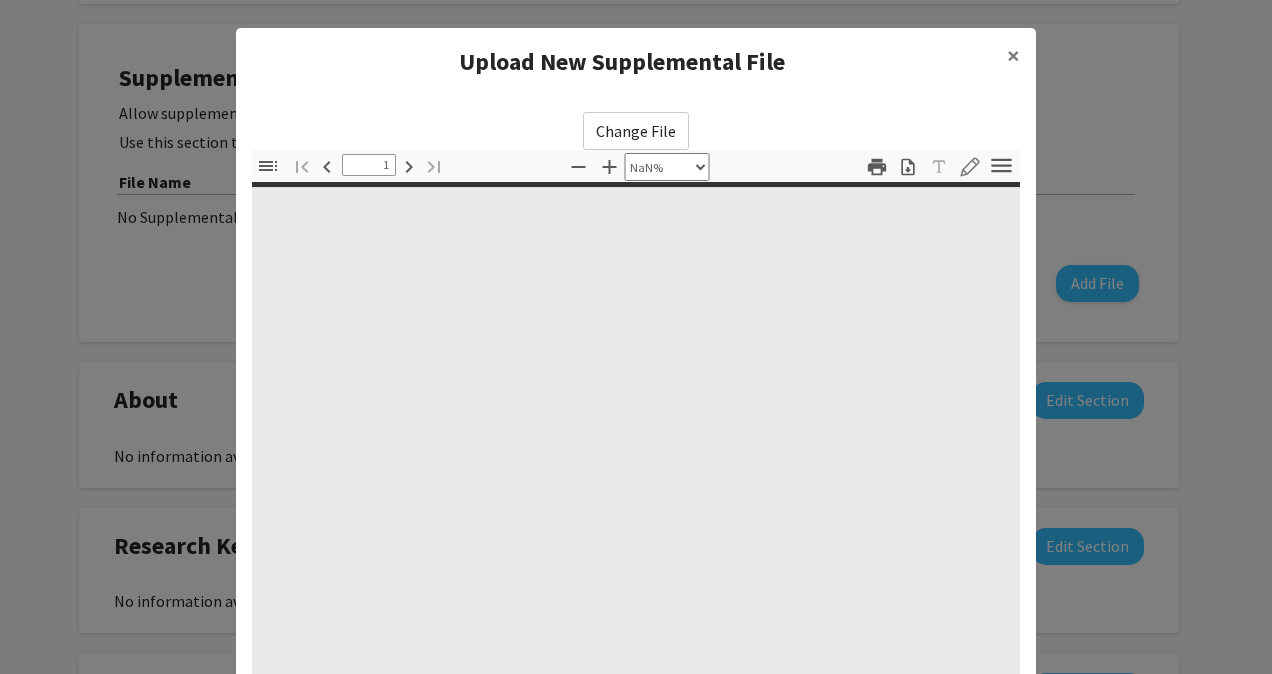 type on "0" 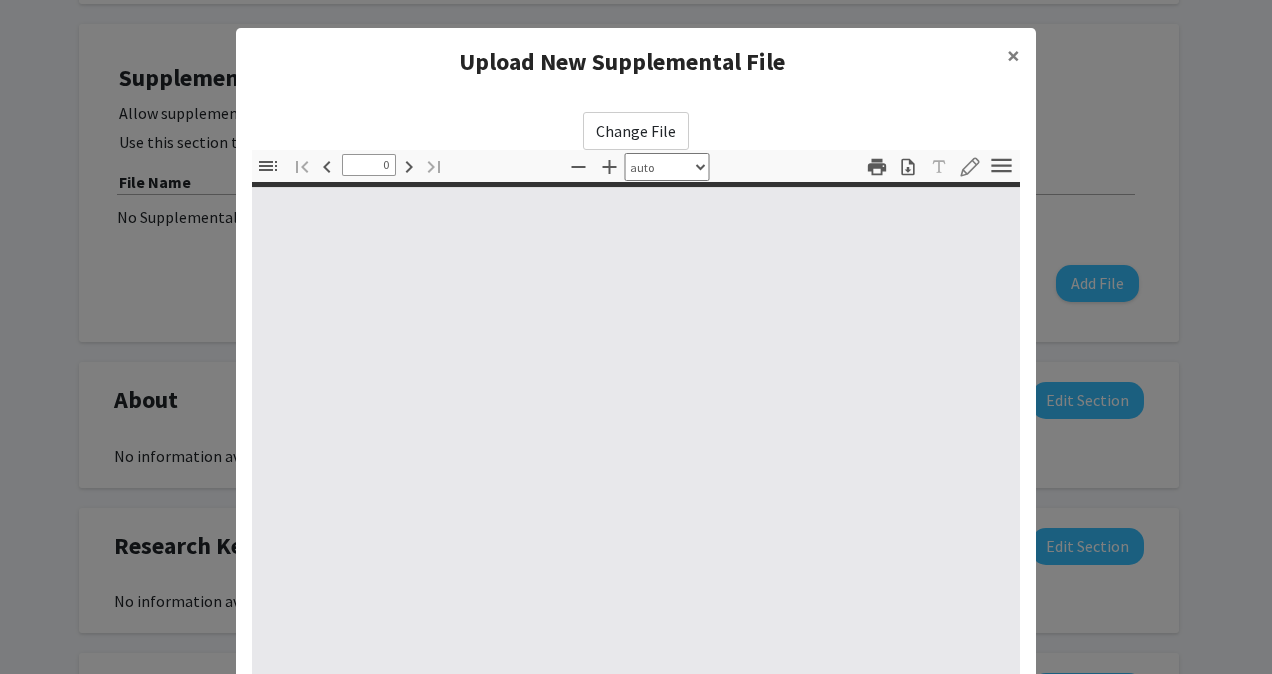 select on "custom" 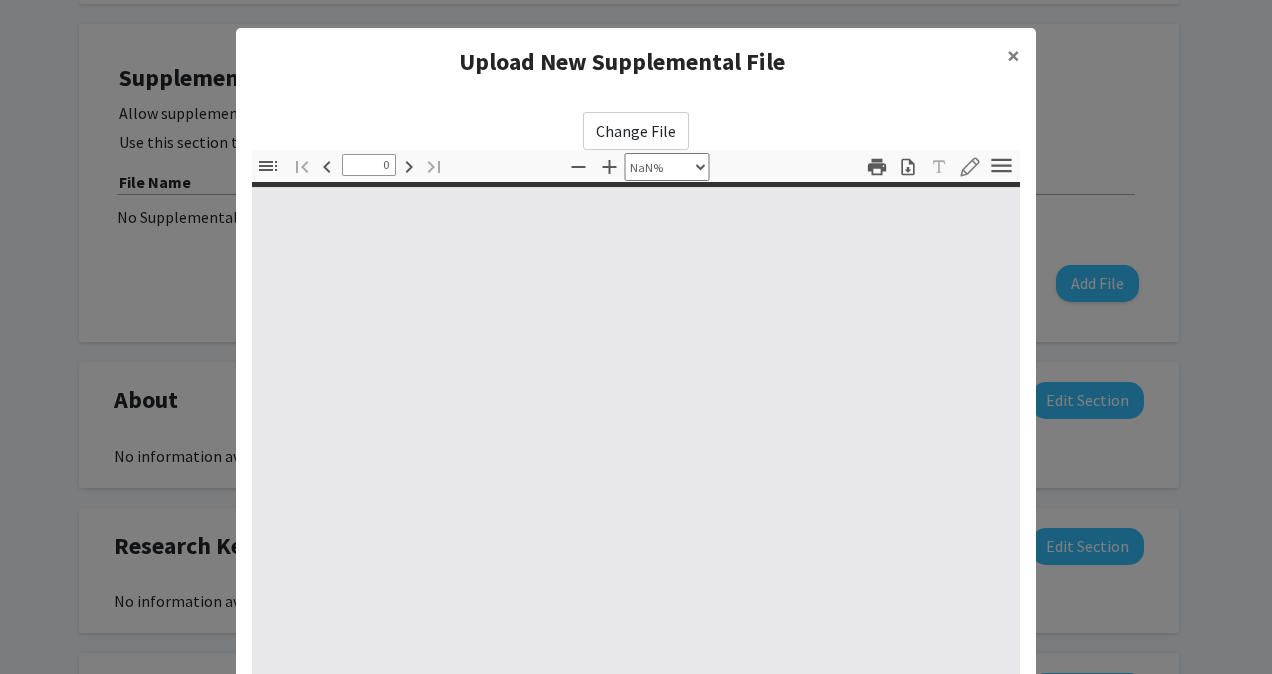 type on "1" 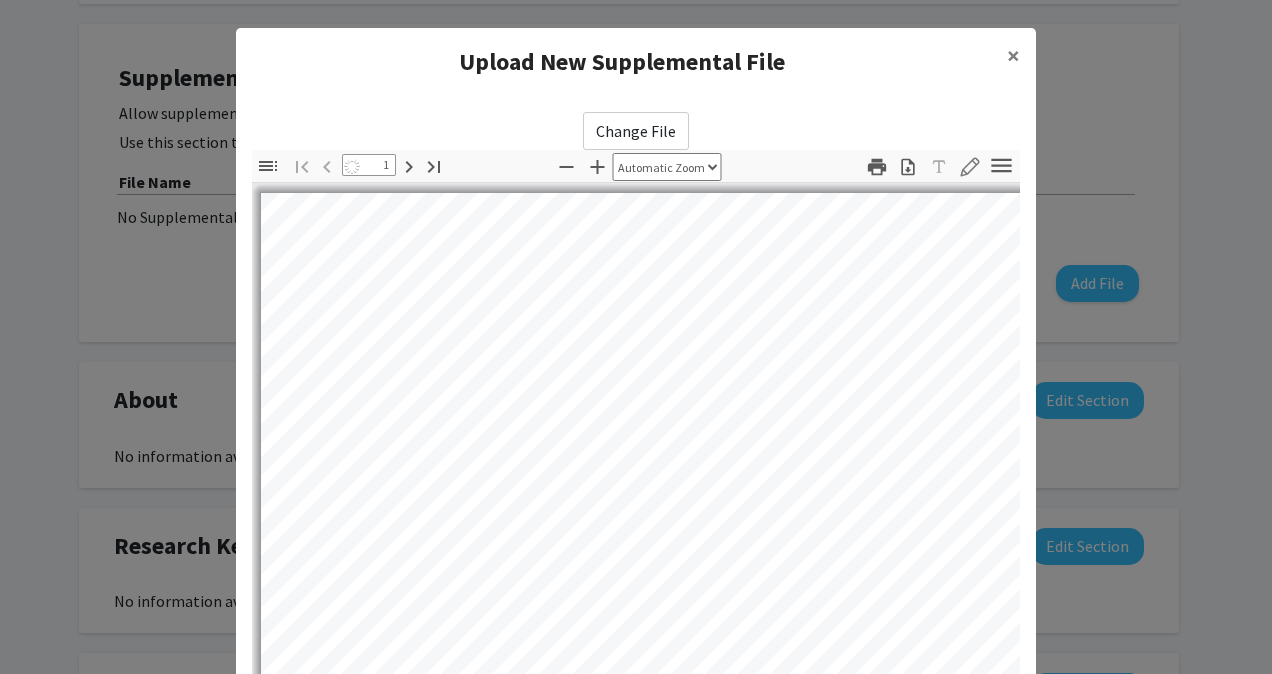 select on "auto" 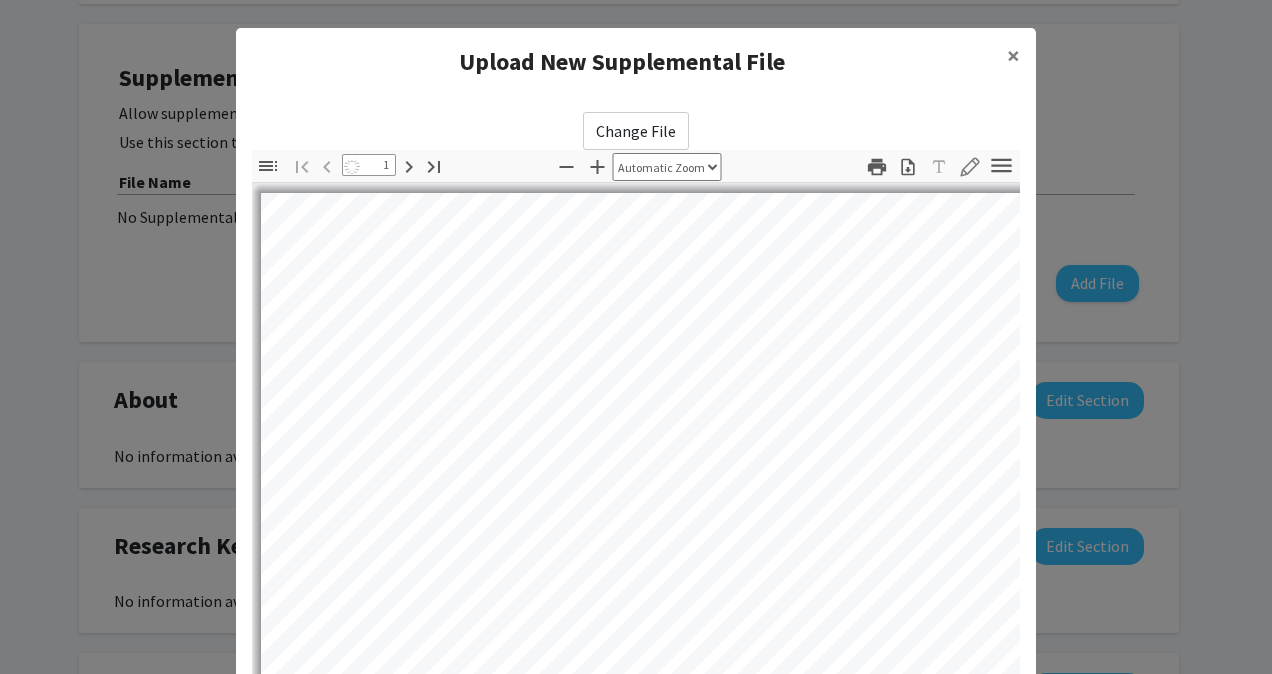 scroll, scrollTop: 0, scrollLeft: 0, axis: both 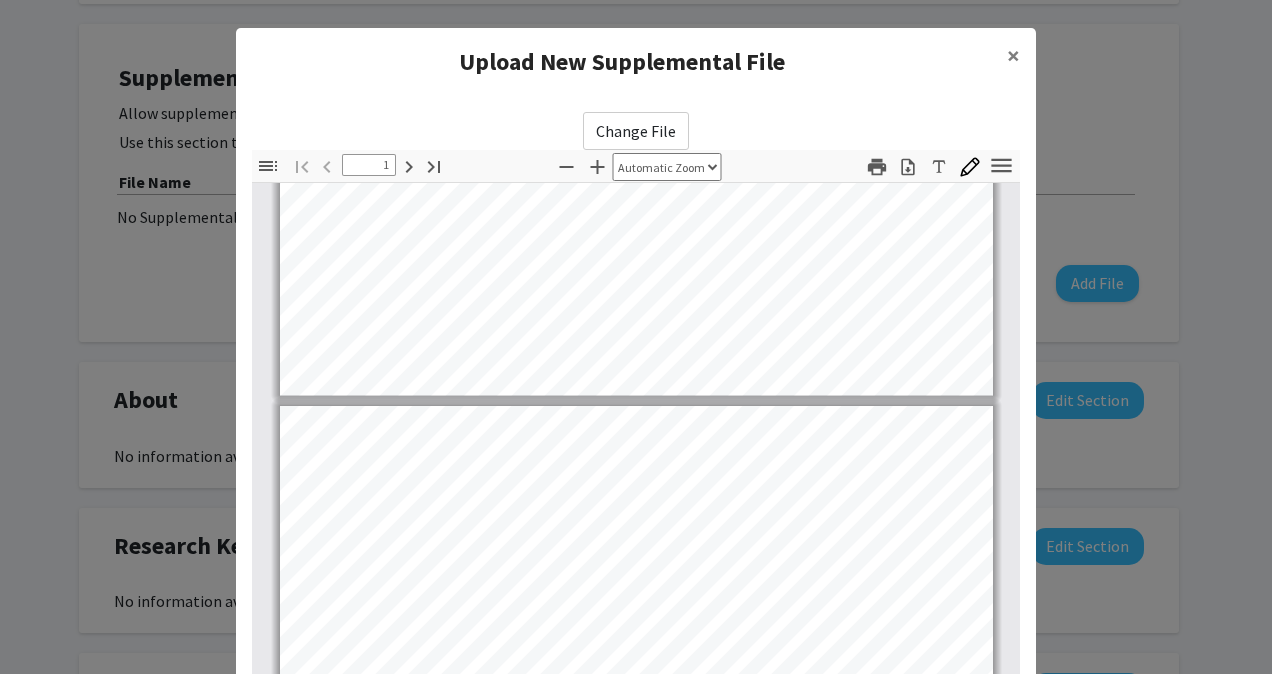 type on "2" 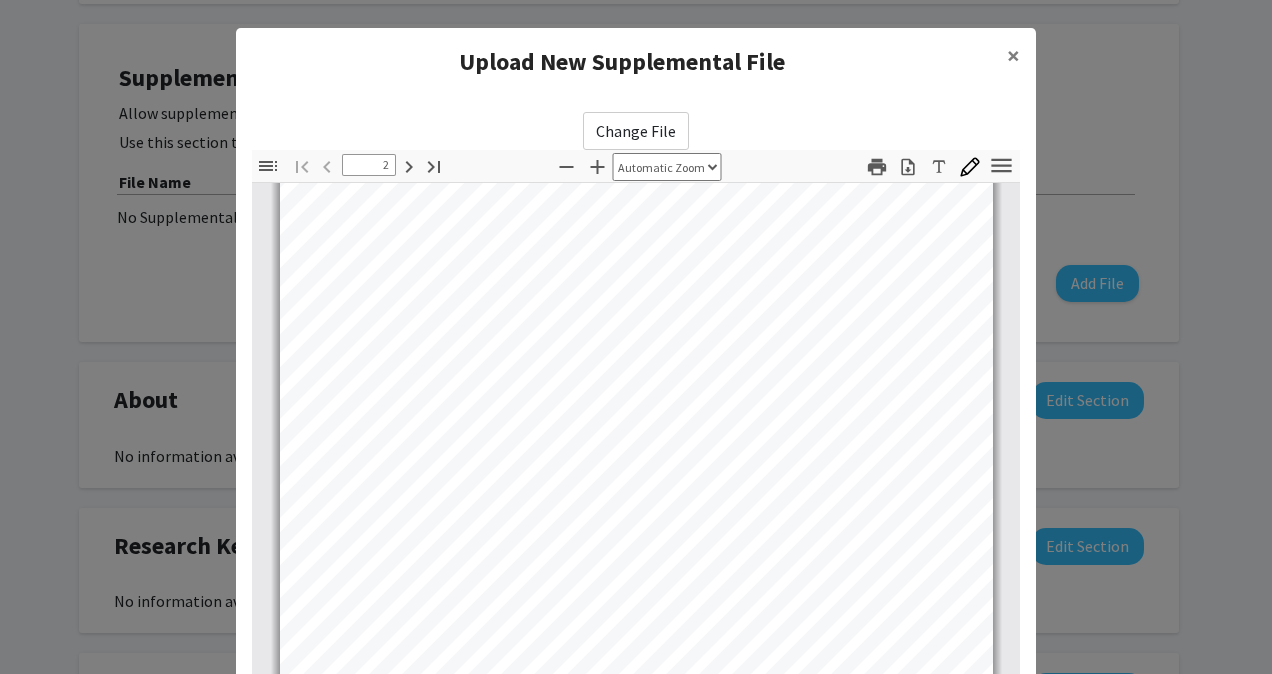 scroll, scrollTop: 1306, scrollLeft: 0, axis: vertical 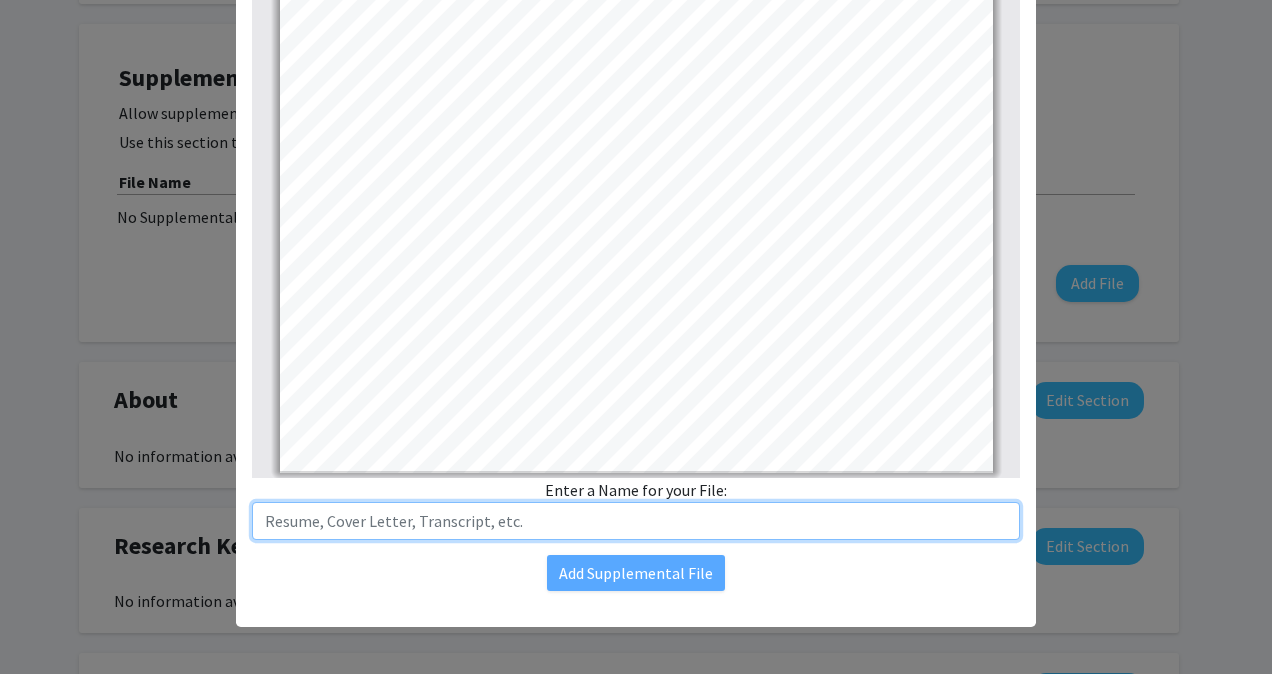 click at bounding box center (636, 521) 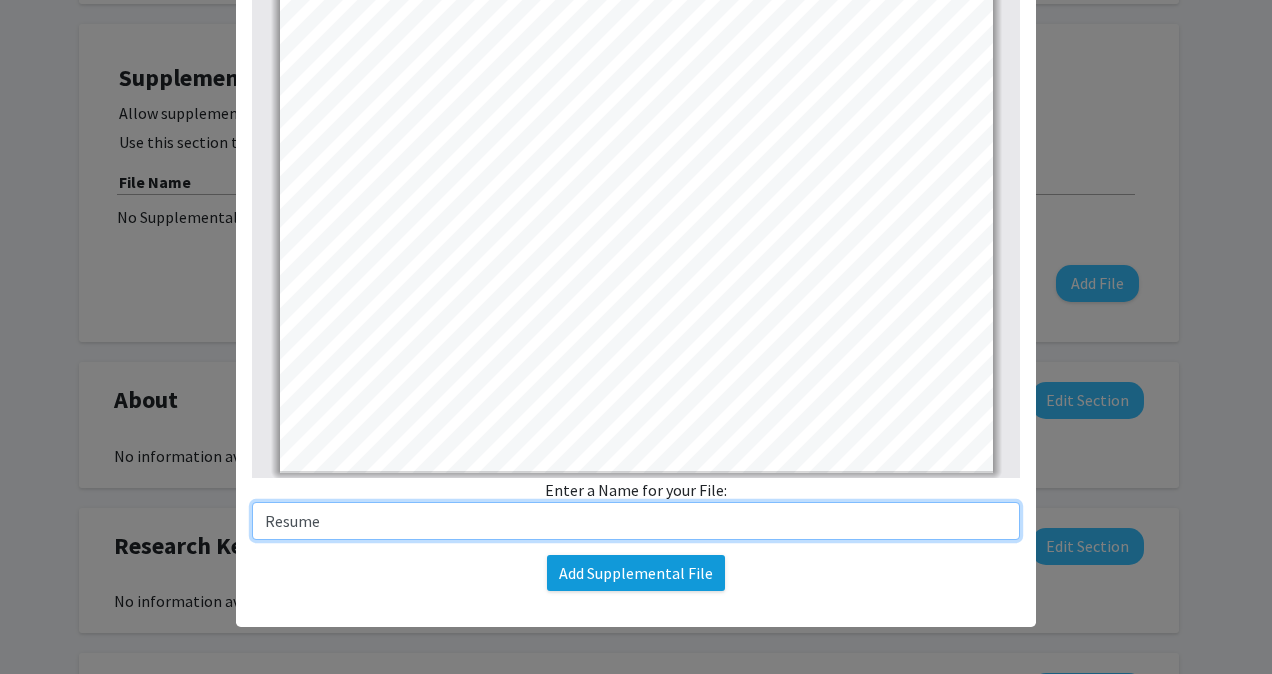 type on "Resume" 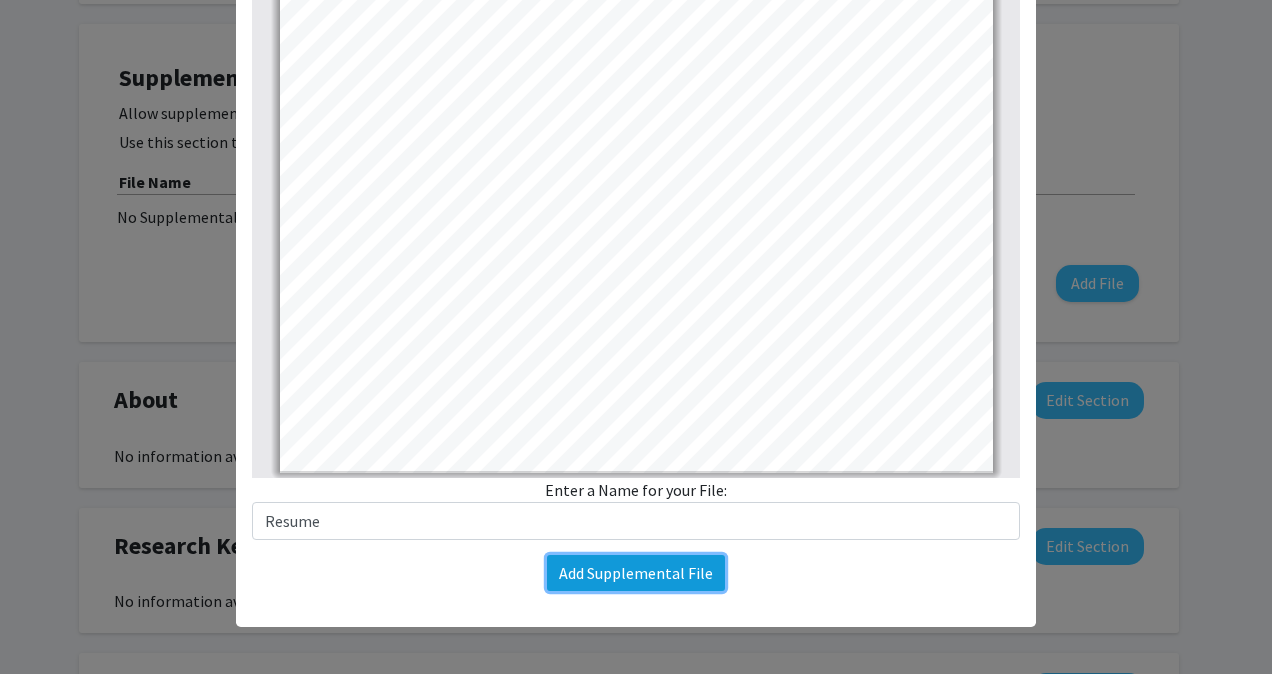 click on "Add Supplemental File" 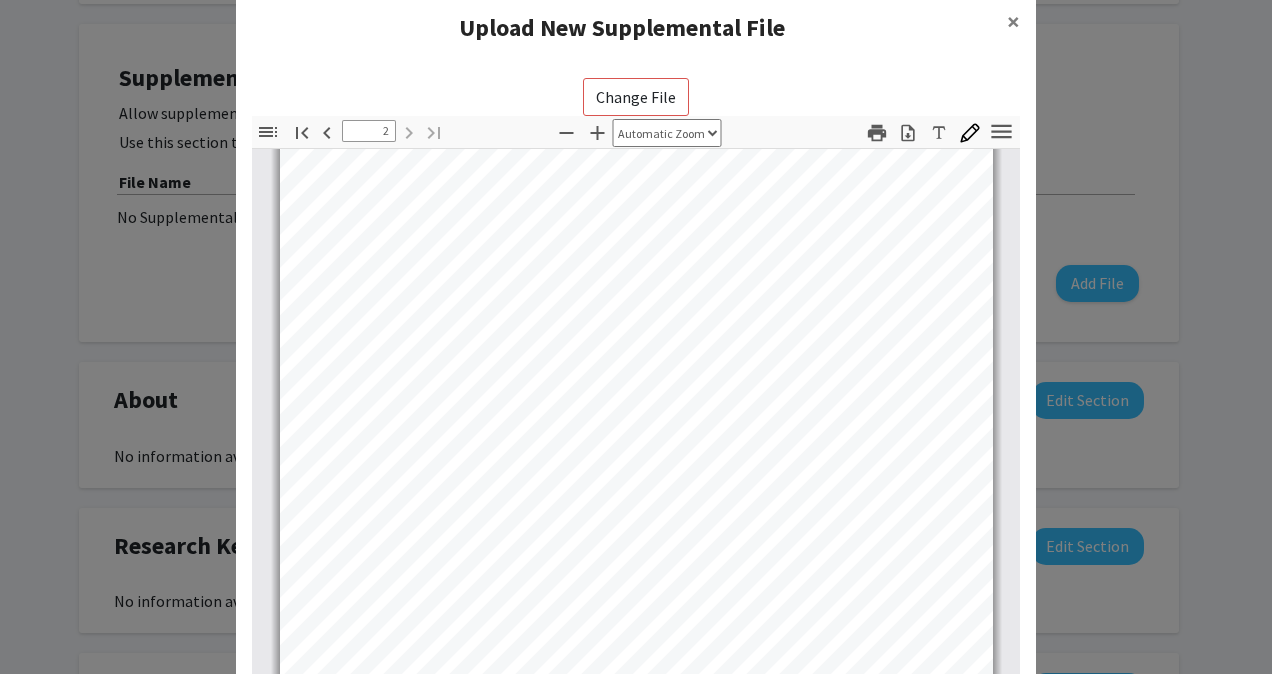 scroll, scrollTop: 0, scrollLeft: 0, axis: both 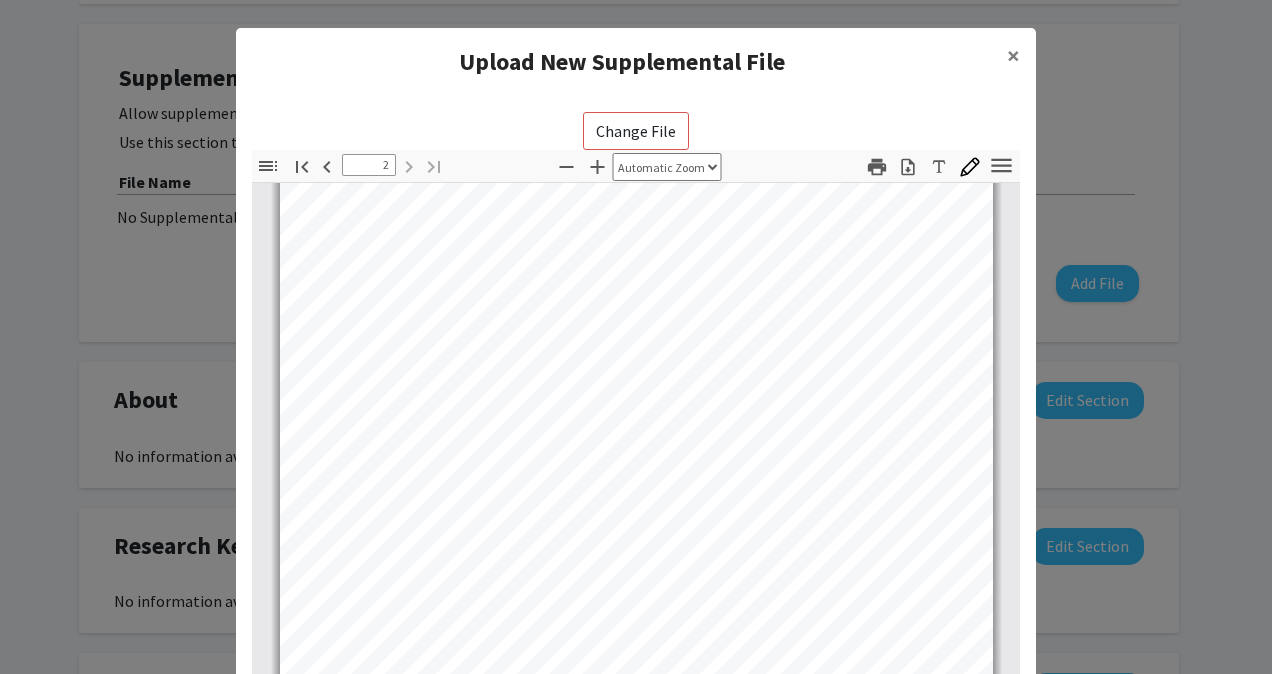 type on "1" 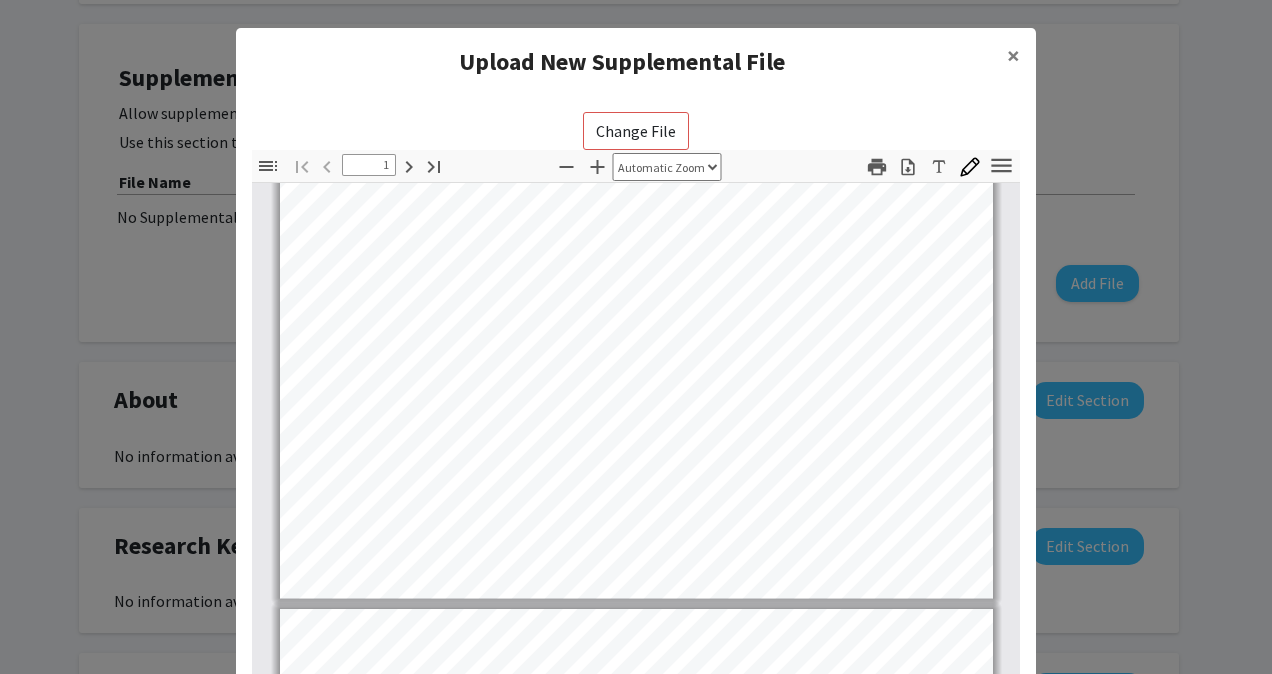 scroll, scrollTop: 0, scrollLeft: 0, axis: both 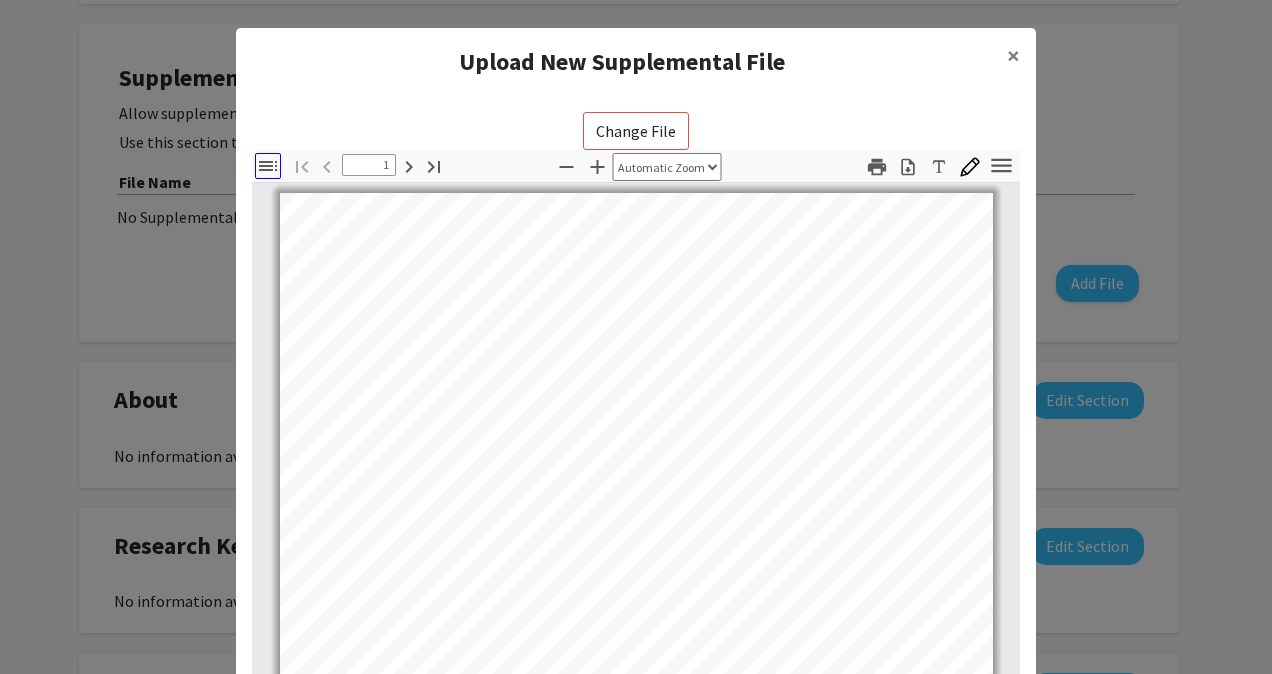 click 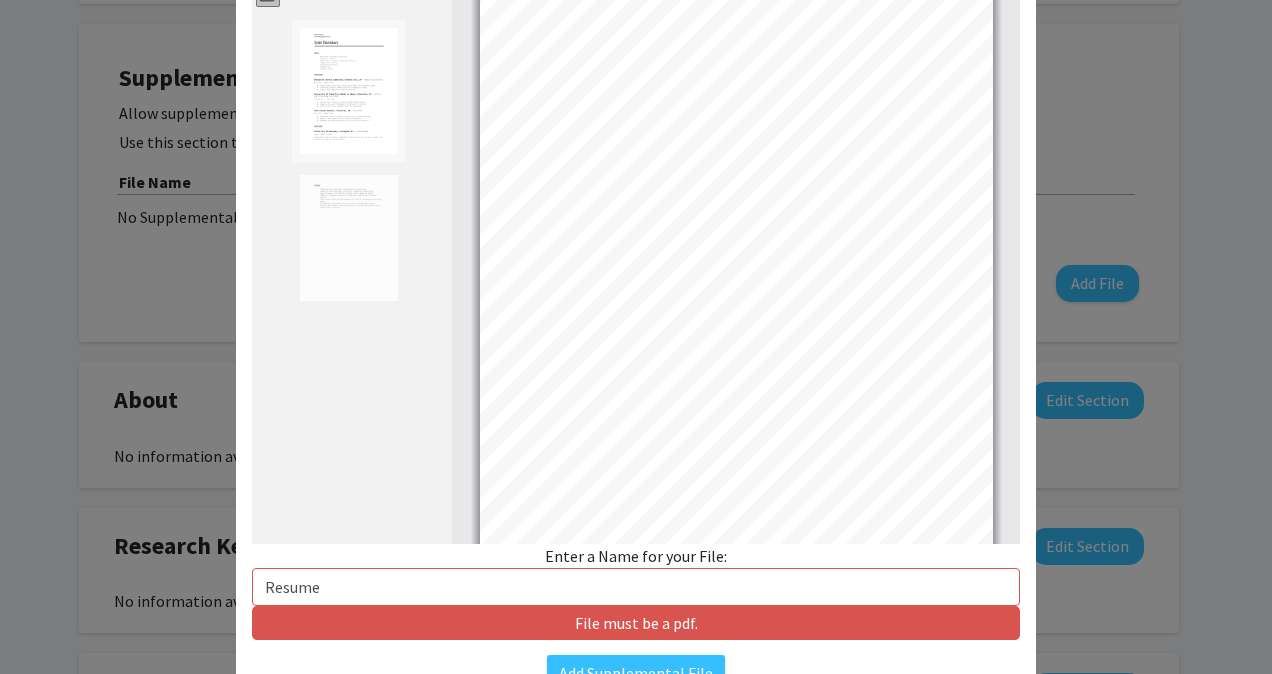 scroll, scrollTop: 24, scrollLeft: 0, axis: vertical 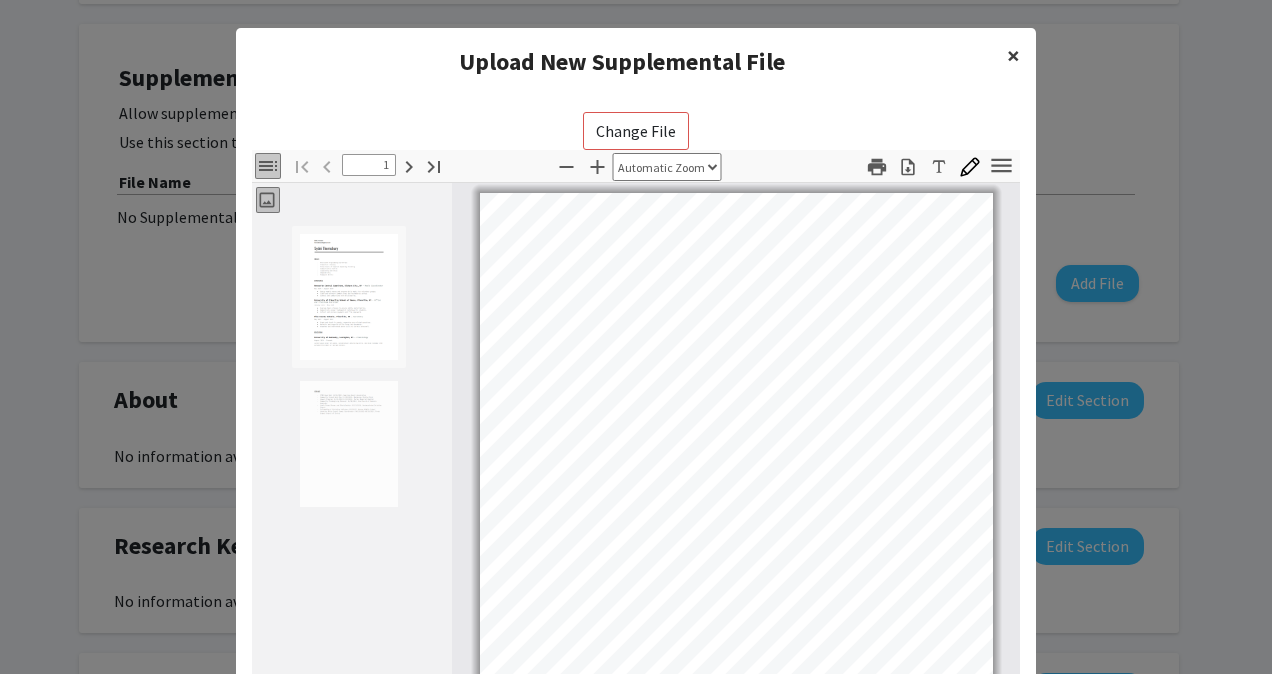 click on "×" 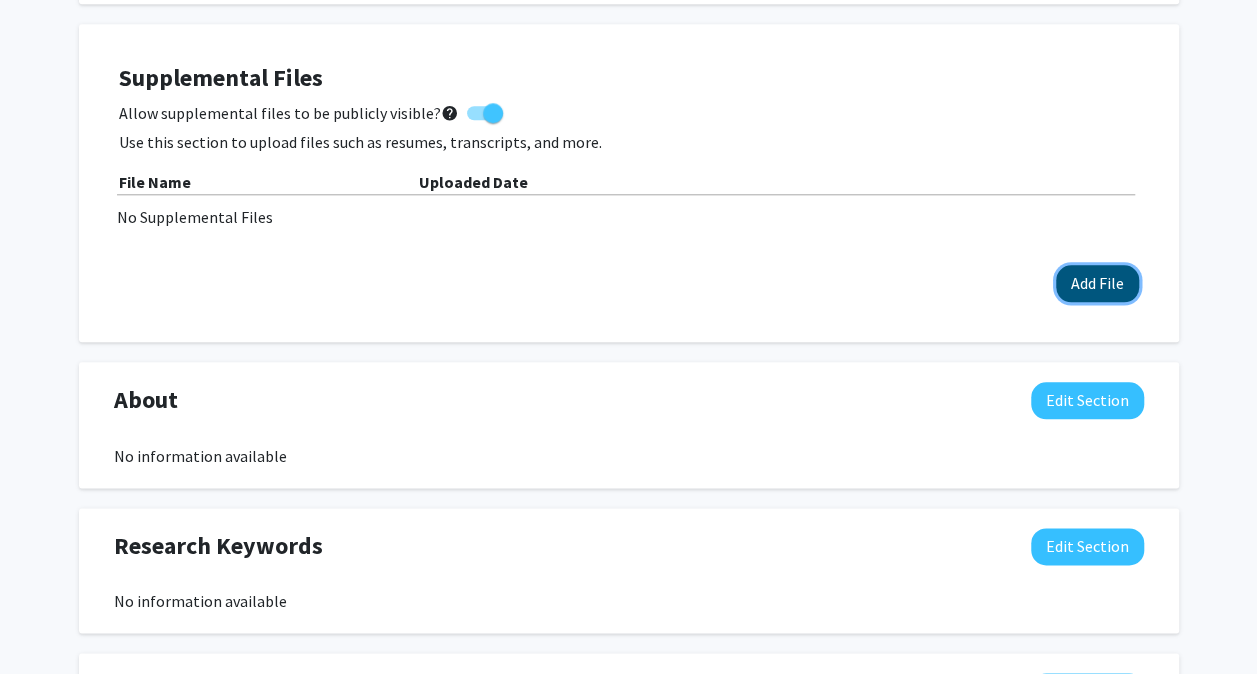 click on "Add File" 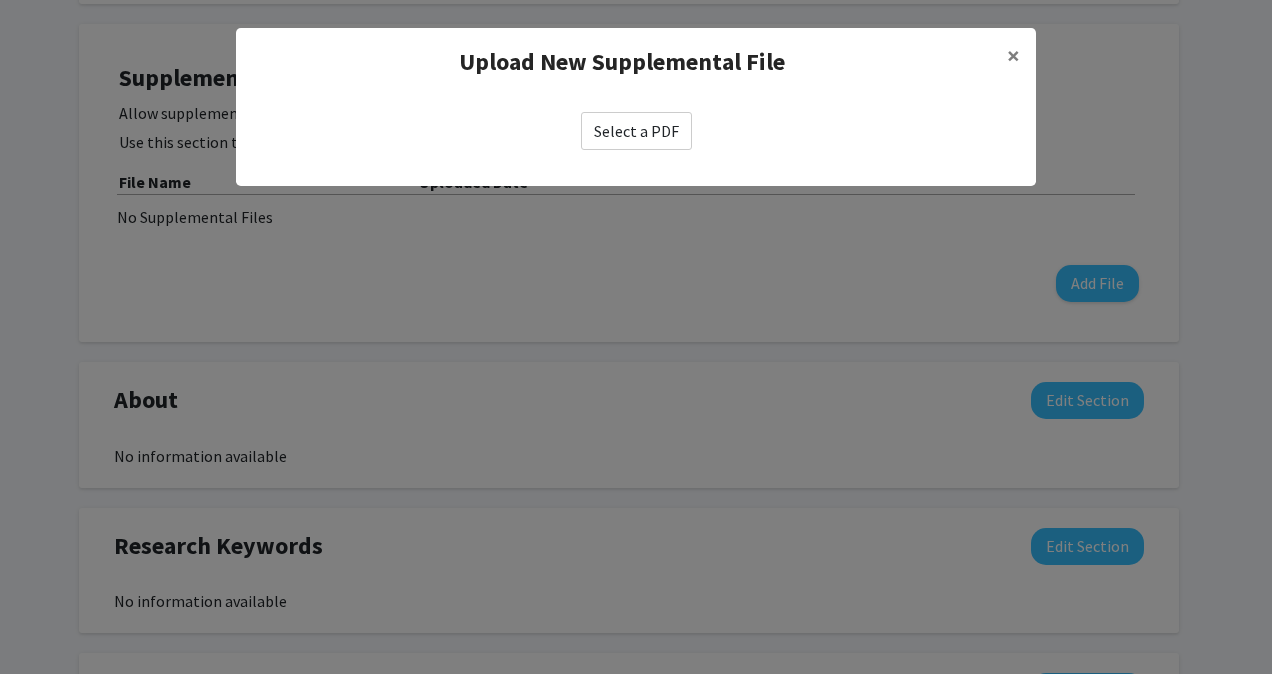 click on "Select a PDF" 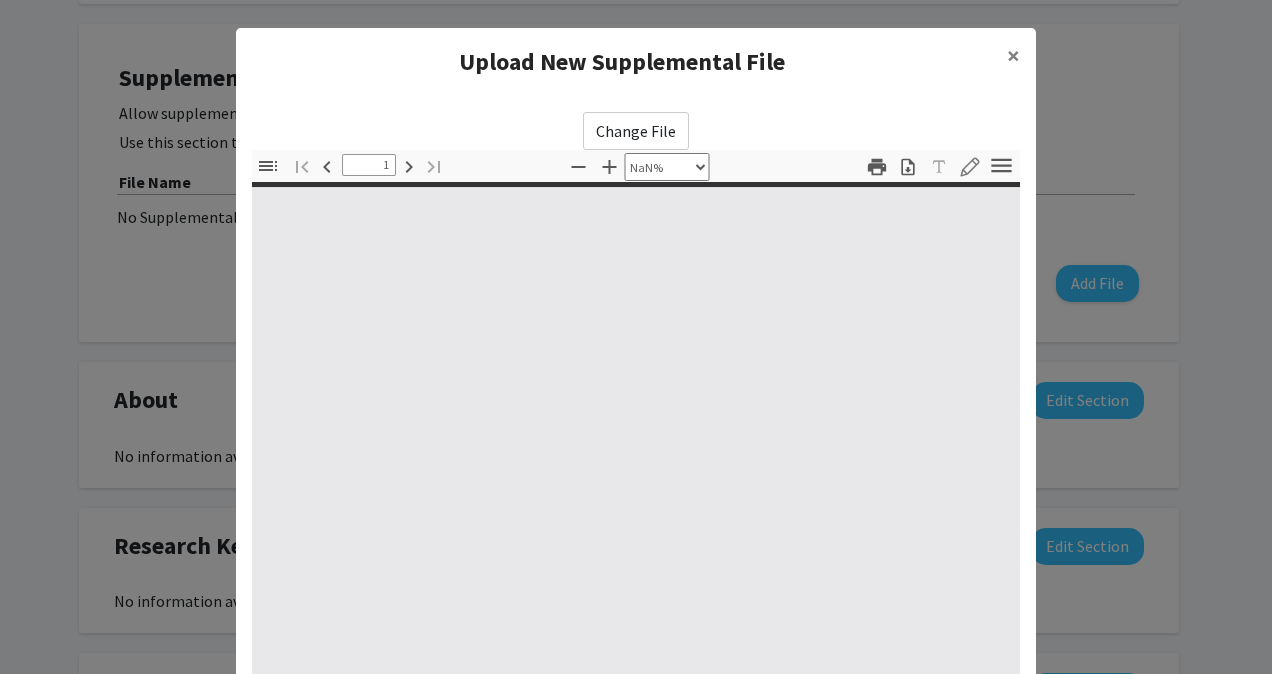 type on "0" 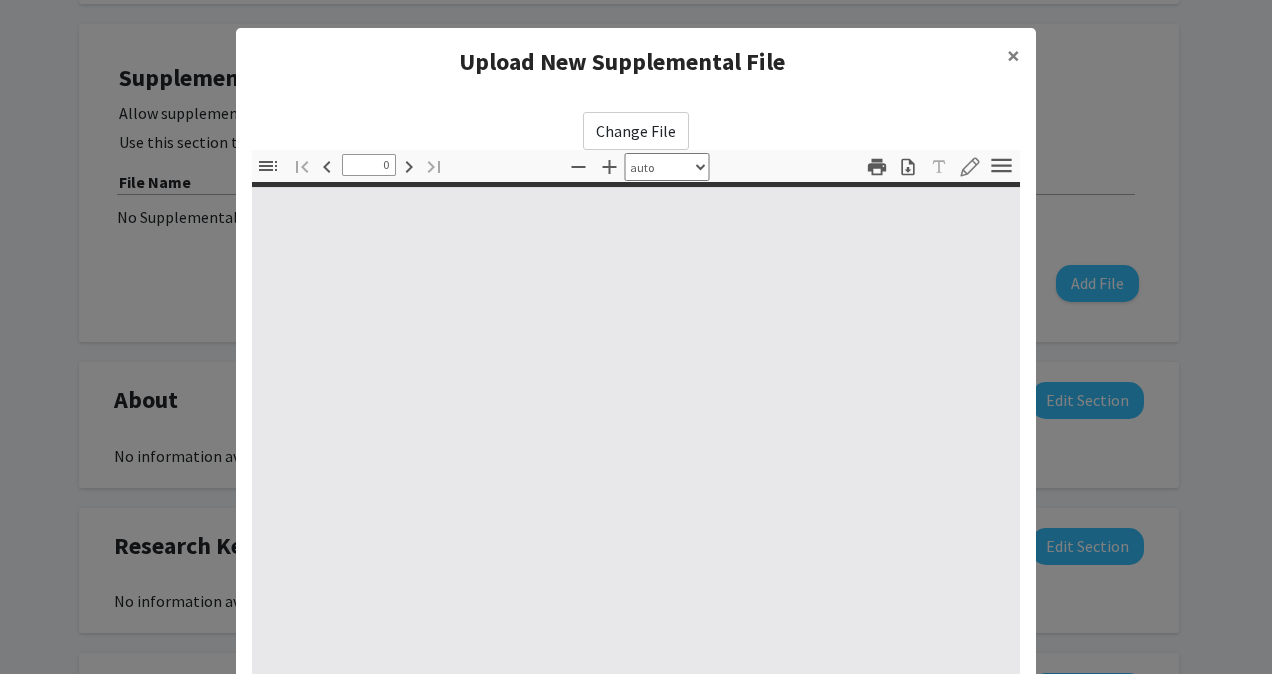 select on "custom" 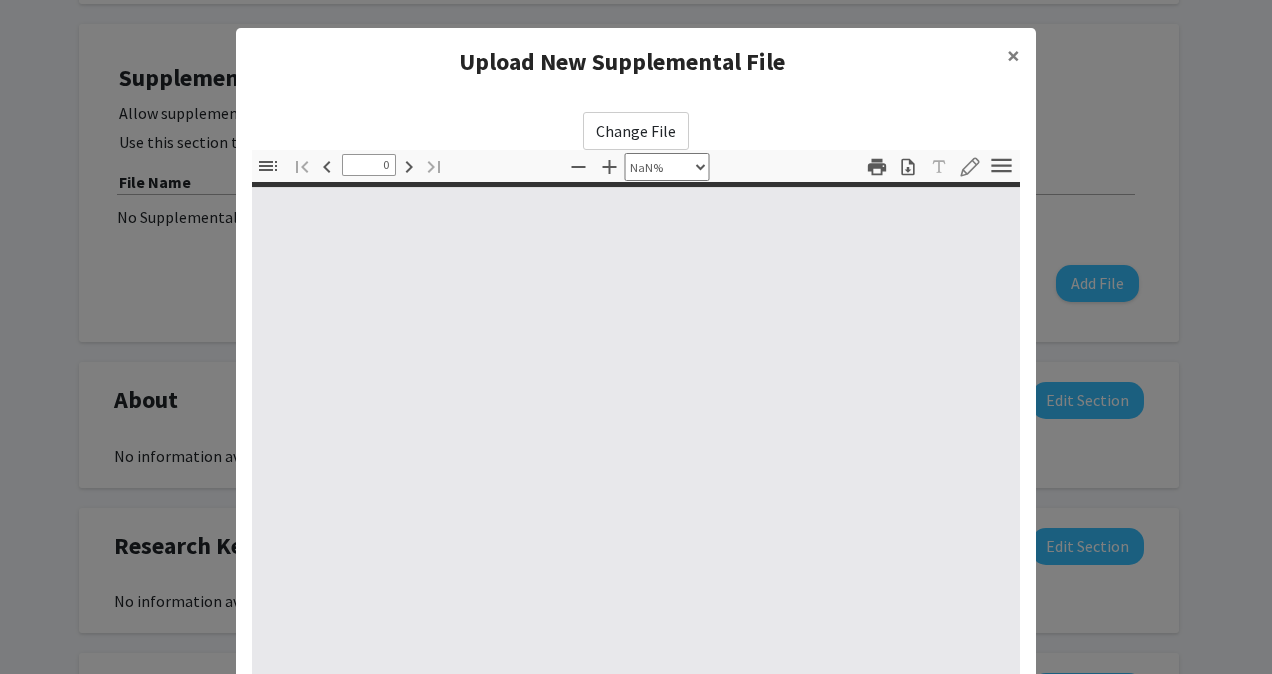 type on "1" 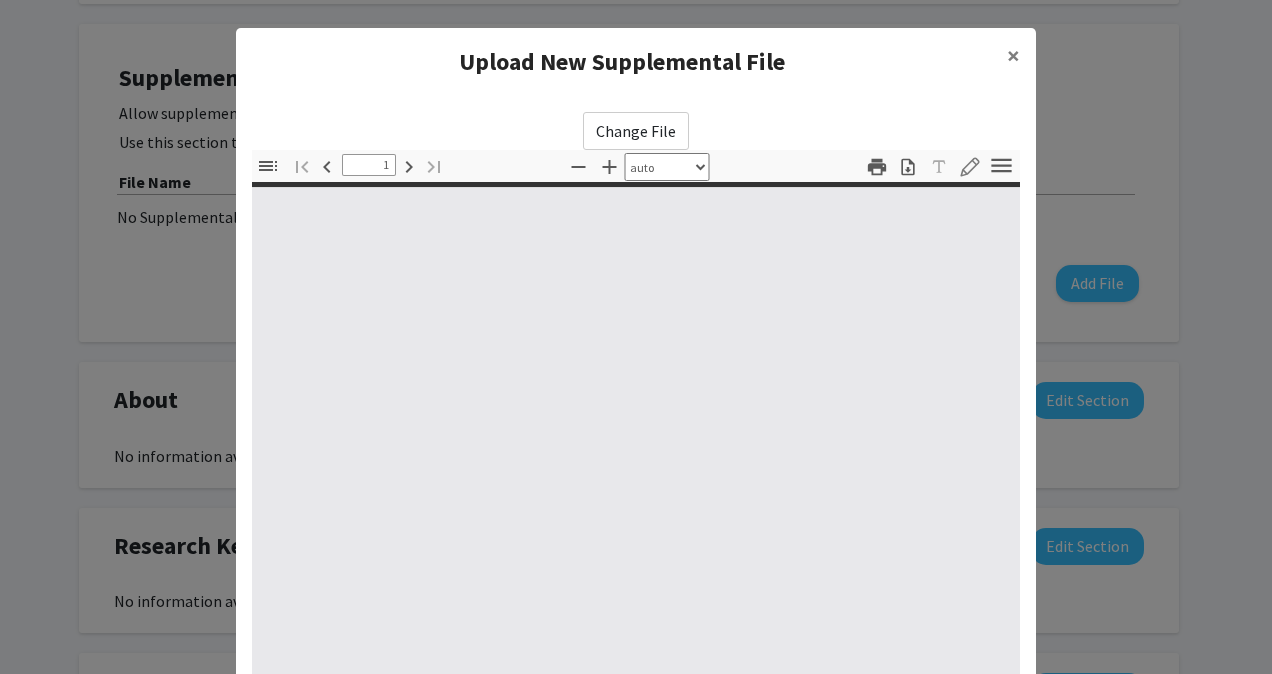 select on "auto" 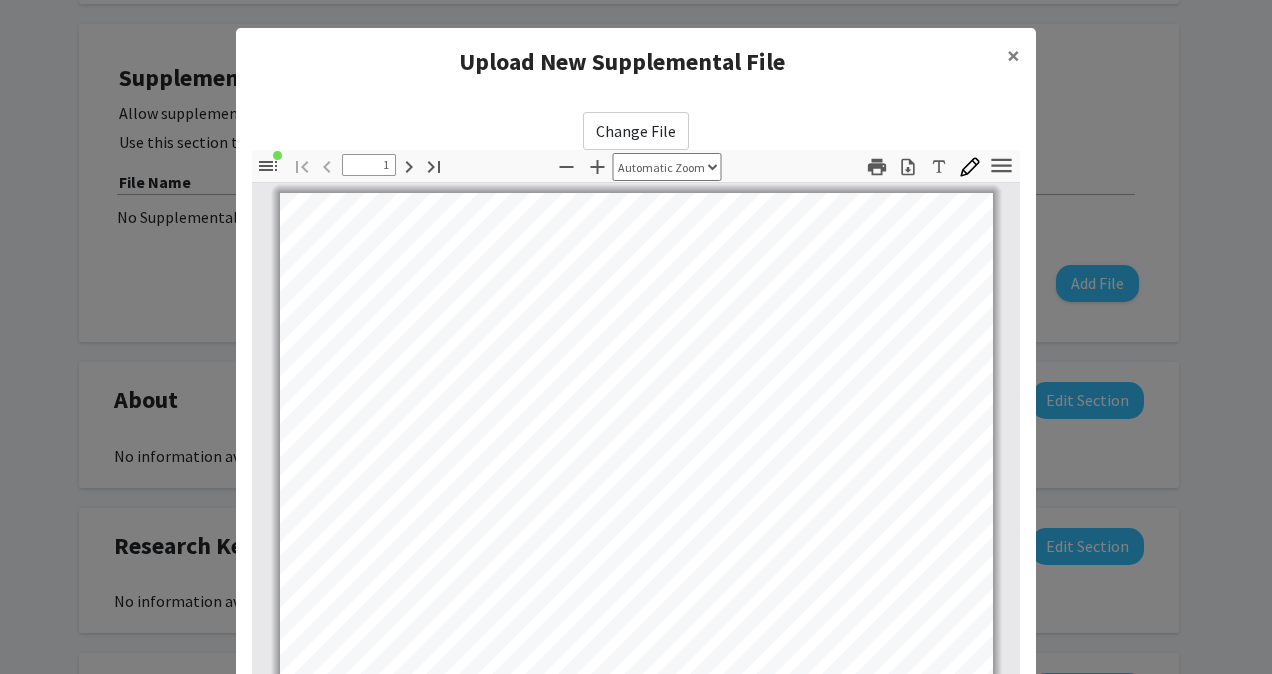 scroll, scrollTop: 0, scrollLeft: 0, axis: both 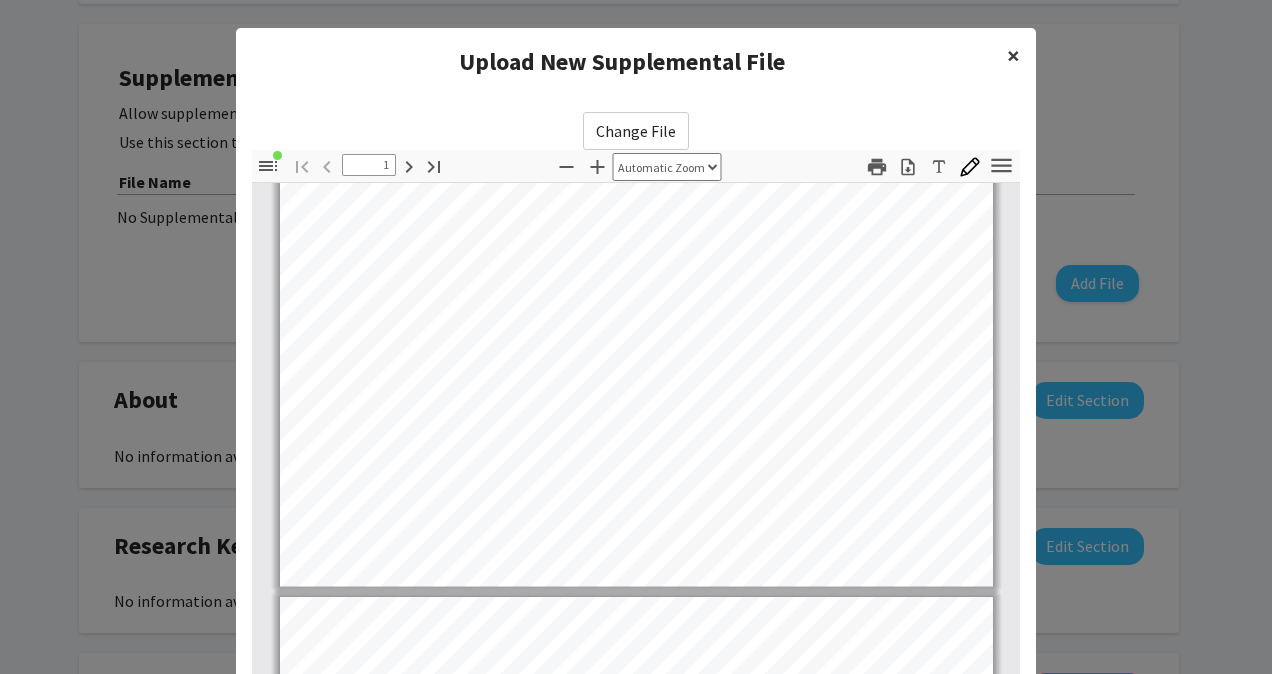 click on "×" 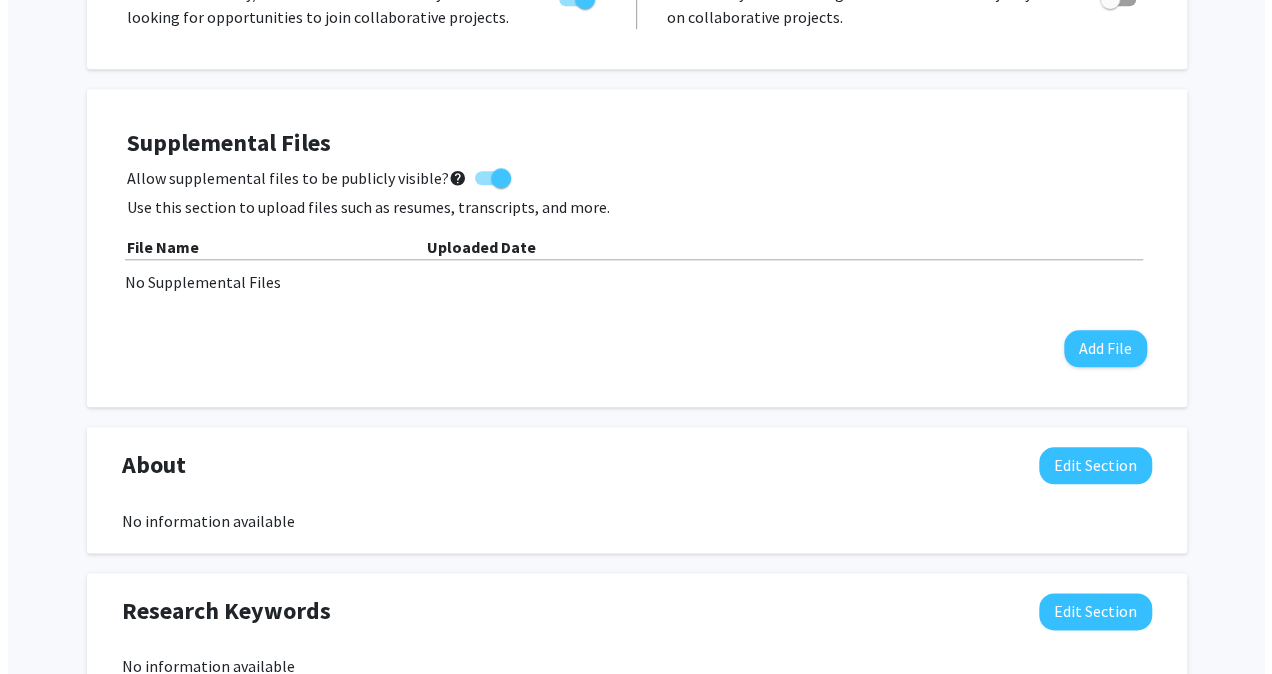 scroll, scrollTop: 909, scrollLeft: 0, axis: vertical 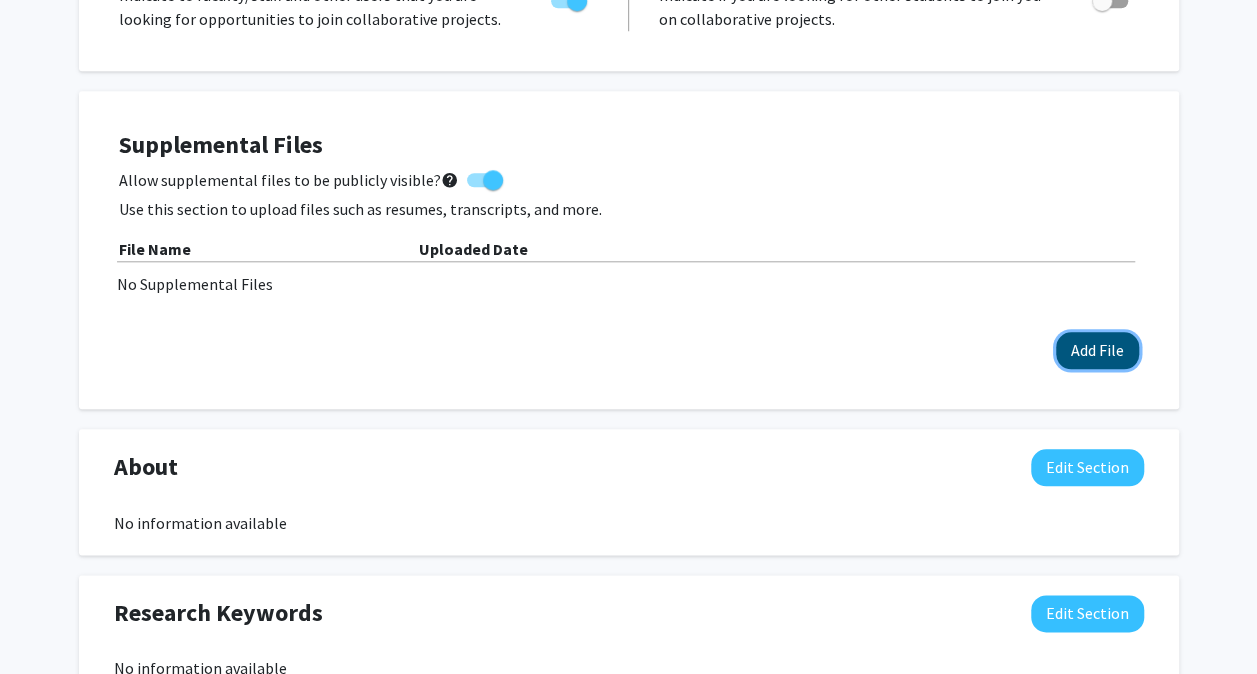 click on "Add File" 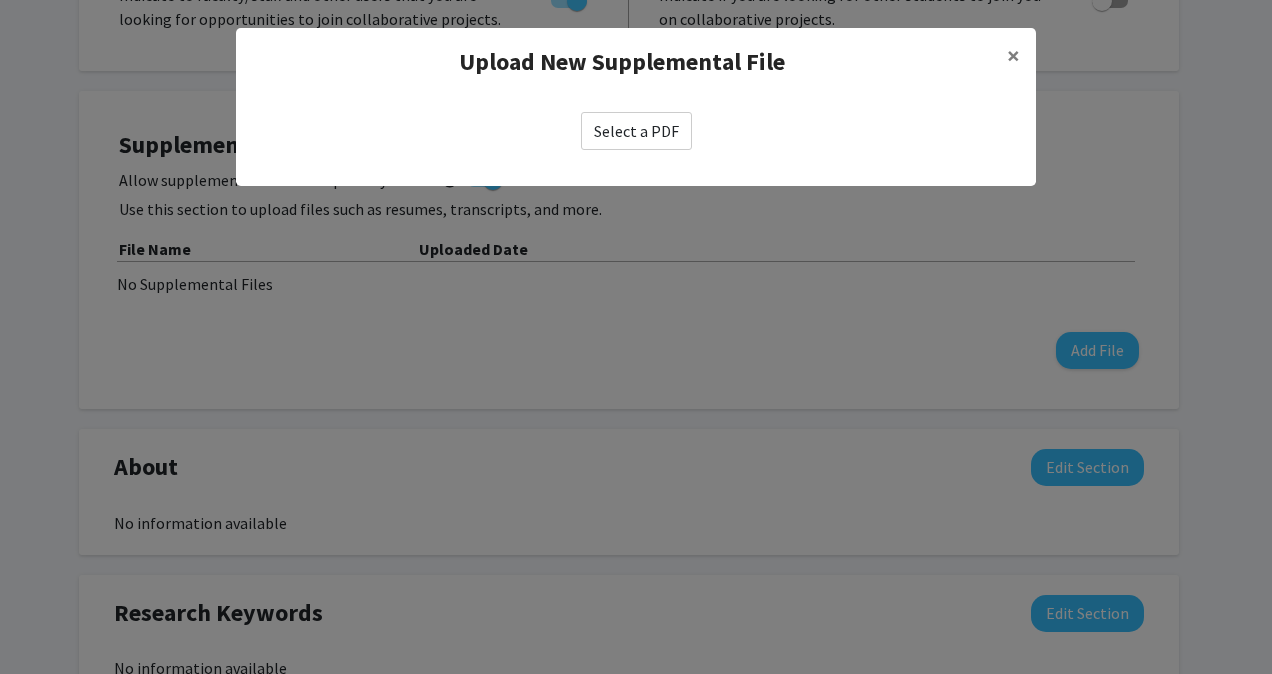 click on "Select a PDF" 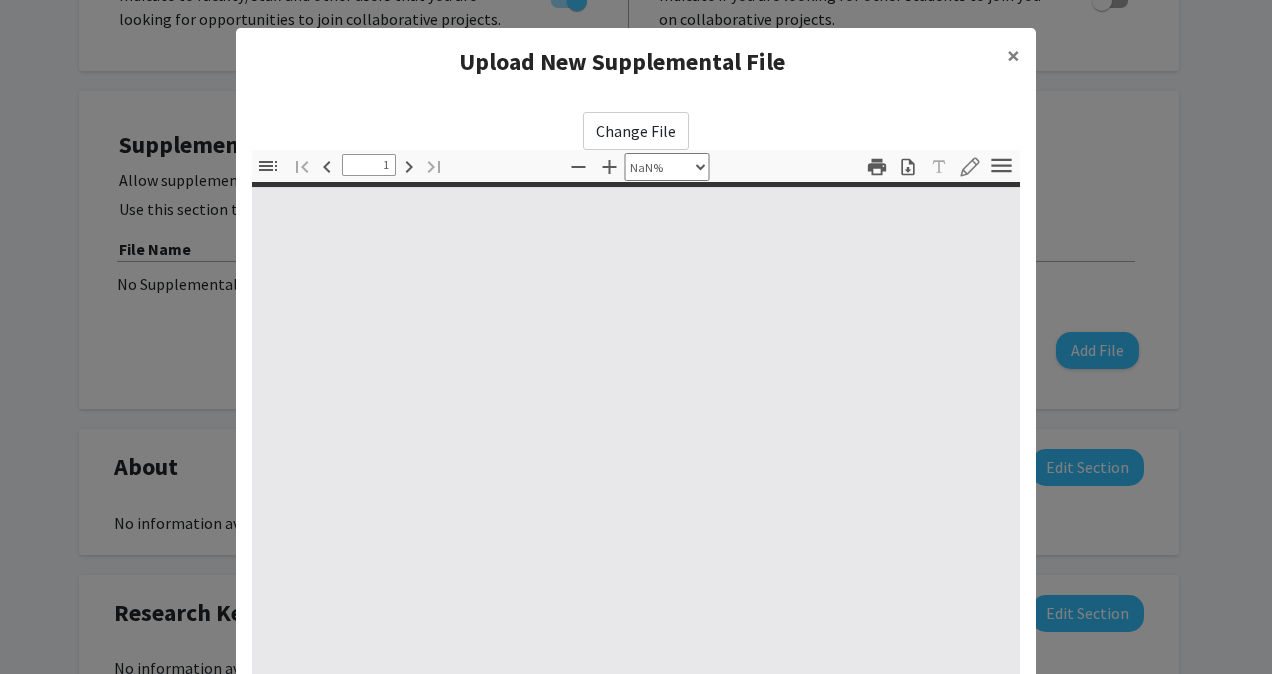 type on "0" 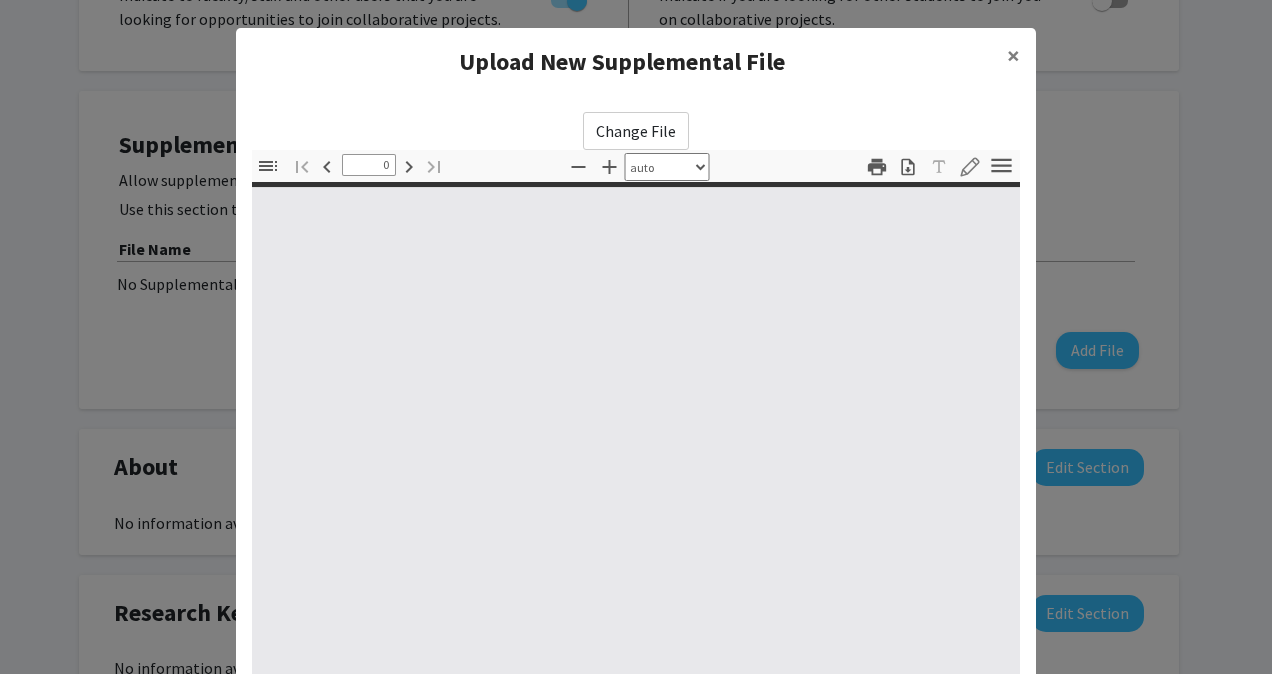 select on "custom" 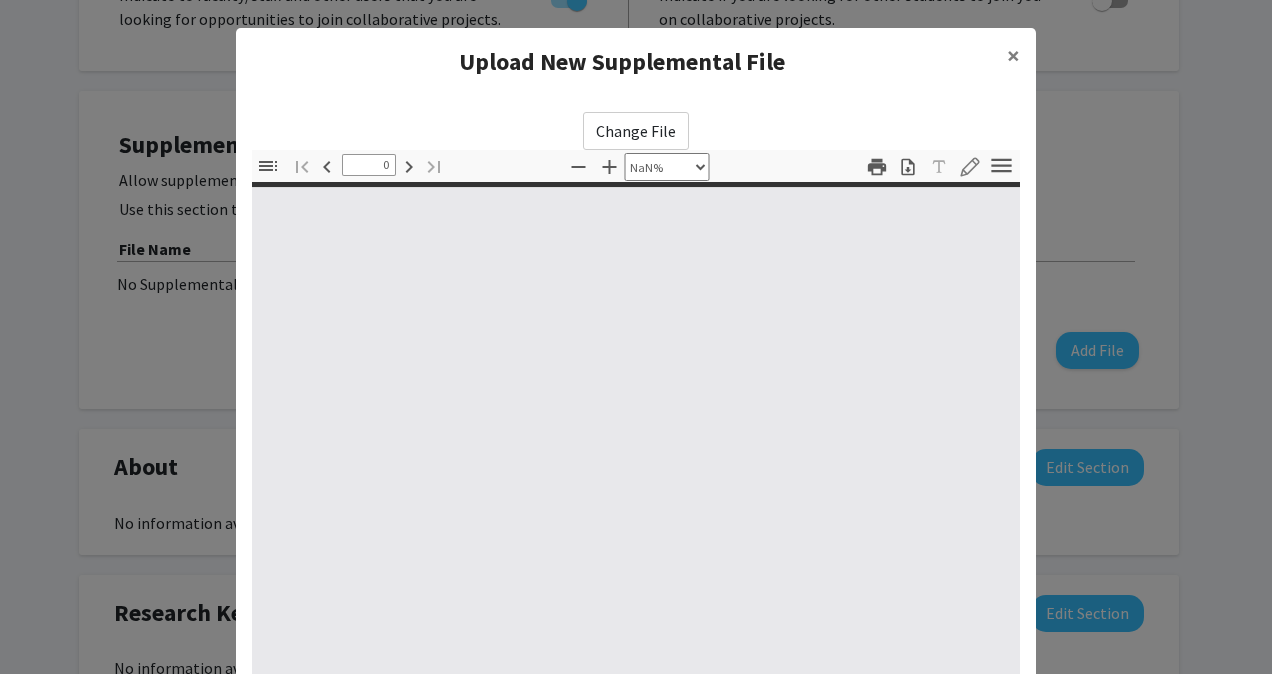 type on "1" 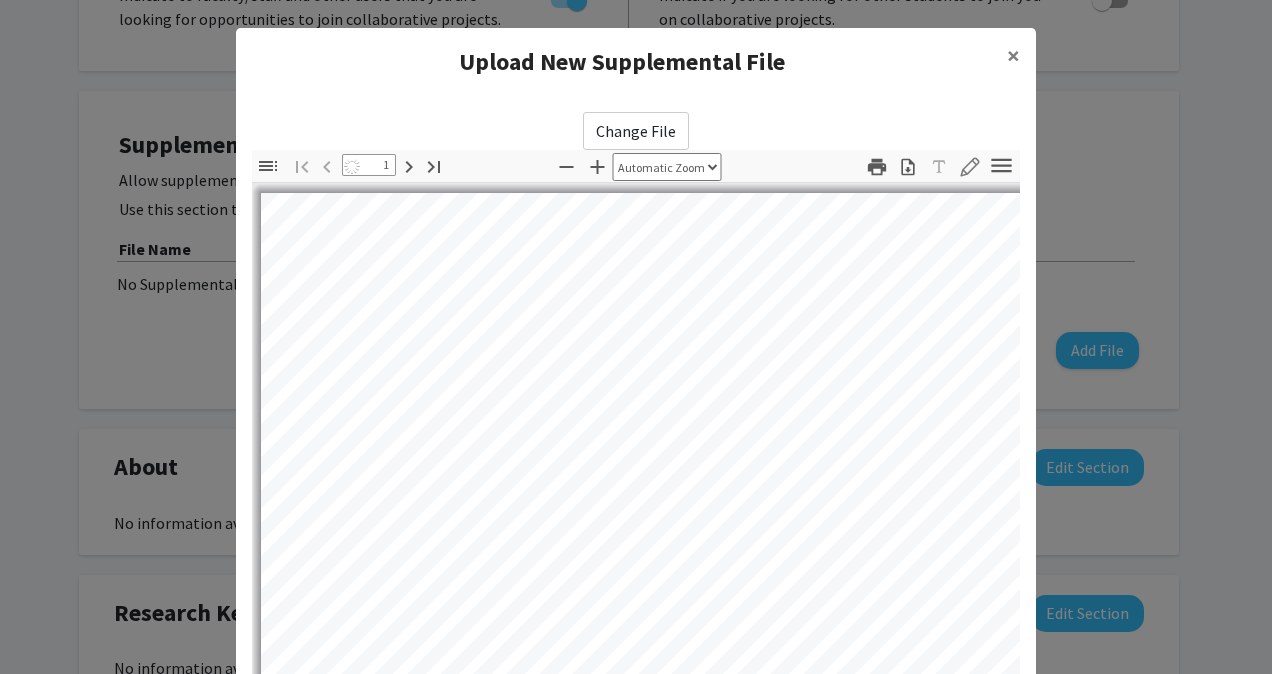select on "auto" 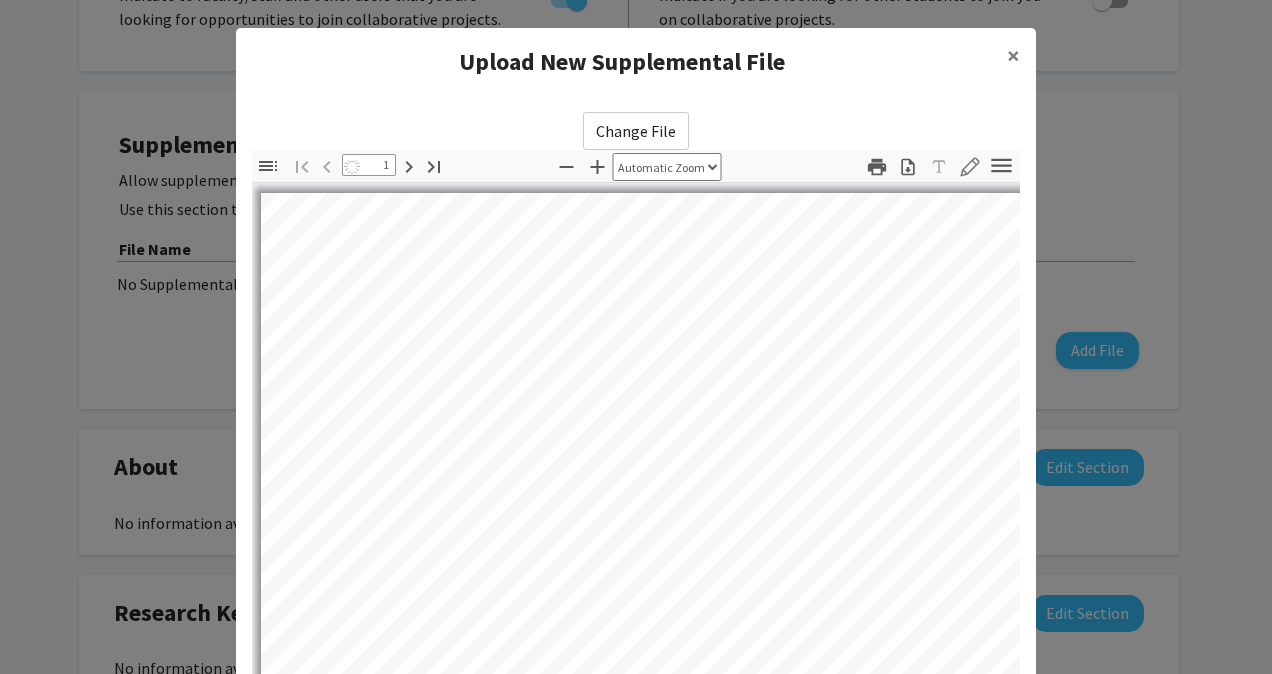 scroll, scrollTop: 0, scrollLeft: 0, axis: both 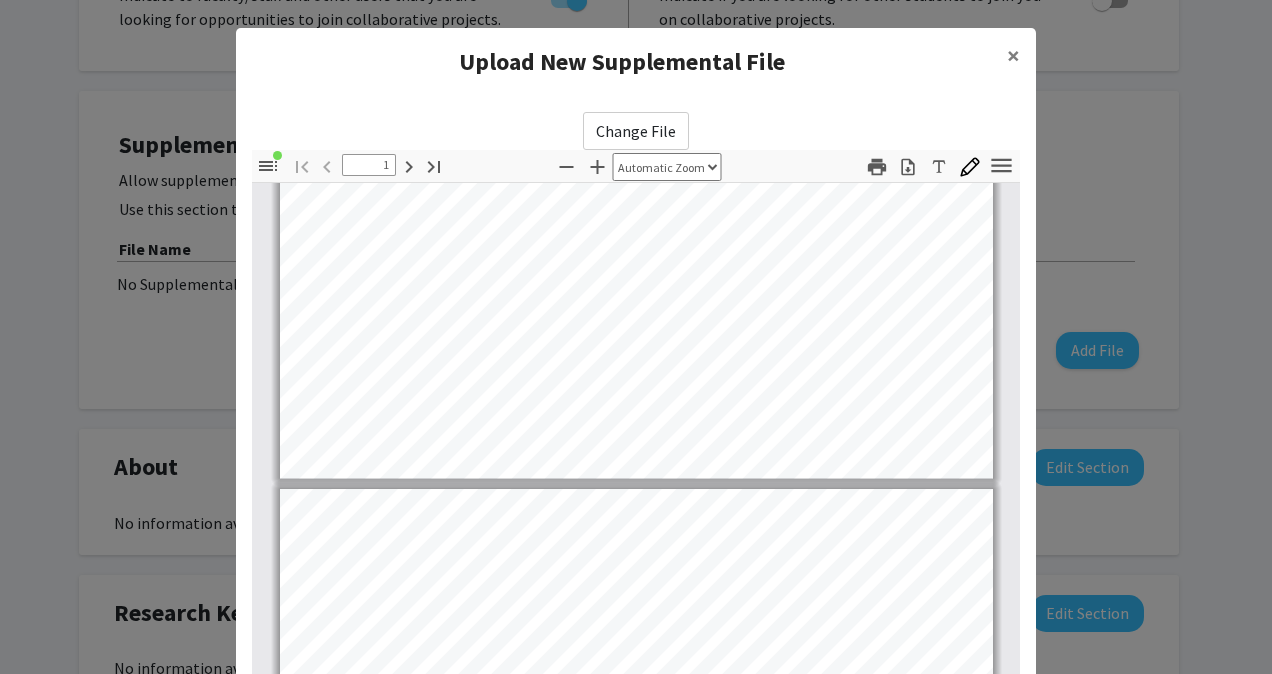 type on "2" 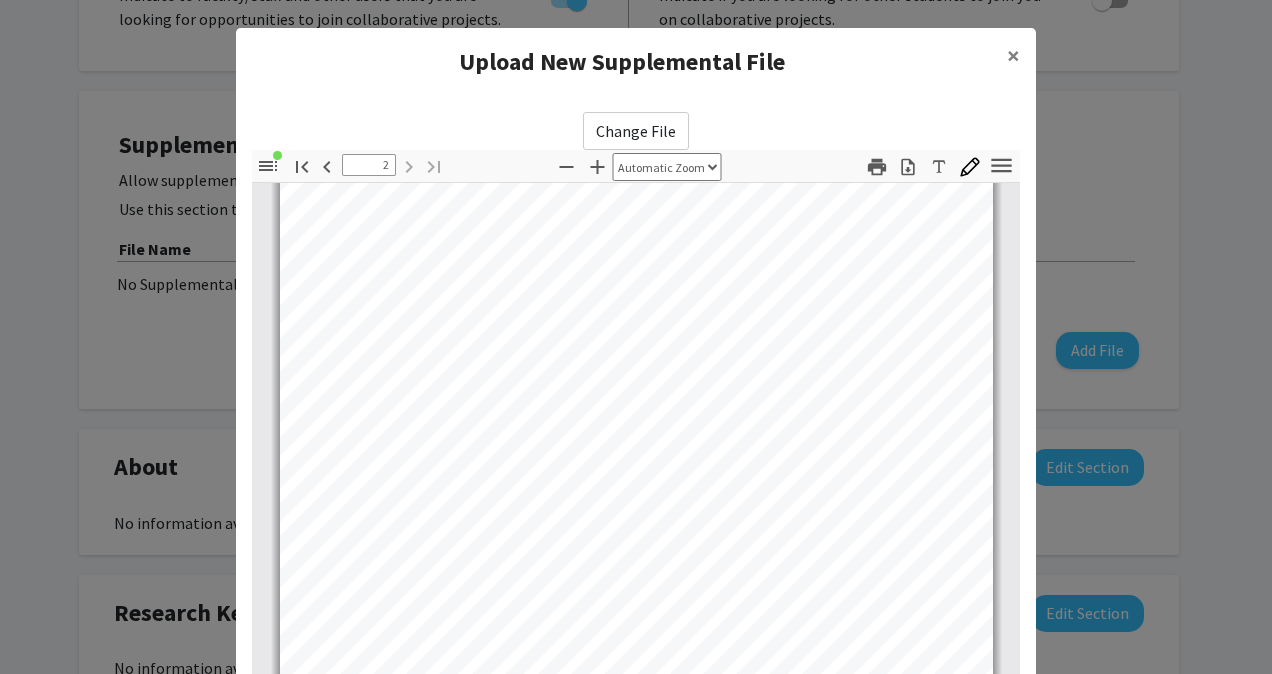 scroll, scrollTop: 1276, scrollLeft: 0, axis: vertical 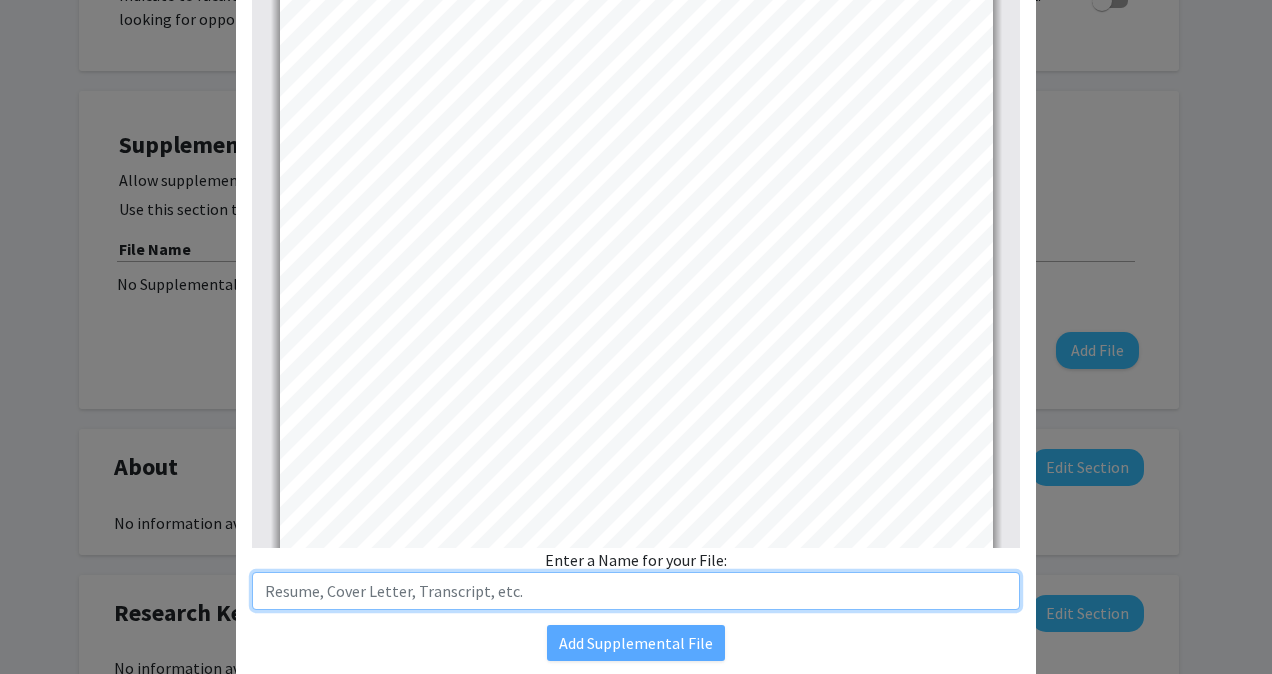 click at bounding box center [636, 591] 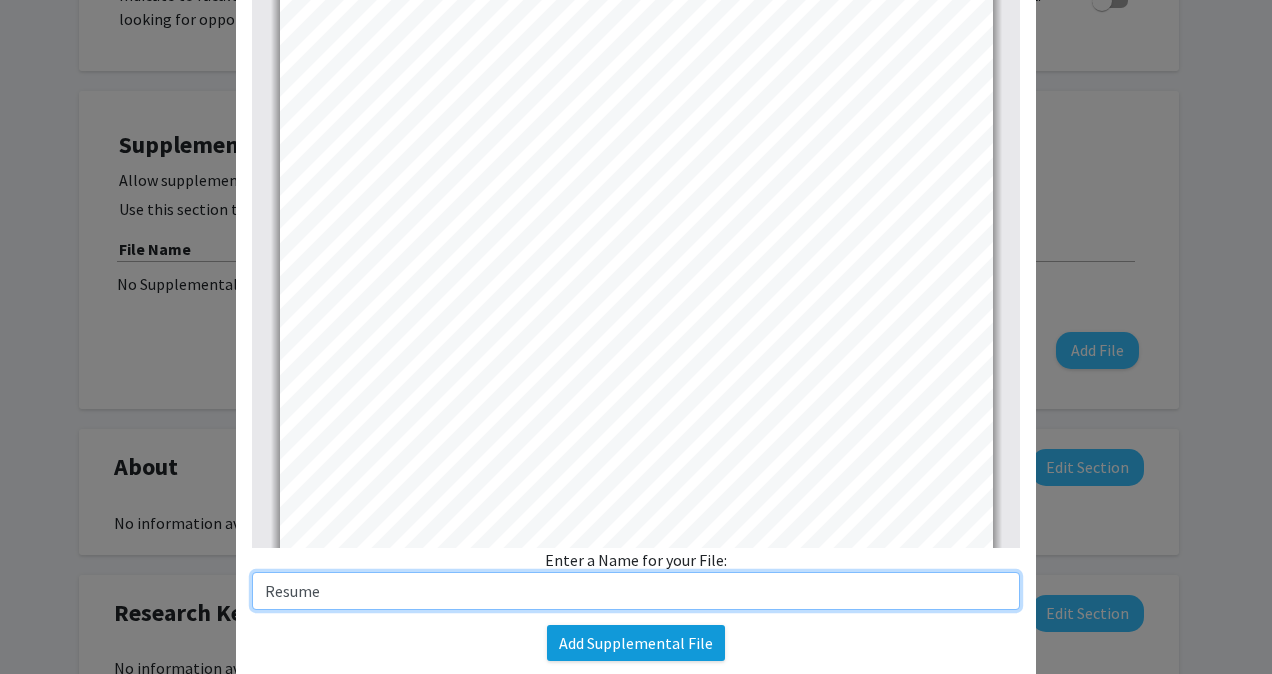 type on "Resume" 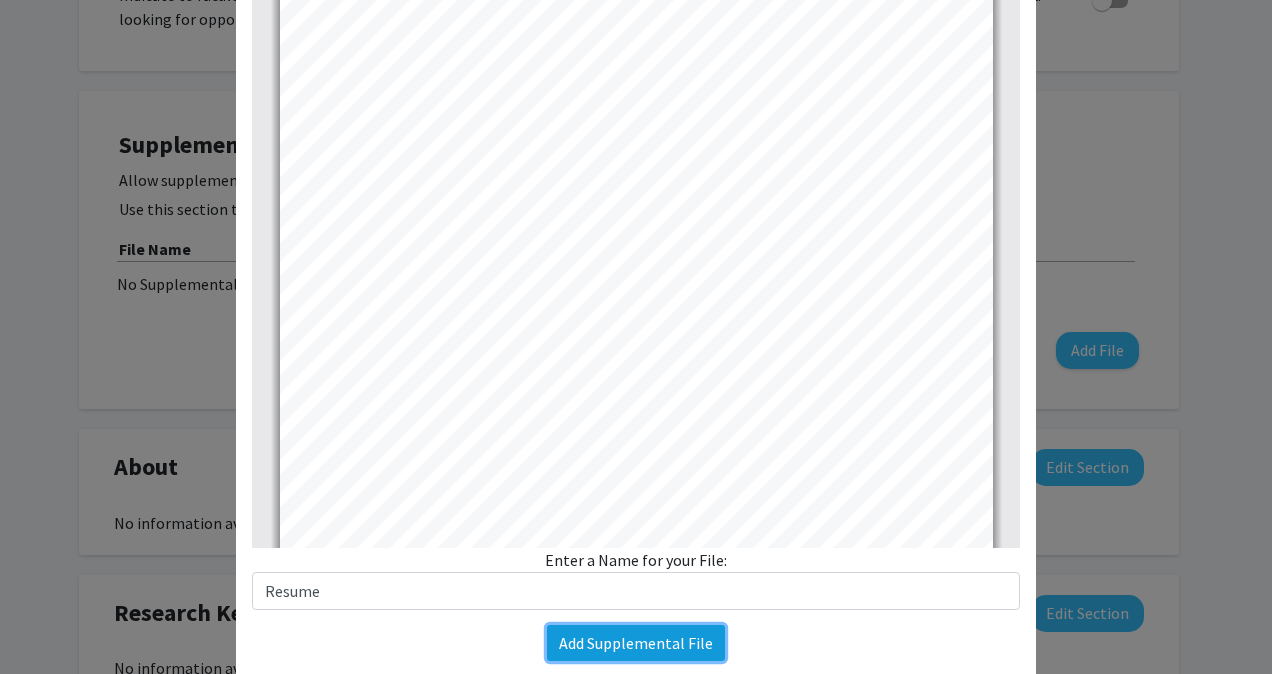 click on "Add Supplemental File" 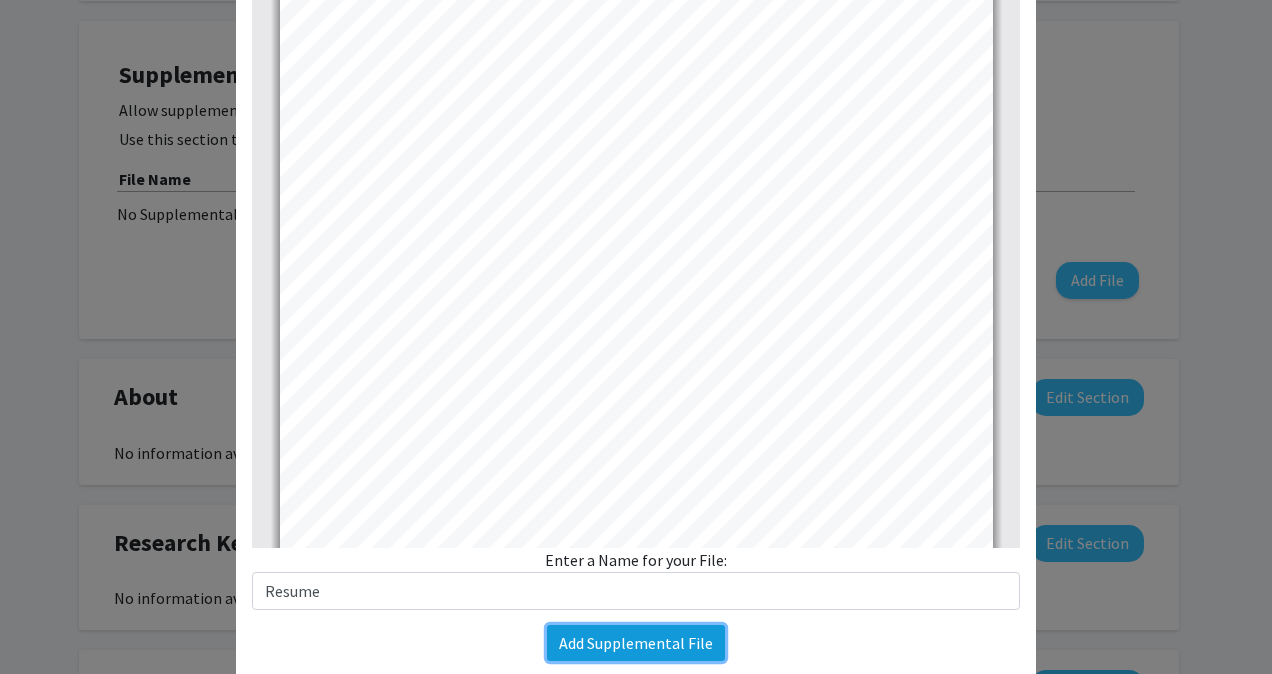 scroll, scrollTop: 839, scrollLeft: 0, axis: vertical 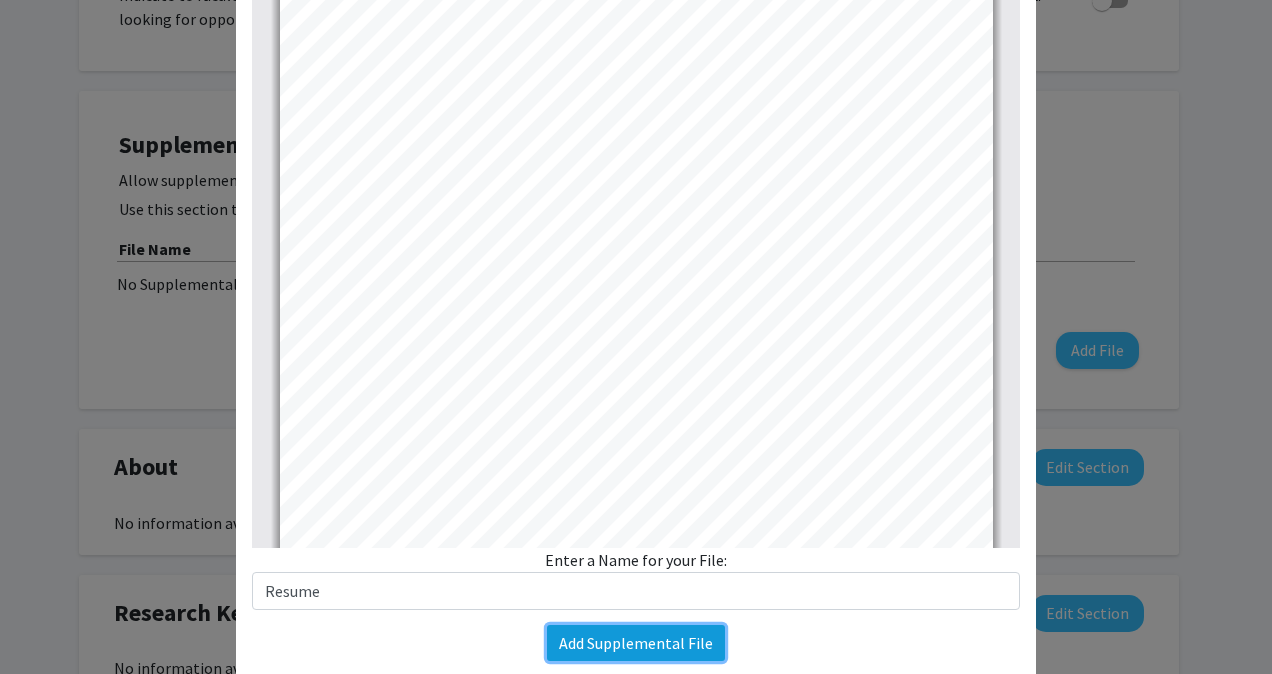 click on "Add Supplemental File" 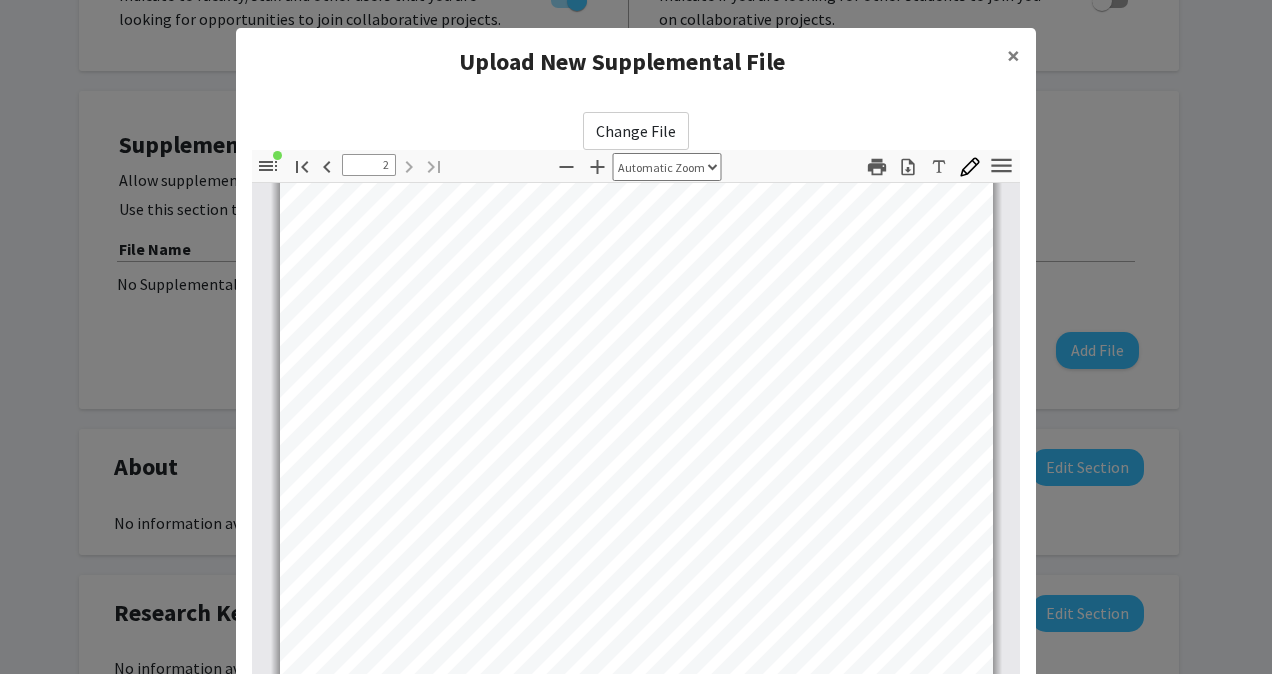 scroll, scrollTop: 179, scrollLeft: 0, axis: vertical 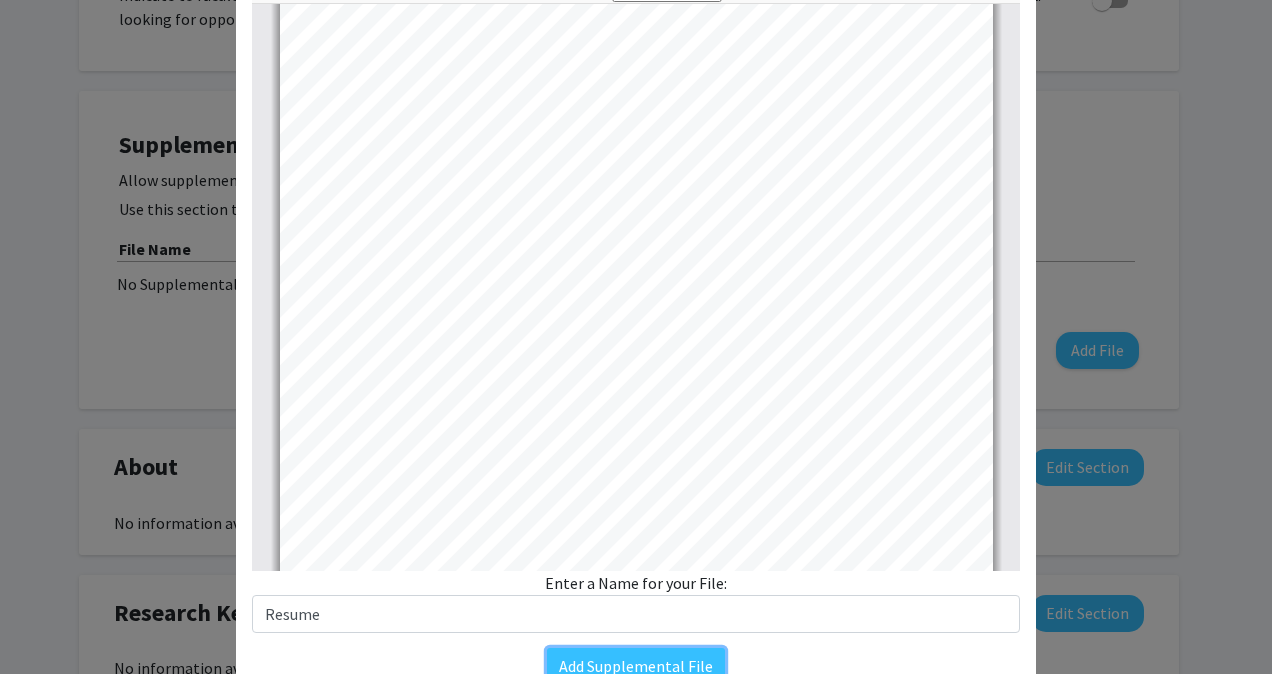 type on "1" 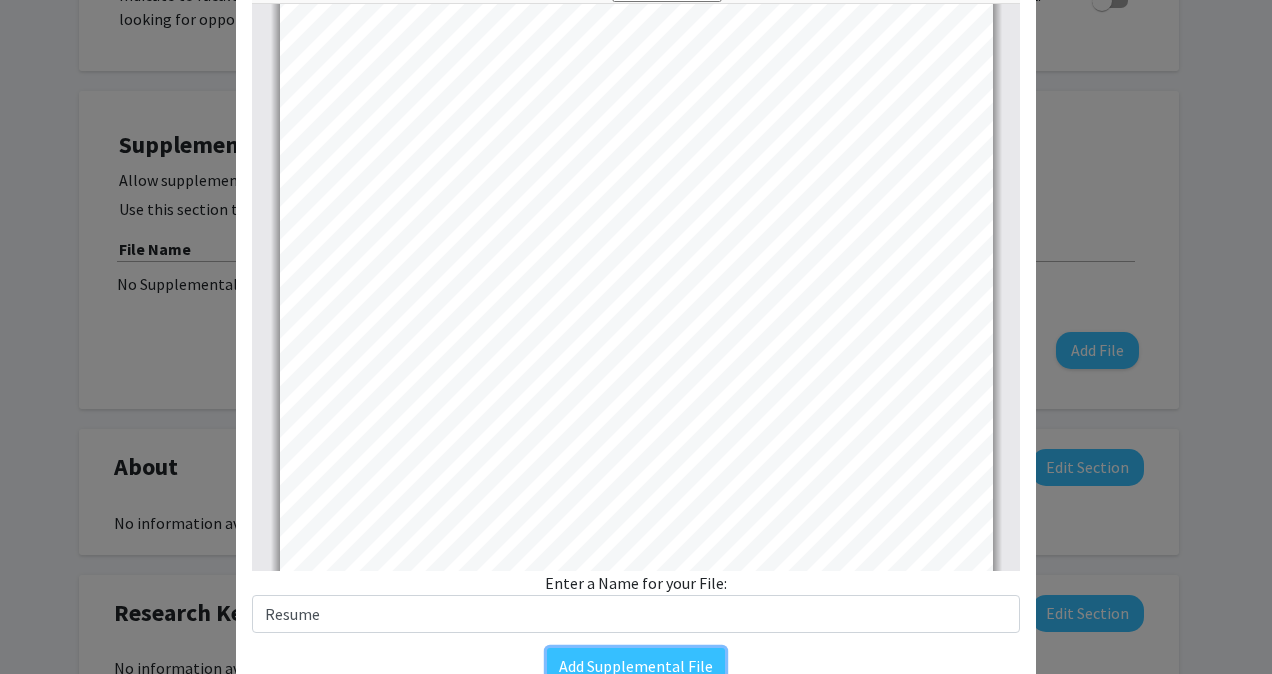 scroll, scrollTop: 0, scrollLeft: 0, axis: both 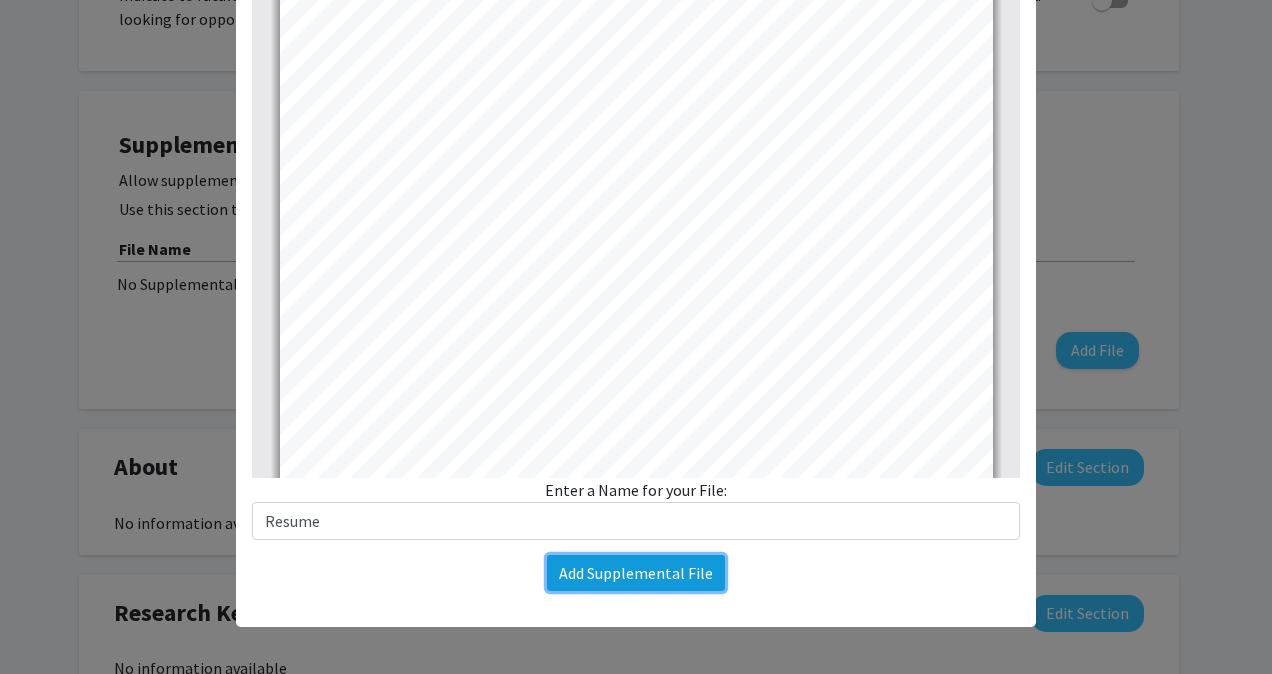 click on "Add Supplemental File" 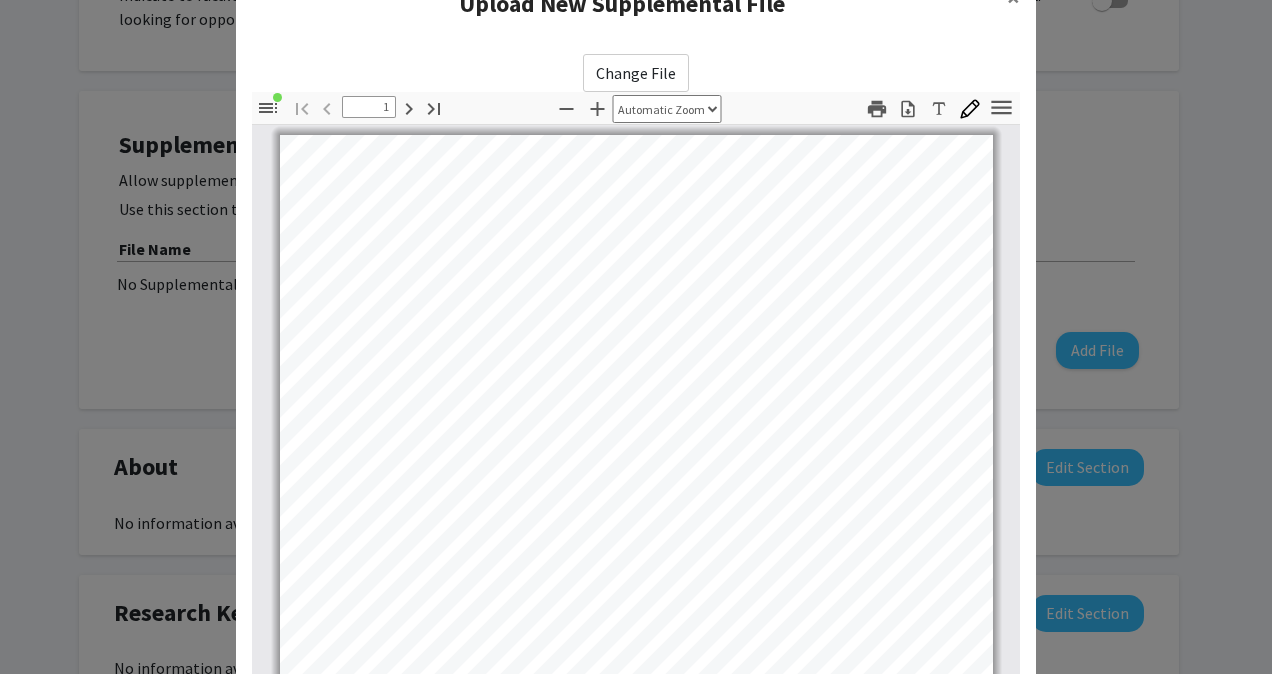scroll, scrollTop: 0, scrollLeft: 0, axis: both 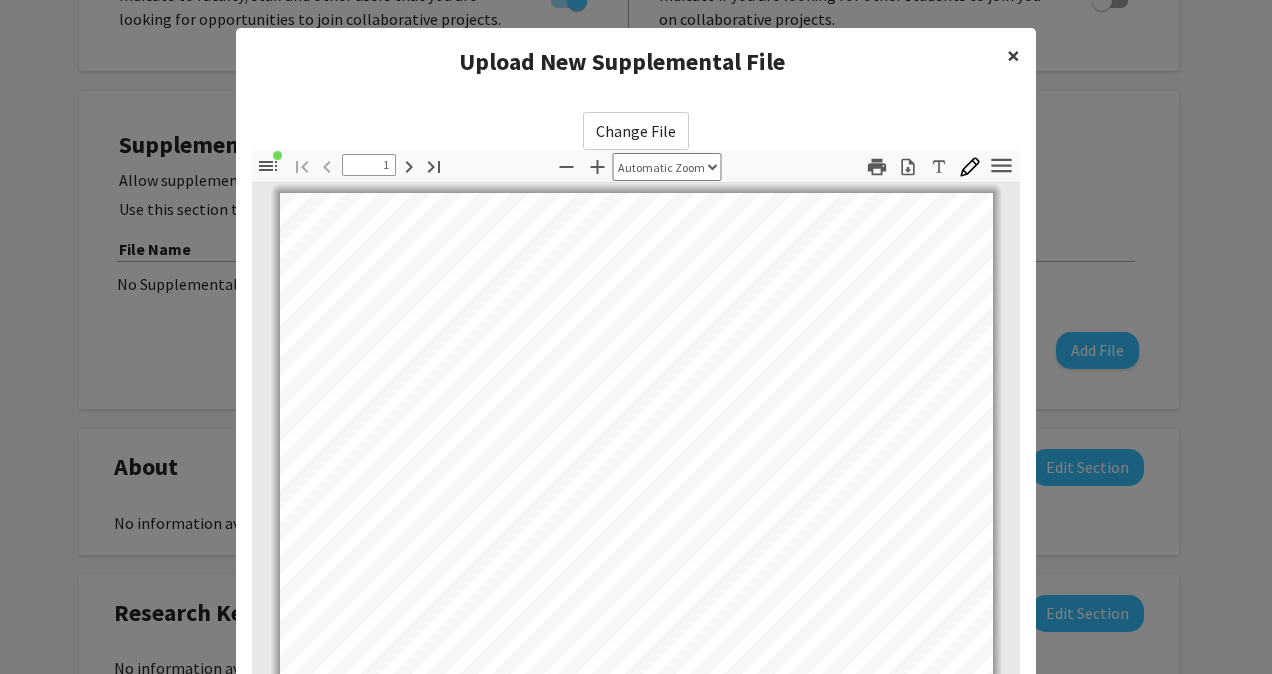 click on "×" 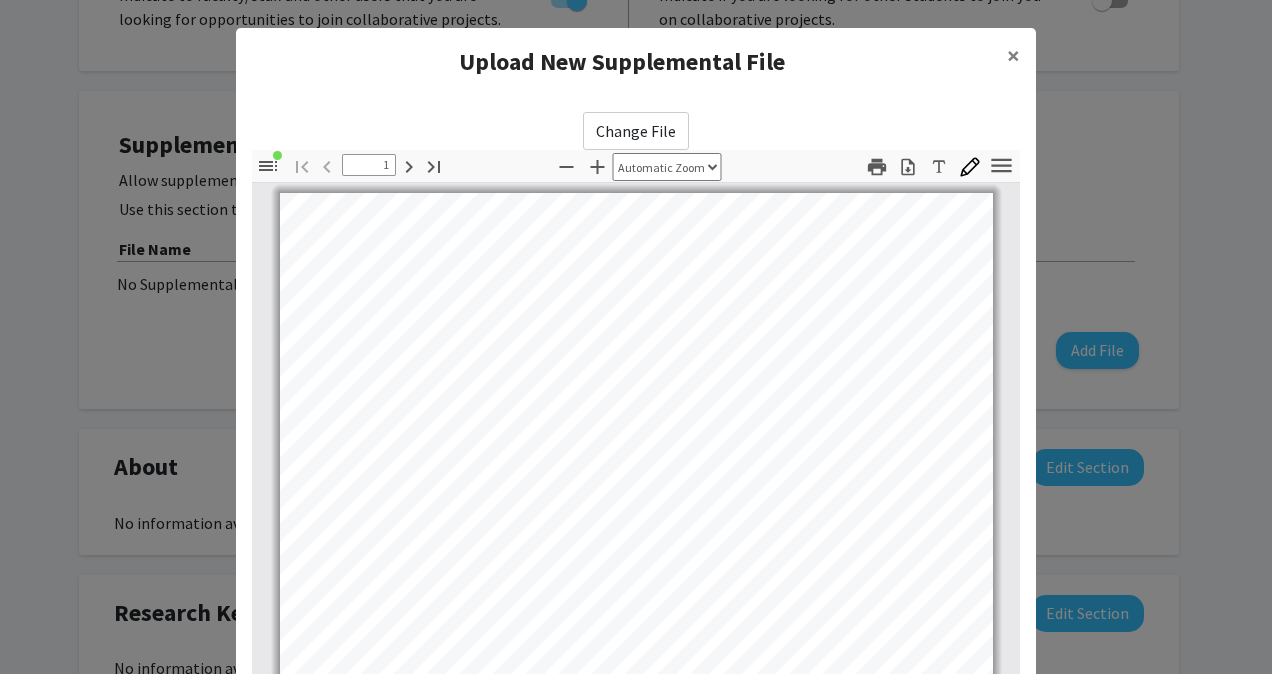 click on "Upload New Supplemental File ×" 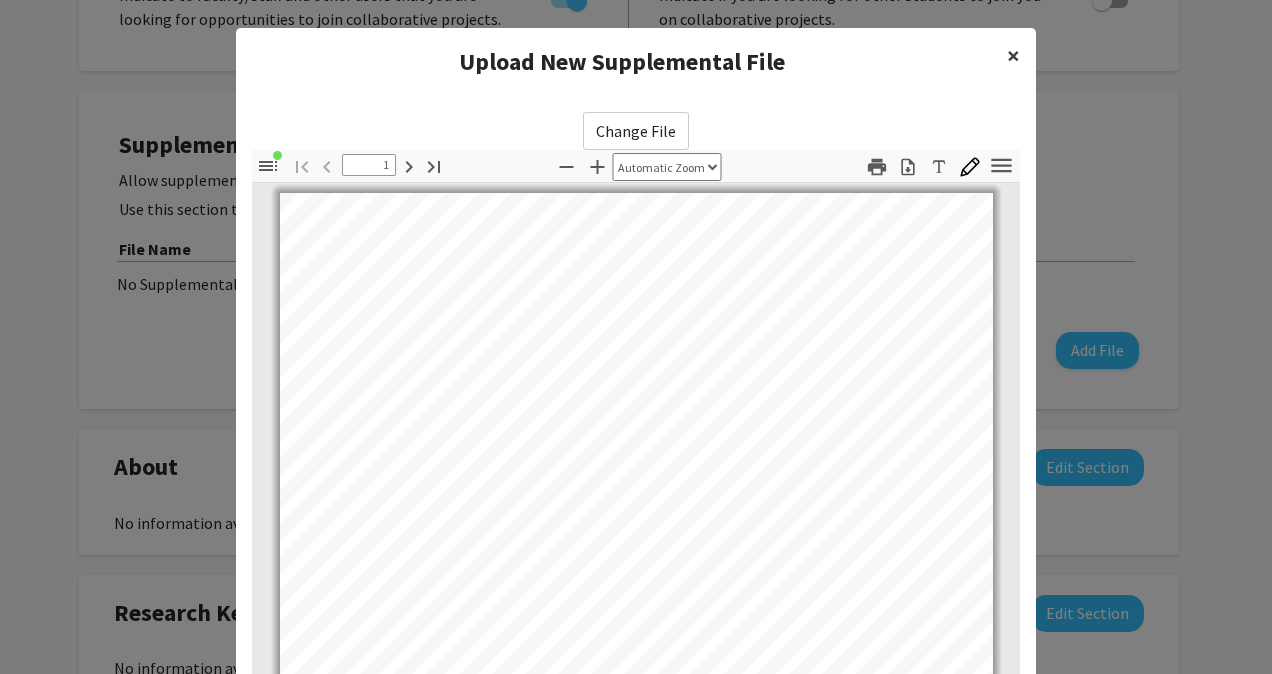 click on "×" 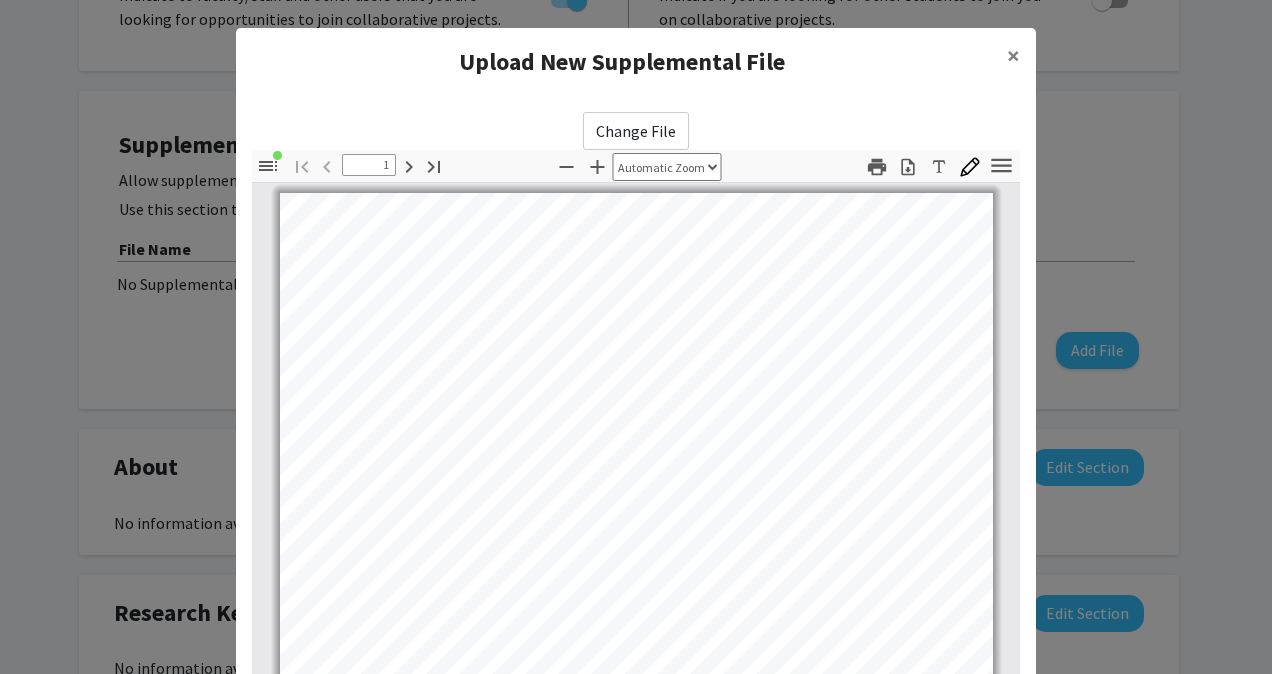 click on "Upload New Supplemental File × Change File Thumbnails Document Outline Attachments Layers Current Outline Item [FIRST] [LAST]A long, thin rectangle to divide sections of the document SKILLS EXPERIENCE Mennonite Central Committee, [CITY], [STATE] — Meals Coordinator University of Pikeville School of Dance, [CITY], [STATE] — Office and Classroom Assistant Pike County Schools, [CITY], [STATE] — Secretary EDUCATION University of Kentucky, [CITY], [STATE] — Kinesiology SERVICE Toggle Sidebar Find Go to First Page Previous 1 of 2 Next Go to Last Page Zoom Out Zoom In Automatic Zoom Actual Size Page Fit Page Width 50% 100% 125% 150% 200% 300% 400% NaN% Hand Tool Text Selection Tool Presentation Mode Open Print Download Text Draw Tools Color #000000 Size Color #000000 Thickness Opacity Presentation Mode Open Print Download Go to First Page Previous Next Go to Last Page Rotate Clockwise Rotate Counterclockwise Text Selection Tool Hand Tool Page Scrolling Vertical Scrolling Horizontal Scrolling Next OK" 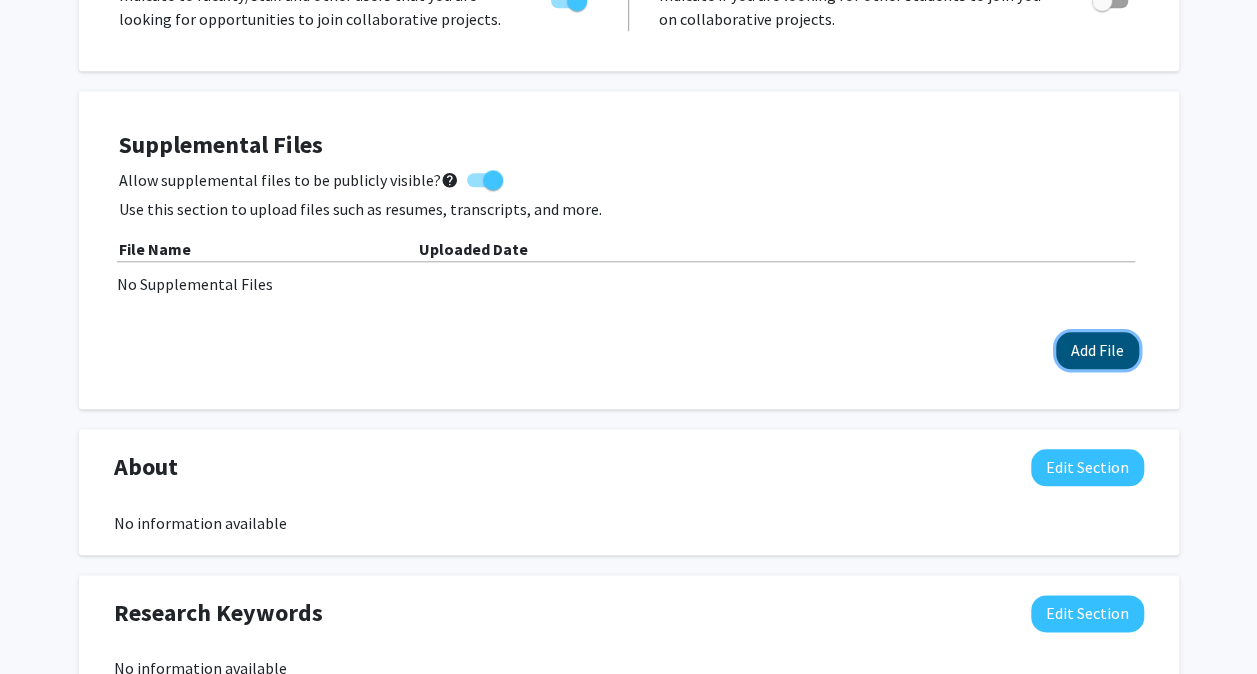 click on "Add File" 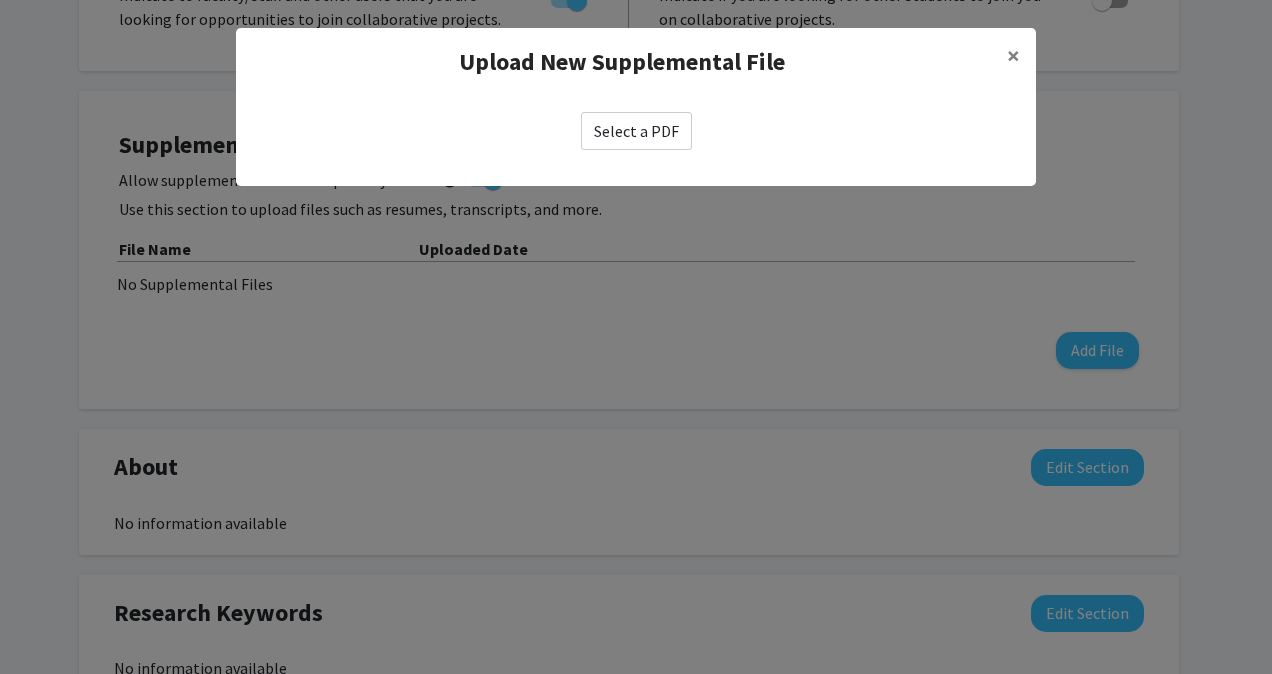 click on "Select a PDF" 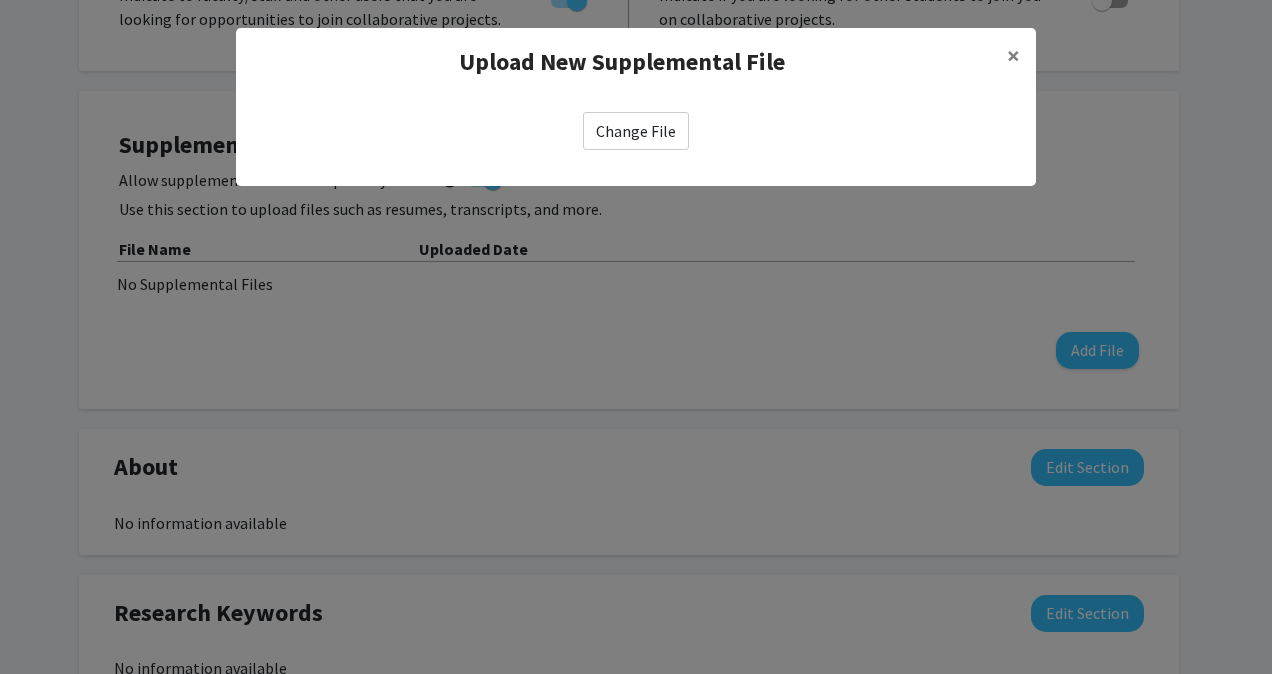 select on "custom" 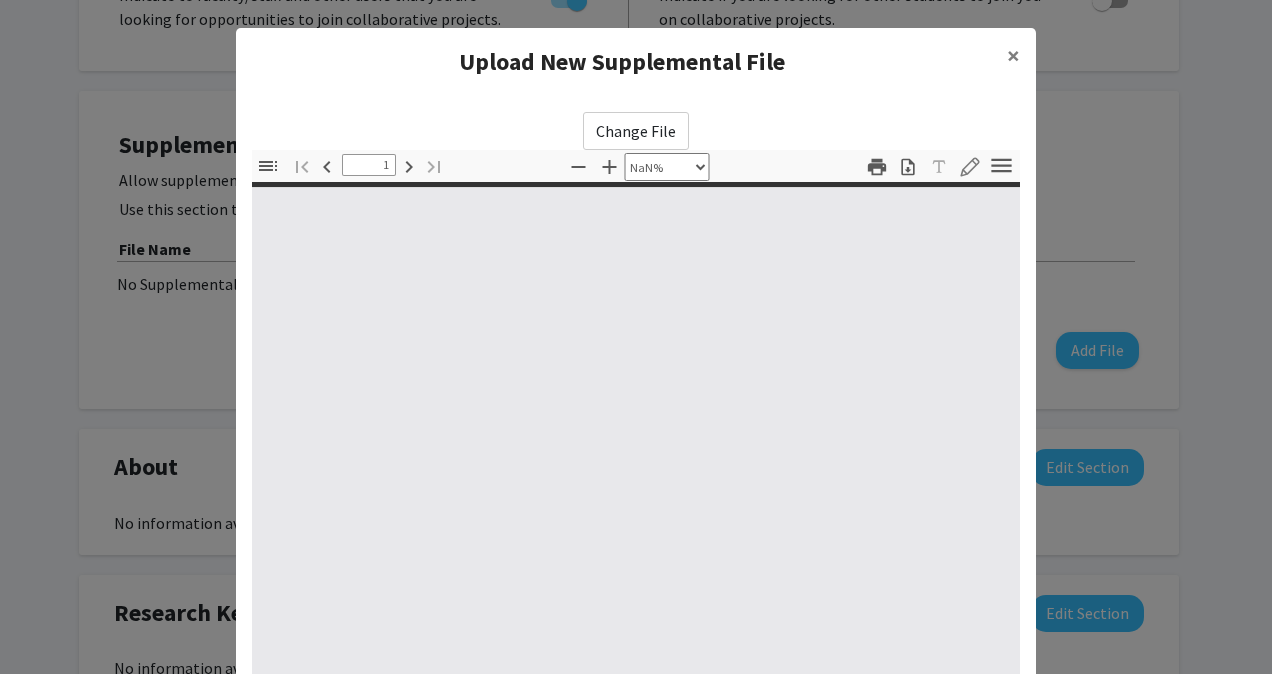 type on "0" 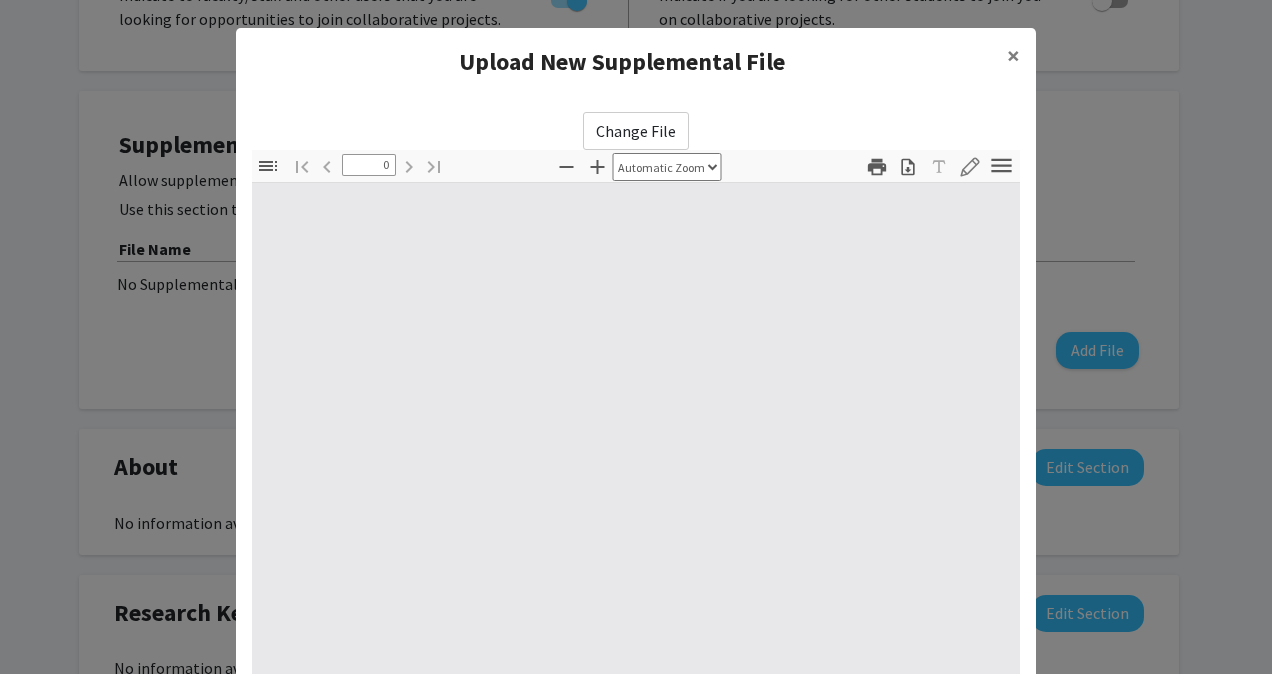 select on "custom" 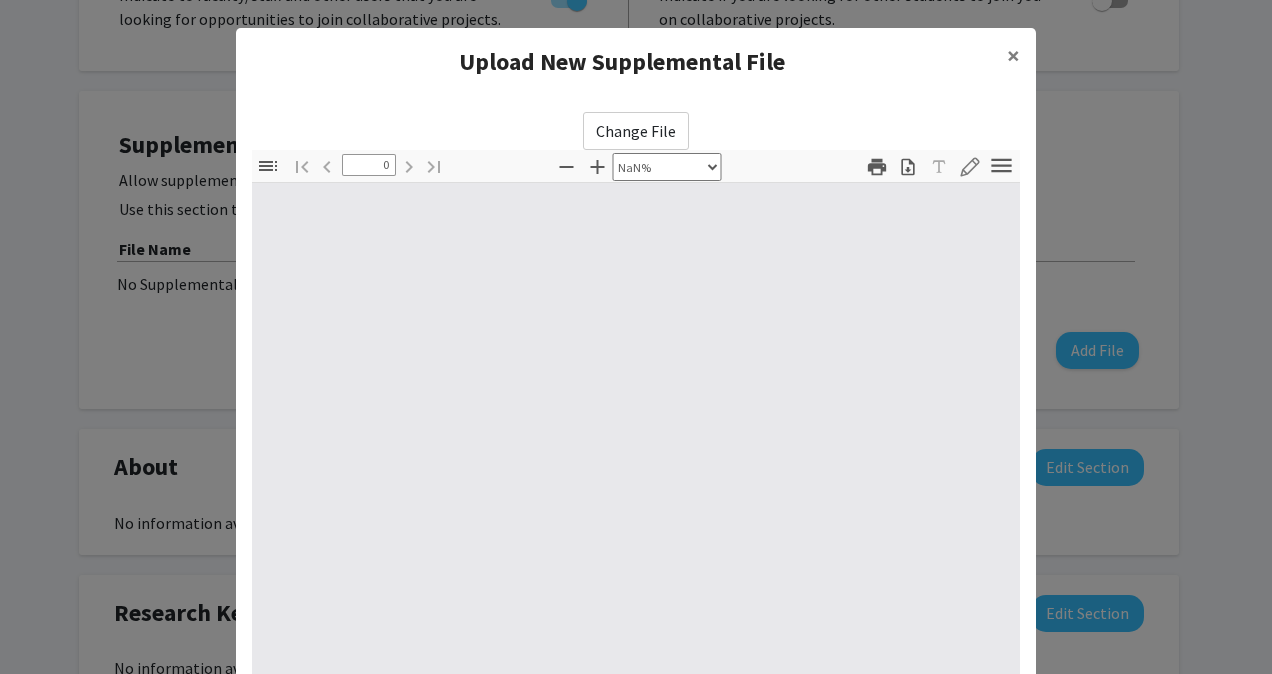 type on "1" 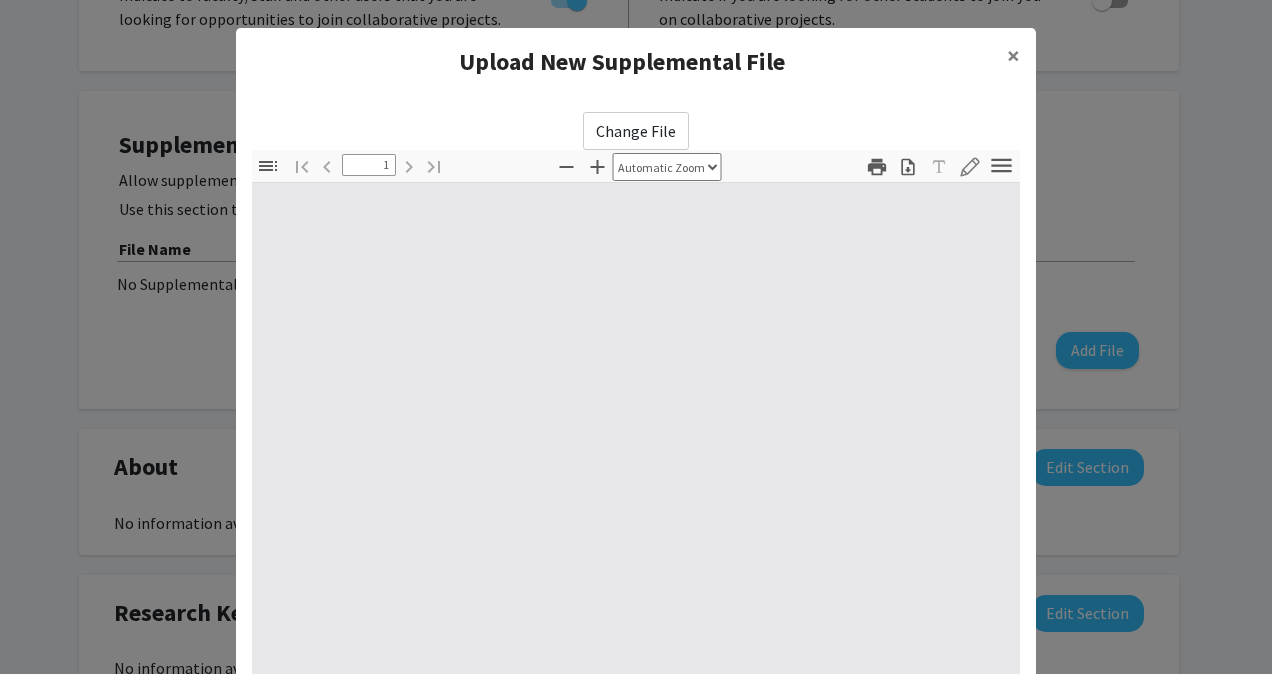 select on "auto" 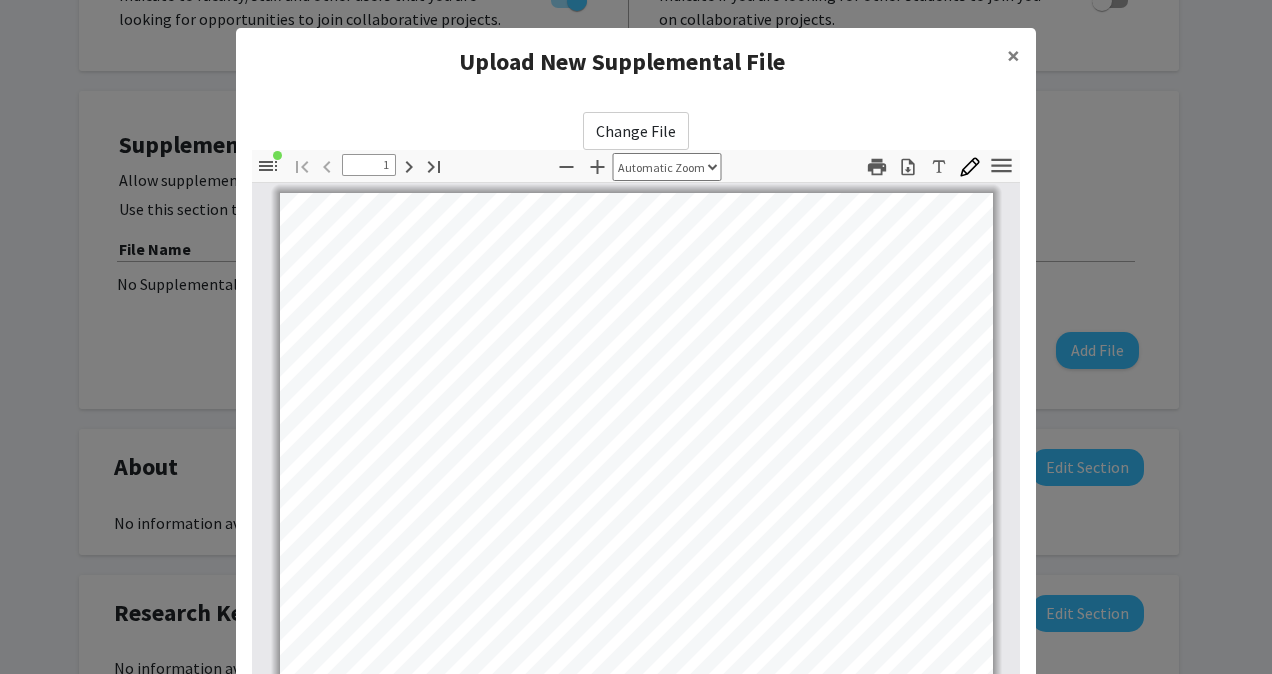 scroll, scrollTop: 0, scrollLeft: 0, axis: both 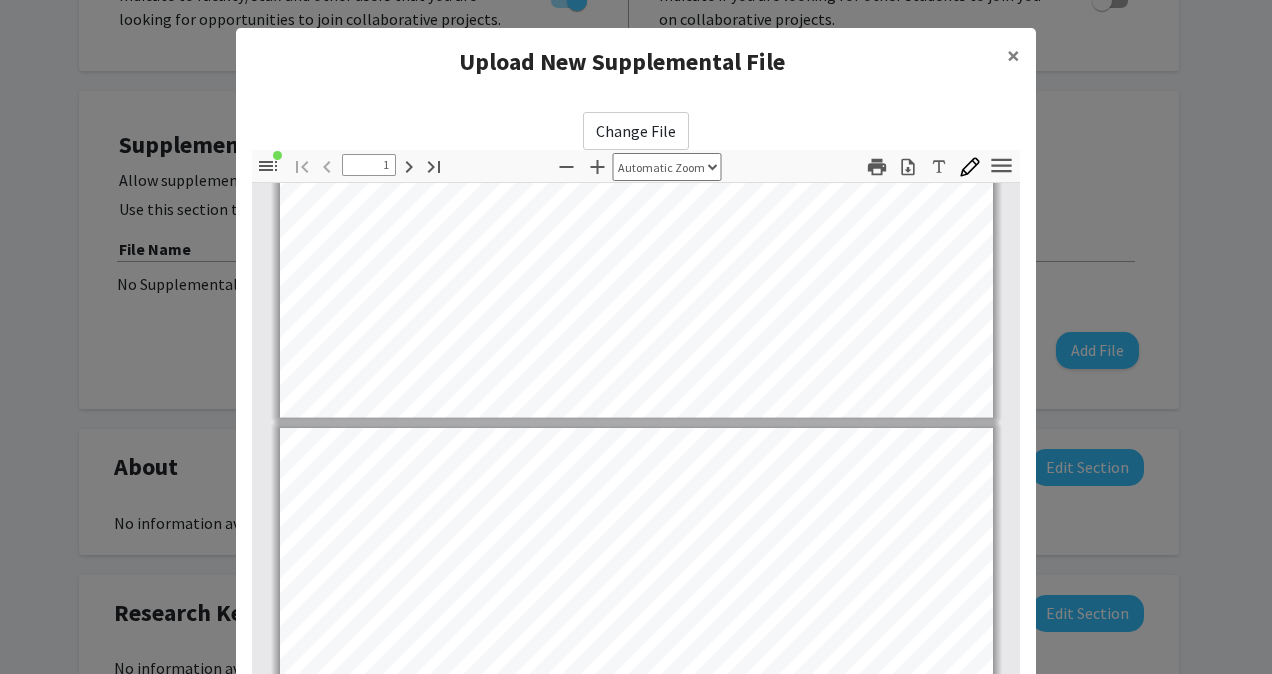 type on "2" 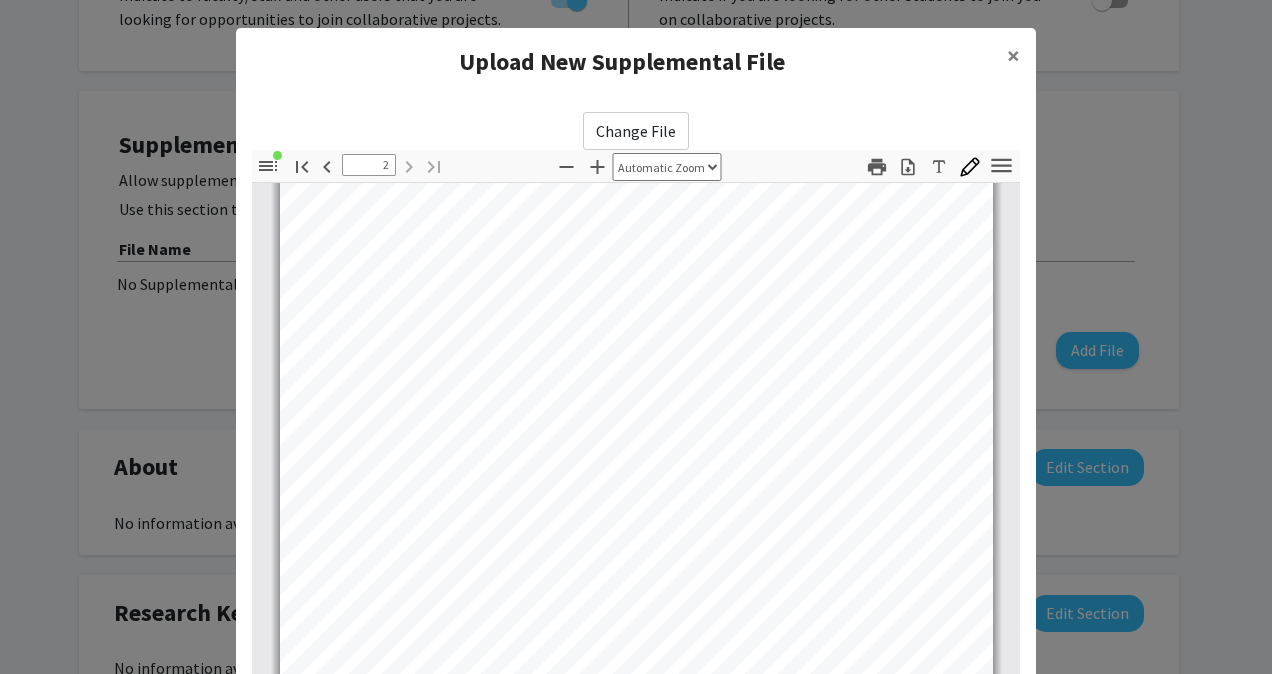 scroll, scrollTop: 1306, scrollLeft: 0, axis: vertical 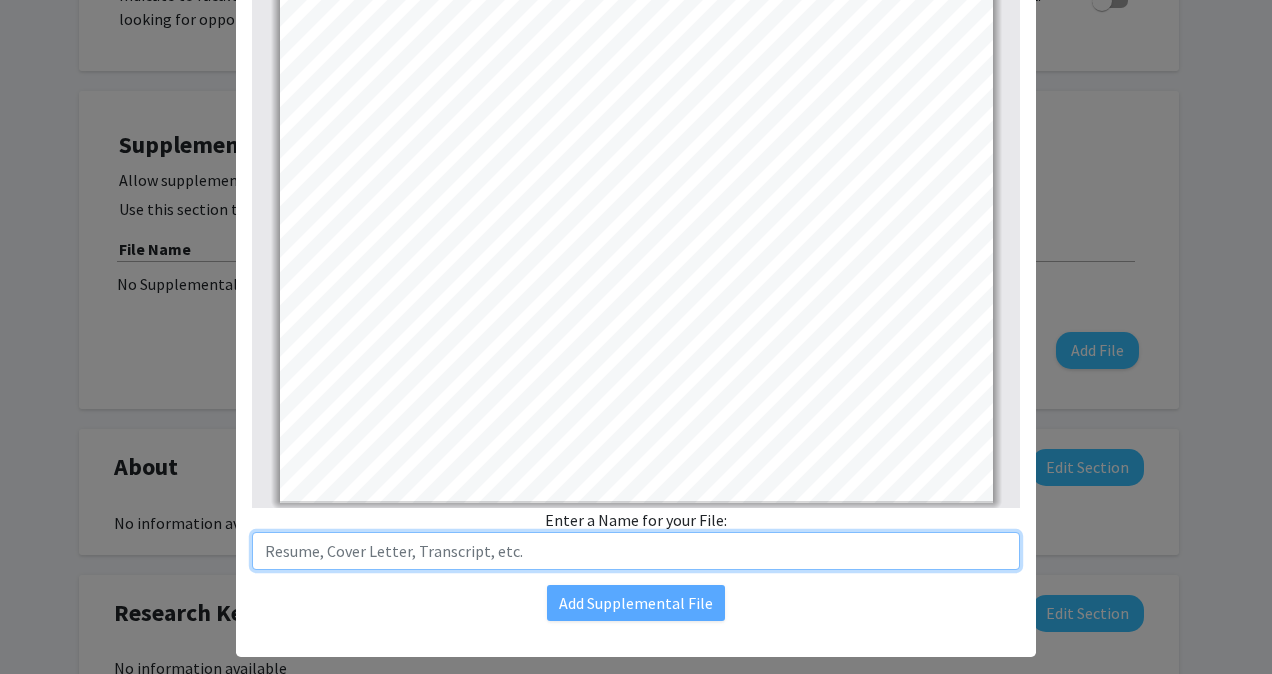 click at bounding box center (636, 551) 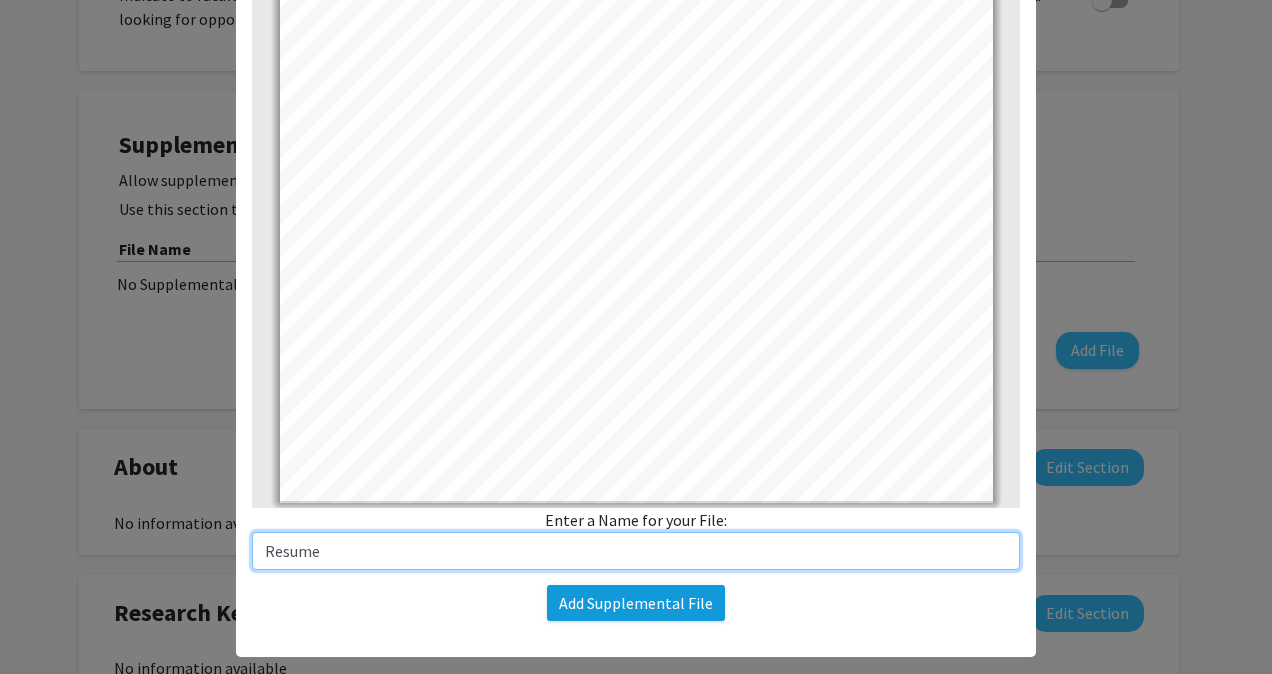 type on "Resume" 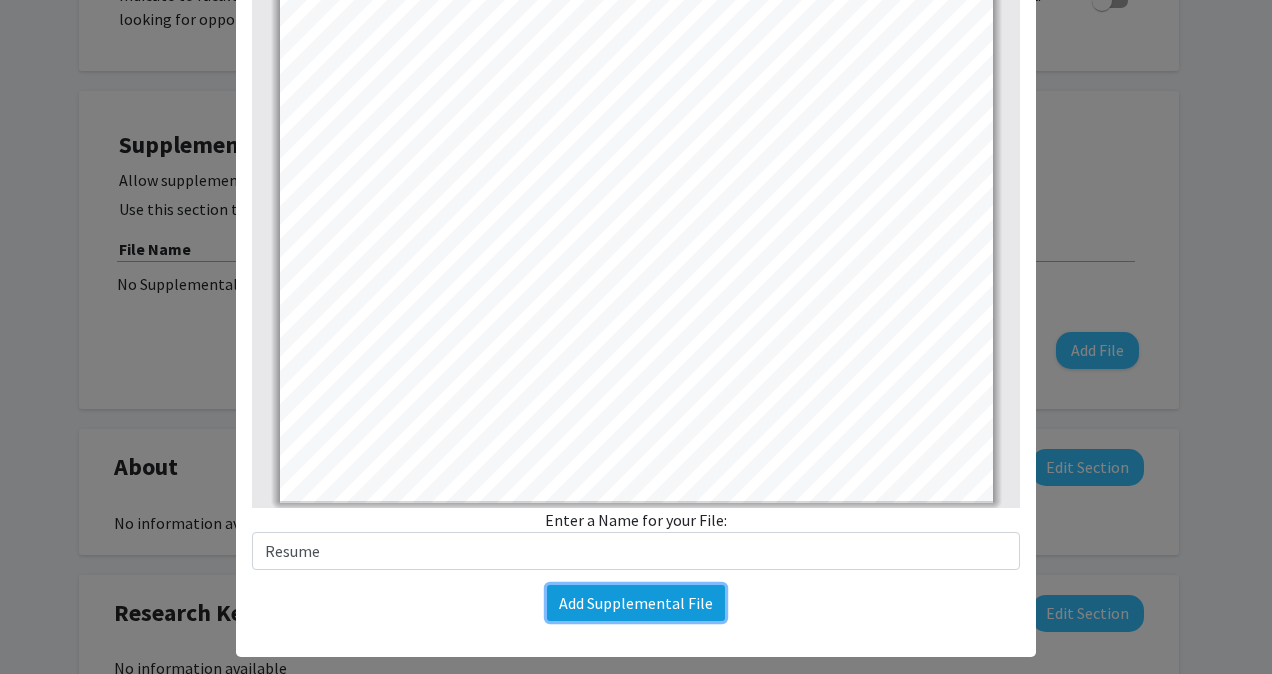 click on "Add Supplemental File" 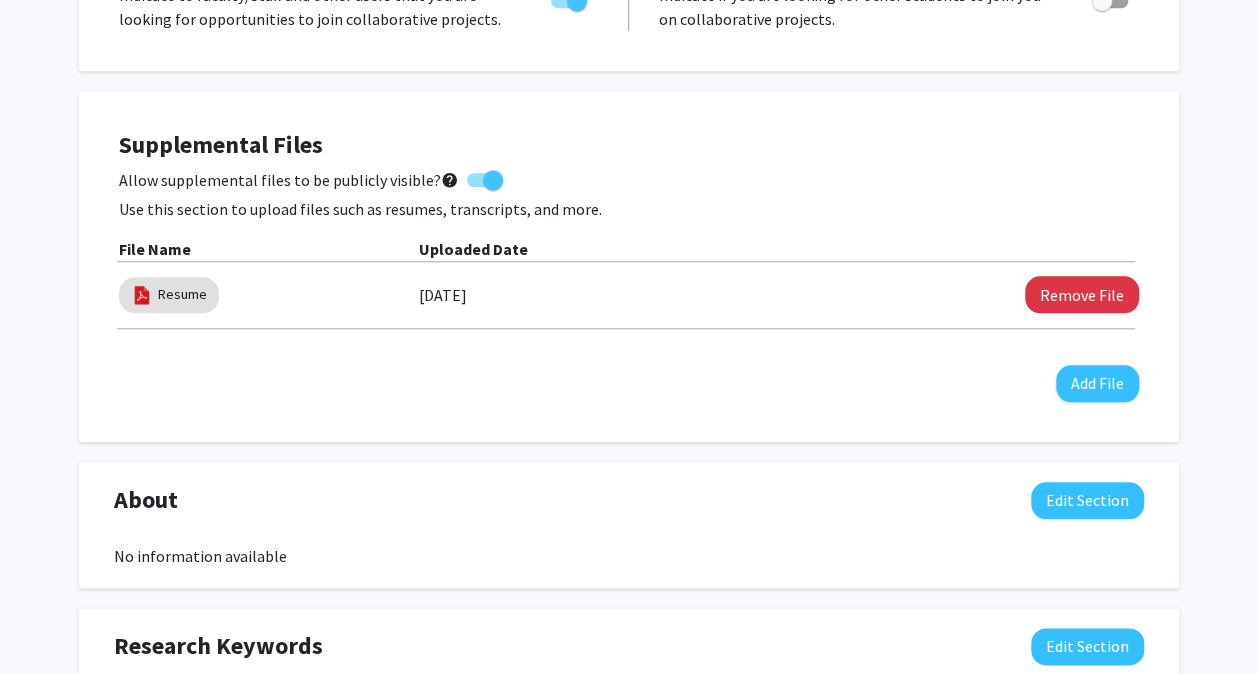click on "About  Edit Section  No information available  You may write a maximum of 1,000 words:  Insert link Remove link Word Count: 0 words Save  Cancel Edits" 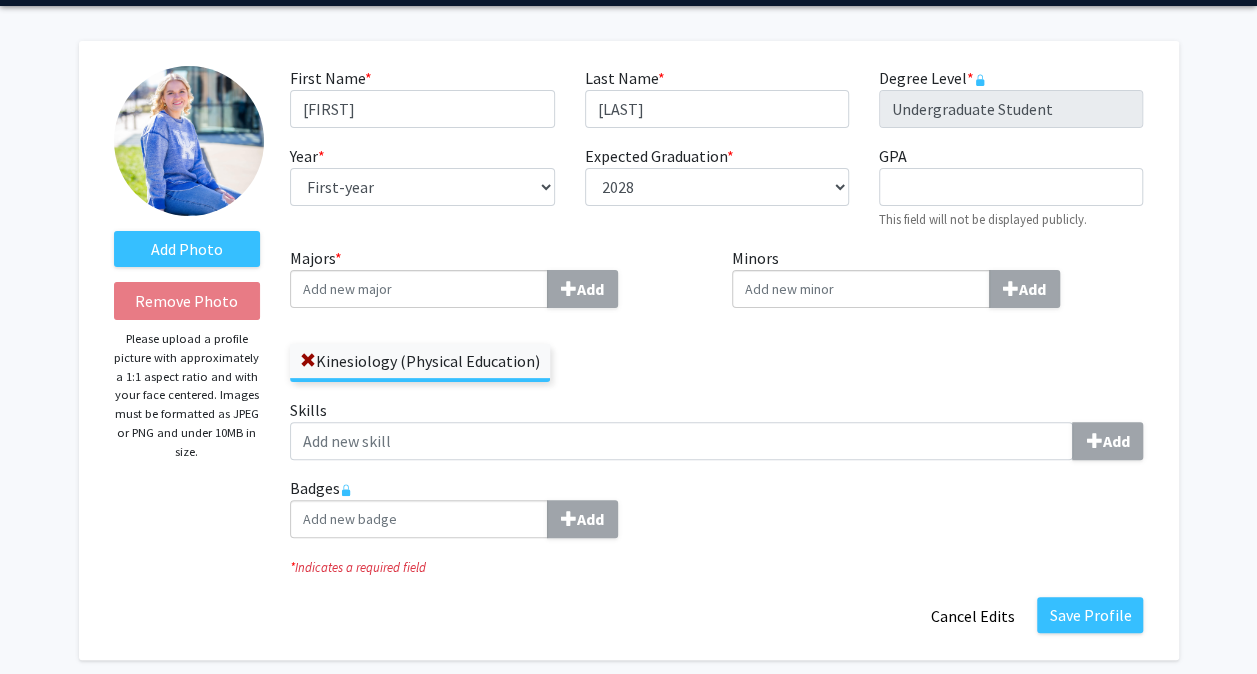 scroll, scrollTop: 0, scrollLeft: 0, axis: both 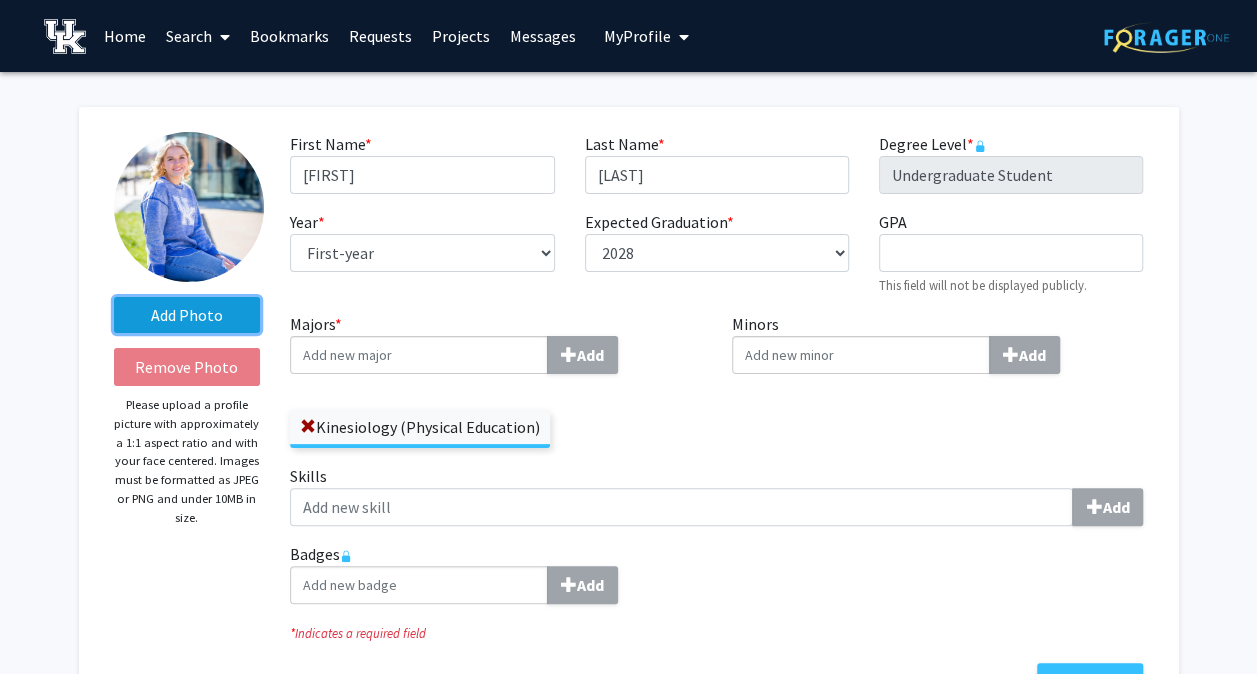 click on "Add Photo" 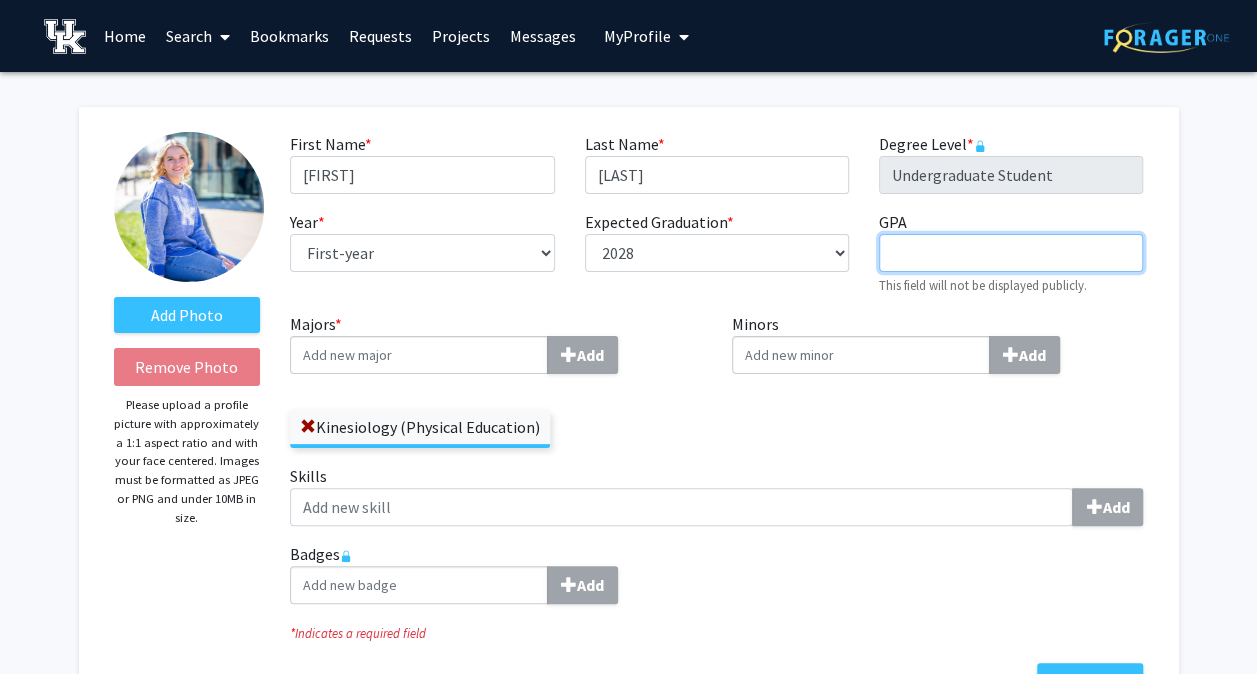 click on "GPA  required" at bounding box center [1011, 253] 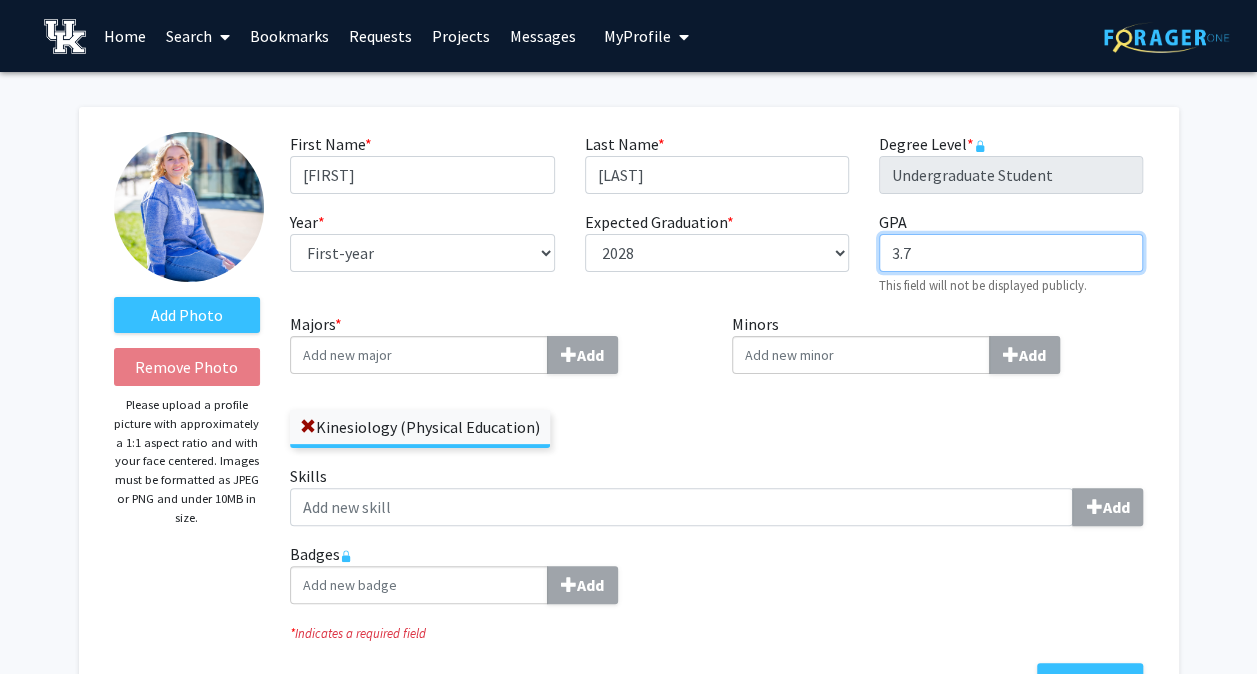 type on "3.7" 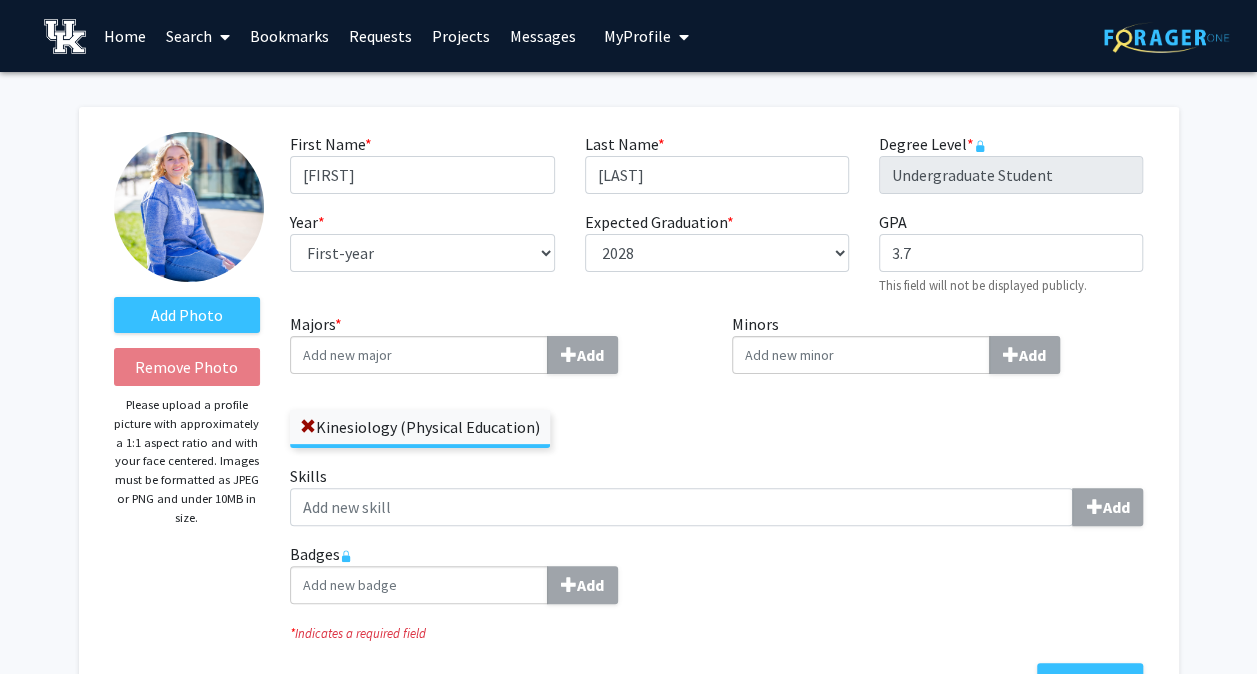 click on "Minors  Add" 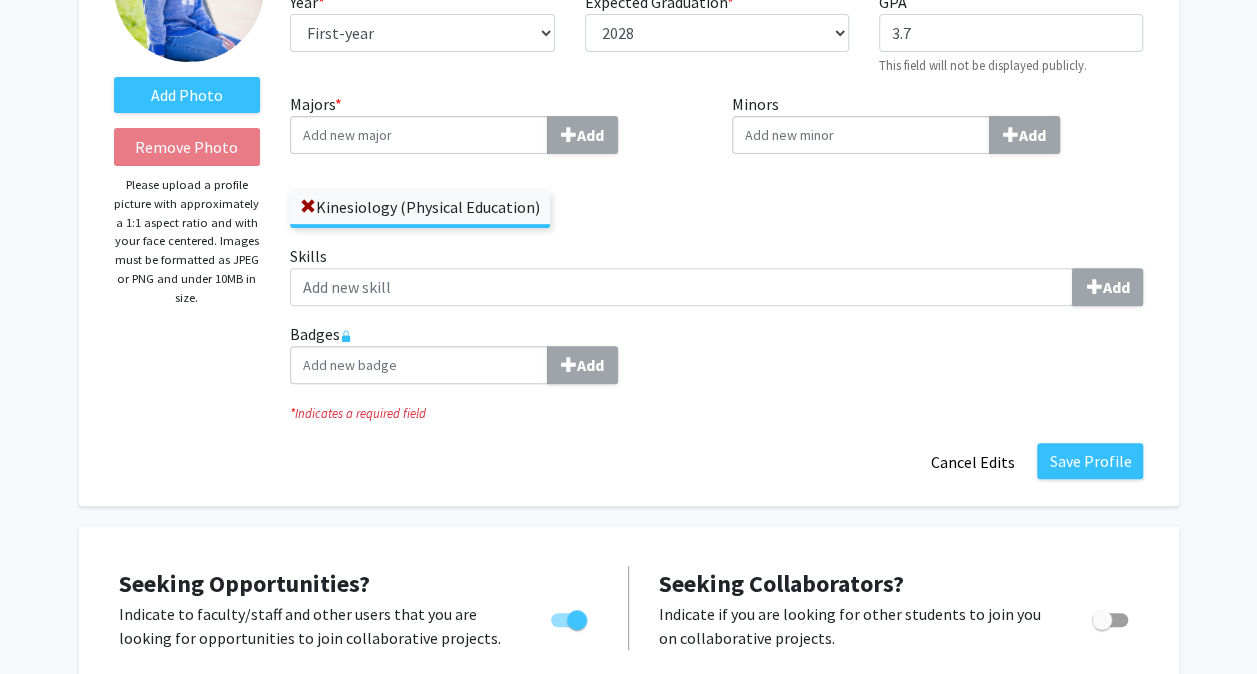 scroll, scrollTop: 0, scrollLeft: 0, axis: both 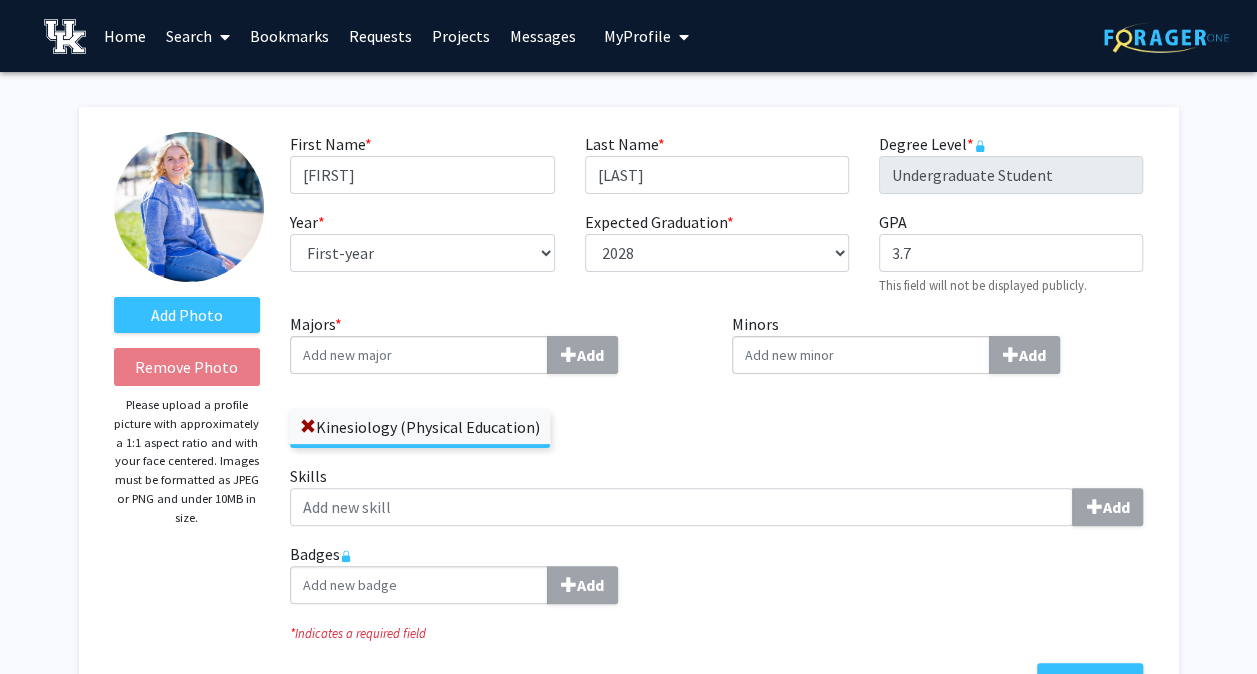 click on "Home" at bounding box center (125, 36) 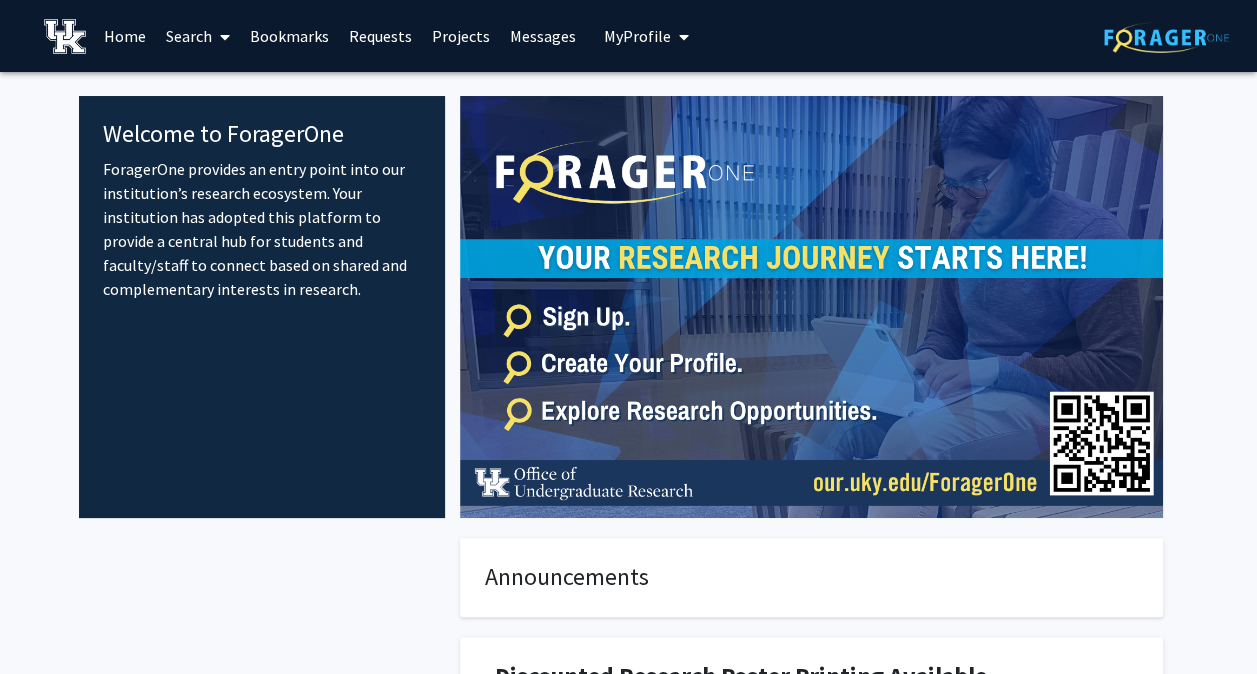 click on "My   Profile" at bounding box center [637, 36] 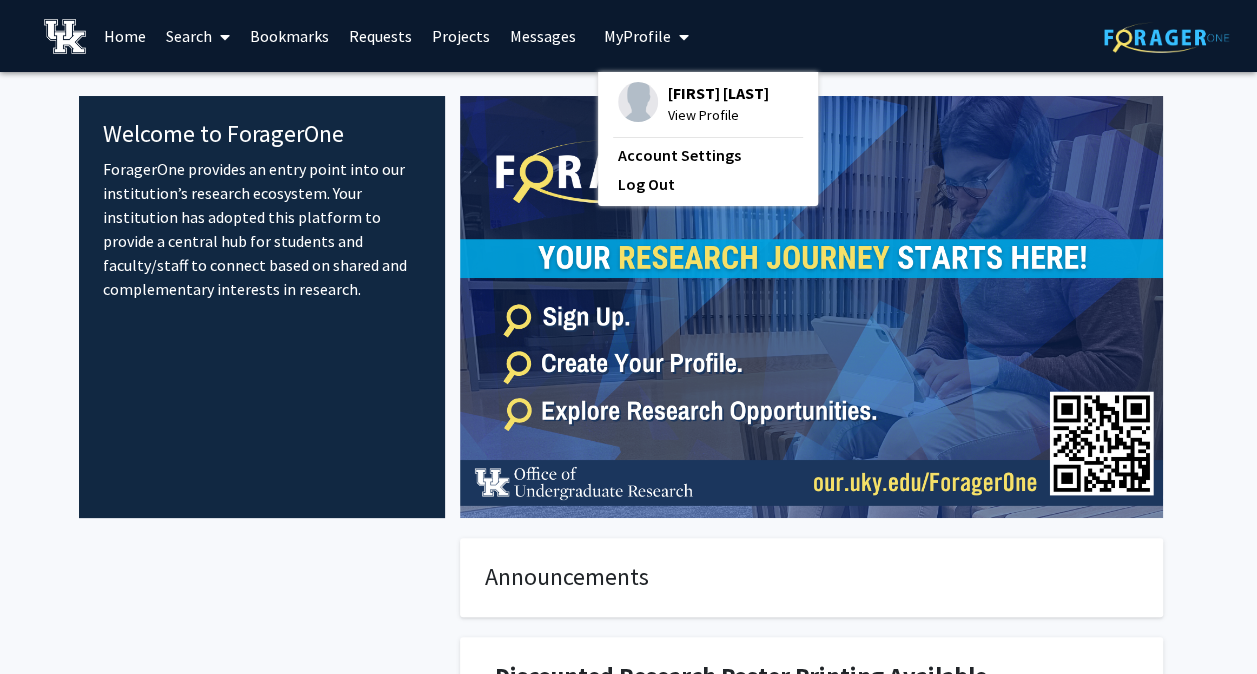click at bounding box center [638, 102] 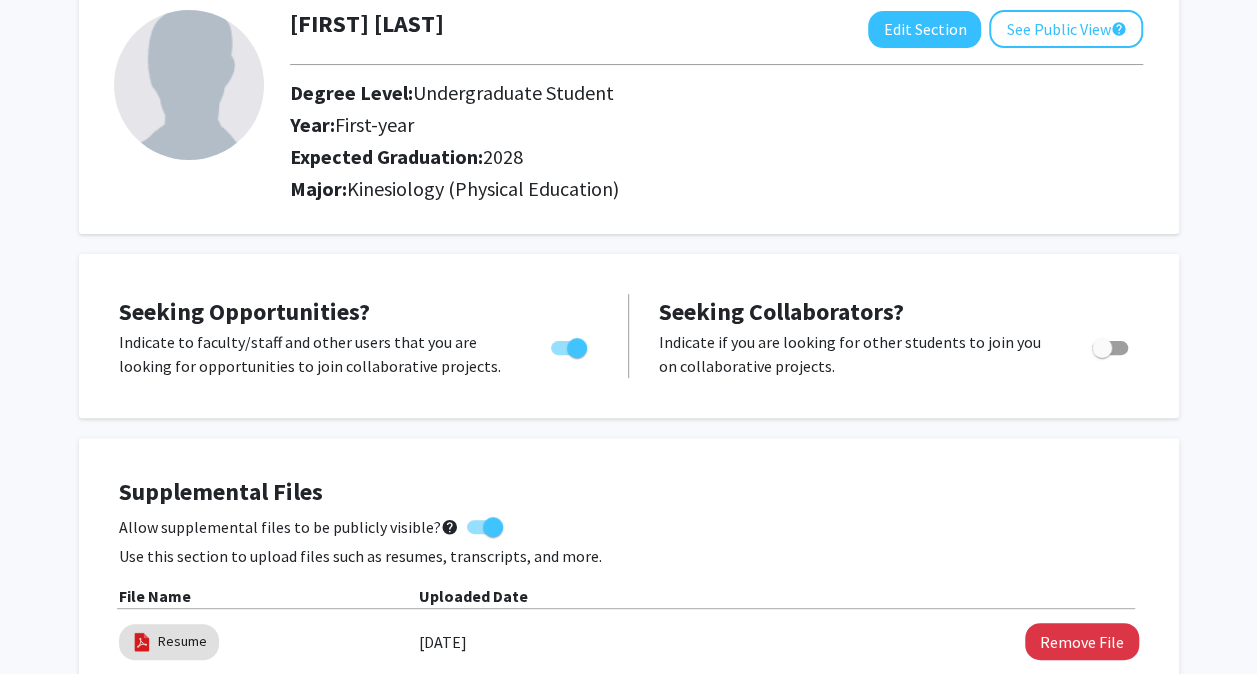 scroll, scrollTop: 0, scrollLeft: 0, axis: both 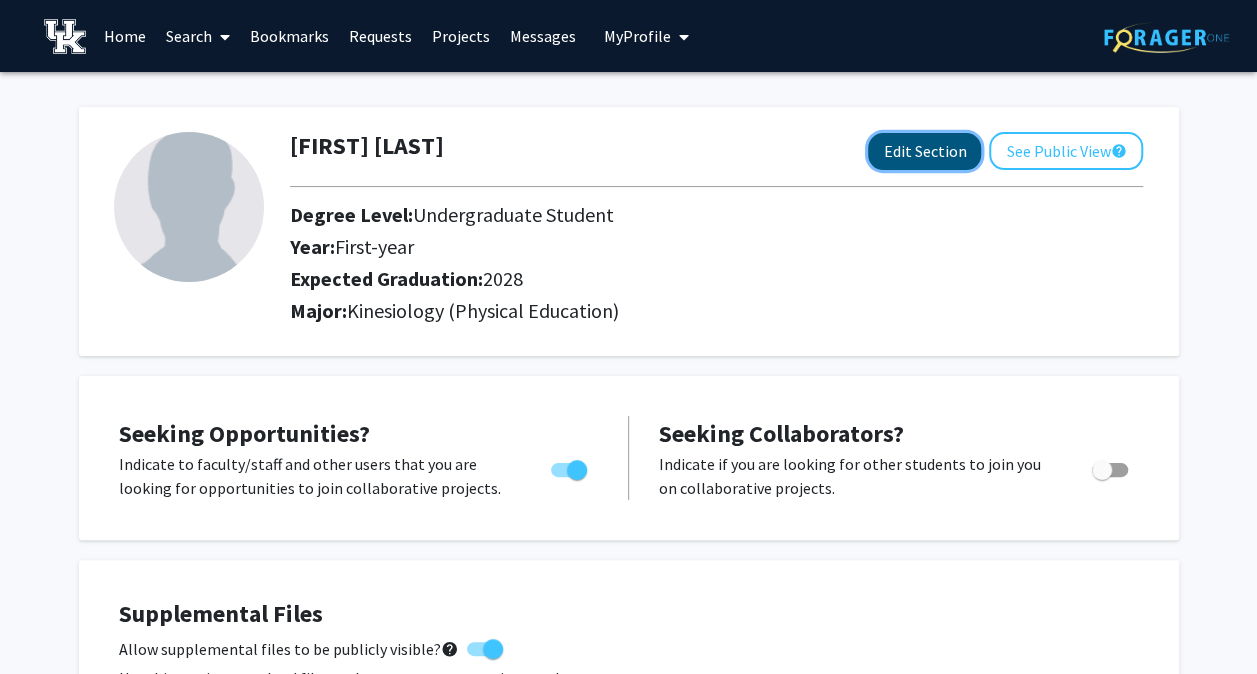 click on "Edit Section" 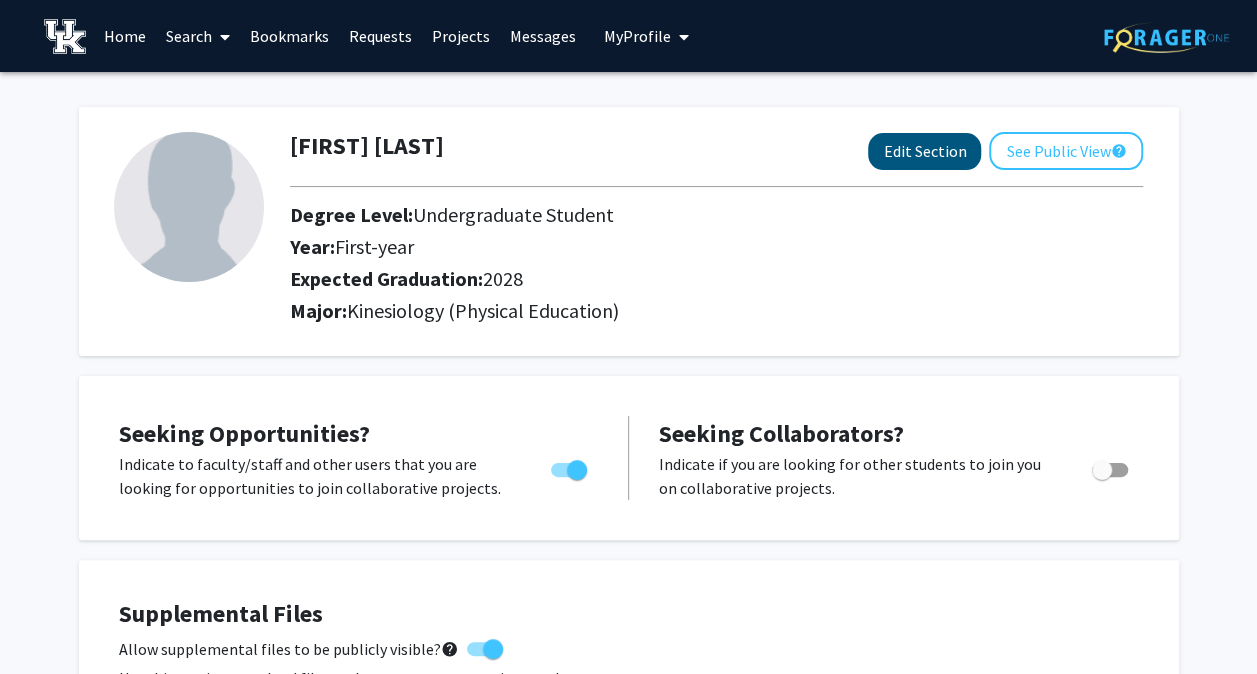 select on "first-year" 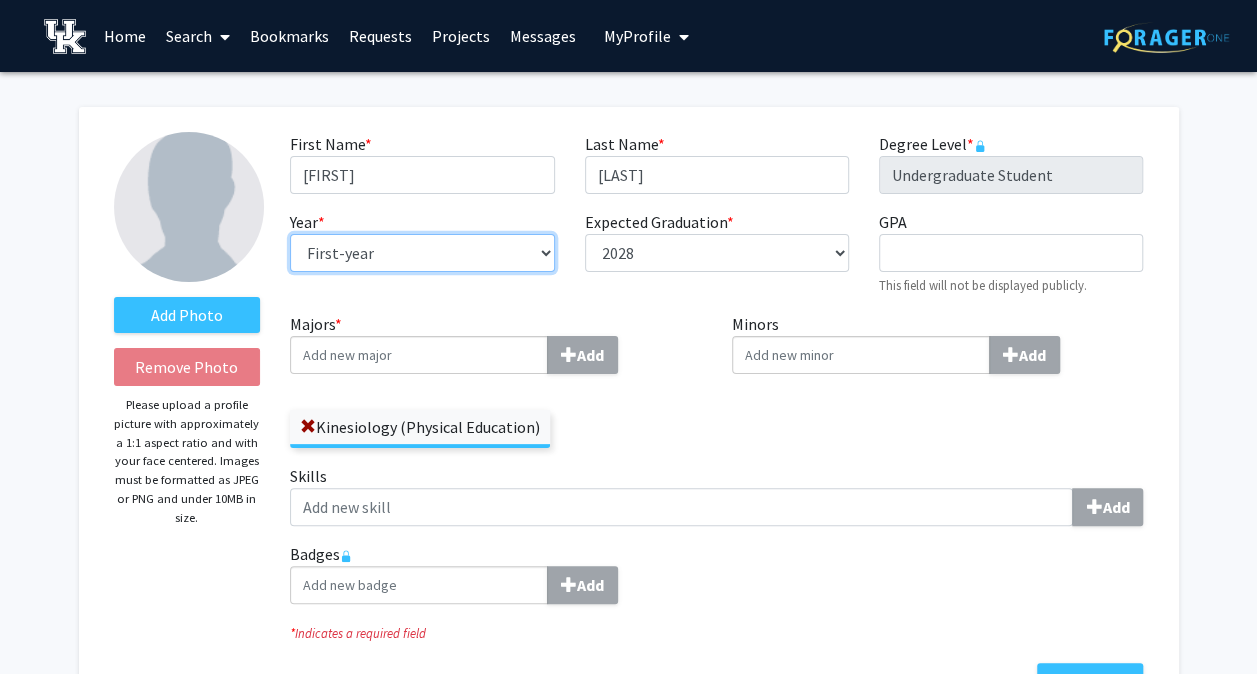 click on "---  First-year   Sophomore   Junior   Senior   Postbaccalaureate Certificate" at bounding box center [422, 253] 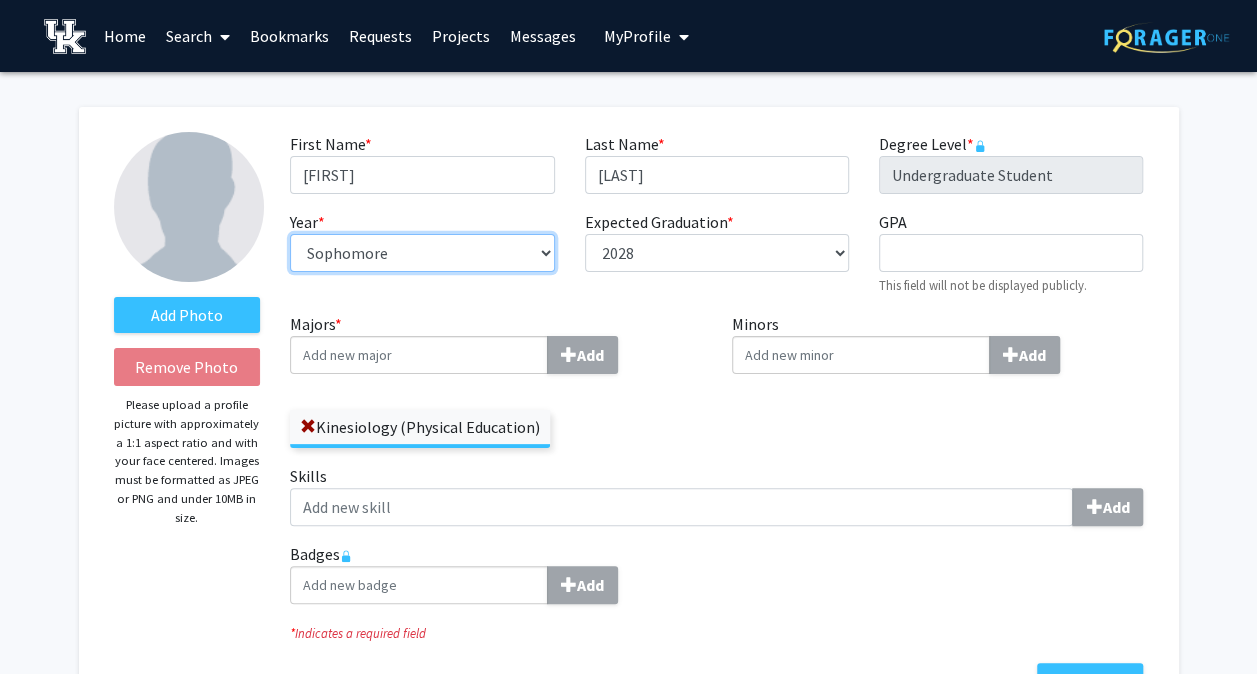 click on "---  First-year   Sophomore   Junior   Senior   Postbaccalaureate Certificate" at bounding box center [422, 253] 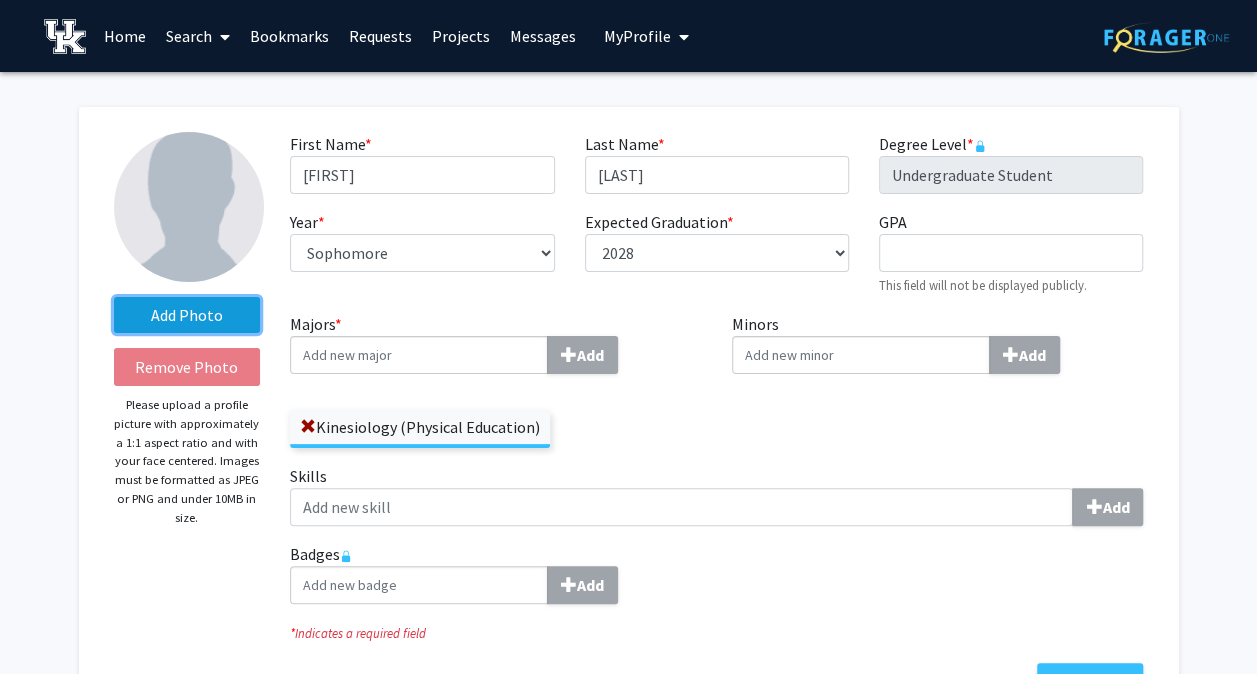 click on "Add Photo" 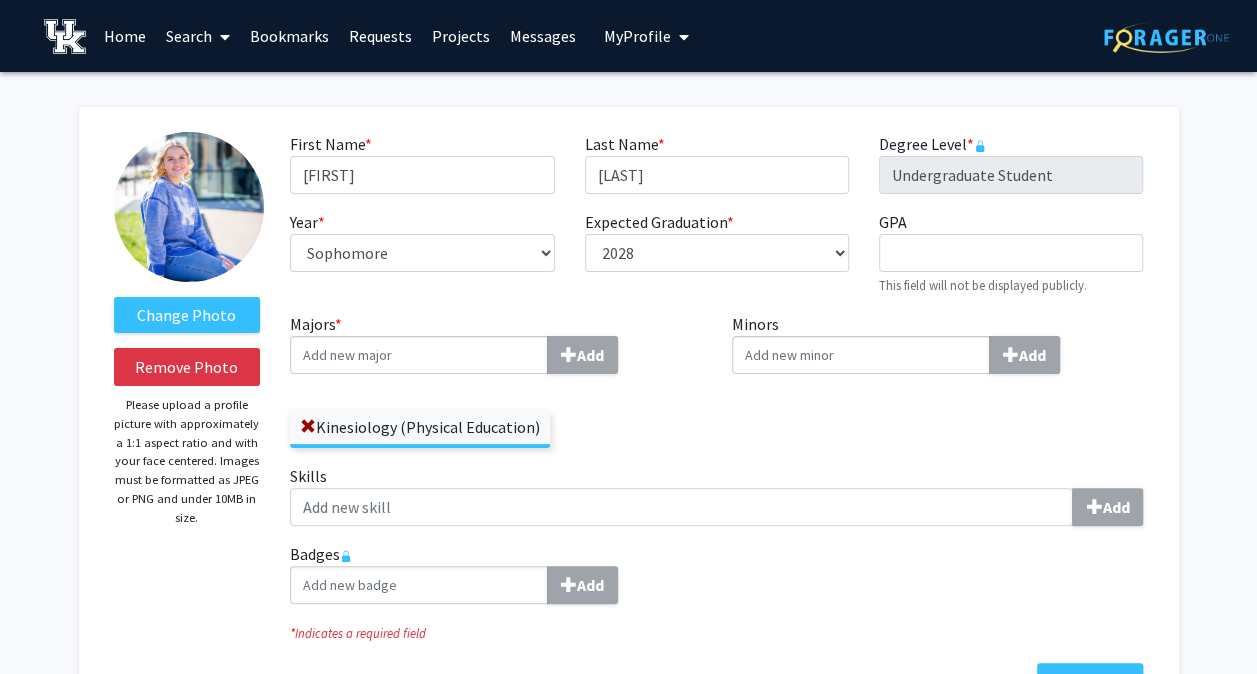 click on "Majors  * Add" at bounding box center [419, 355] 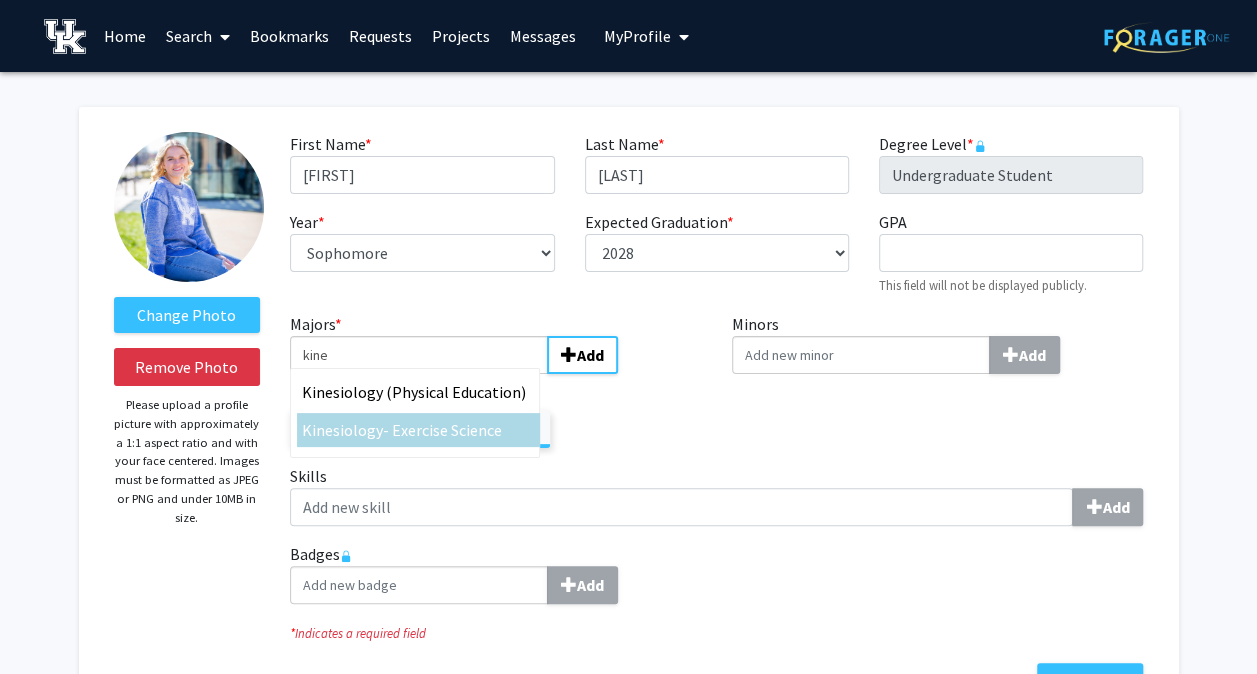 type on "kine" 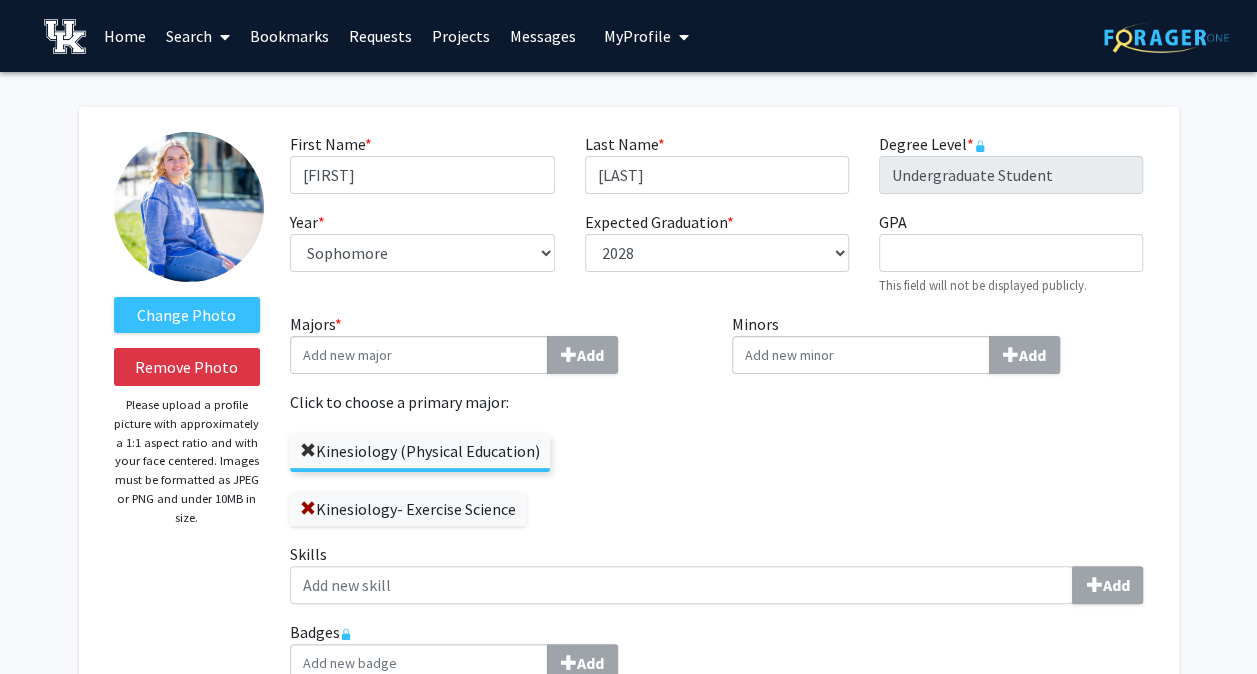 click 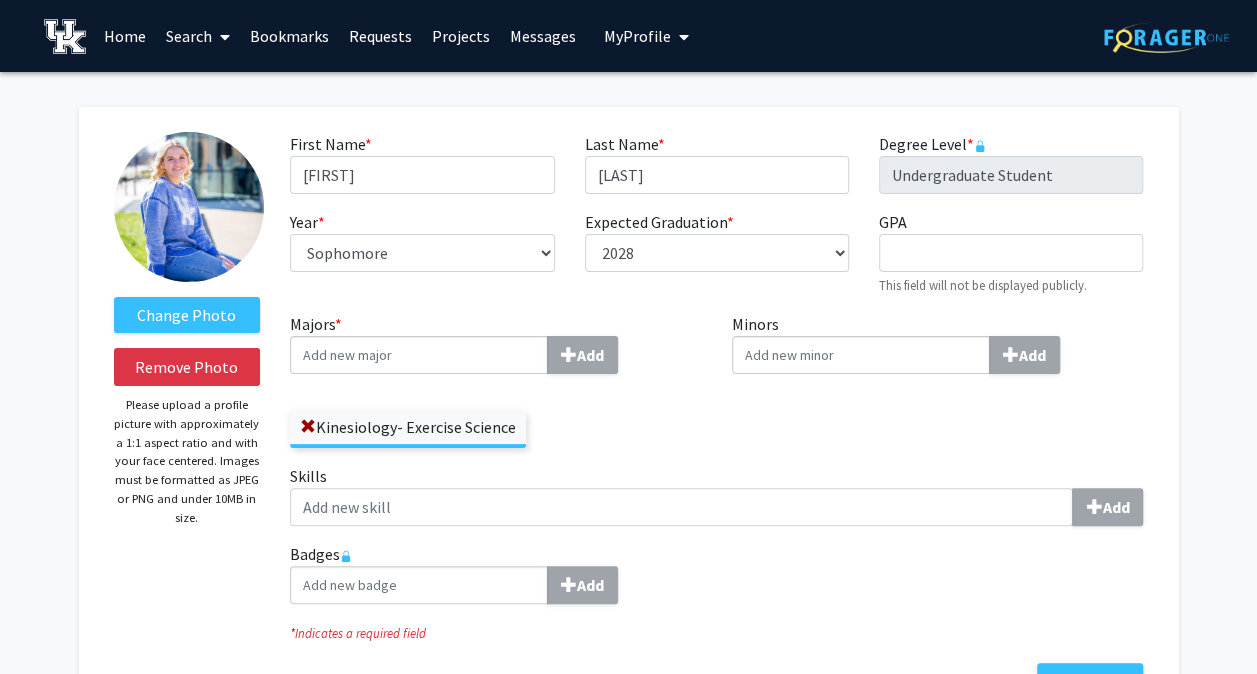 click on "Minors  Add" at bounding box center (861, 355) 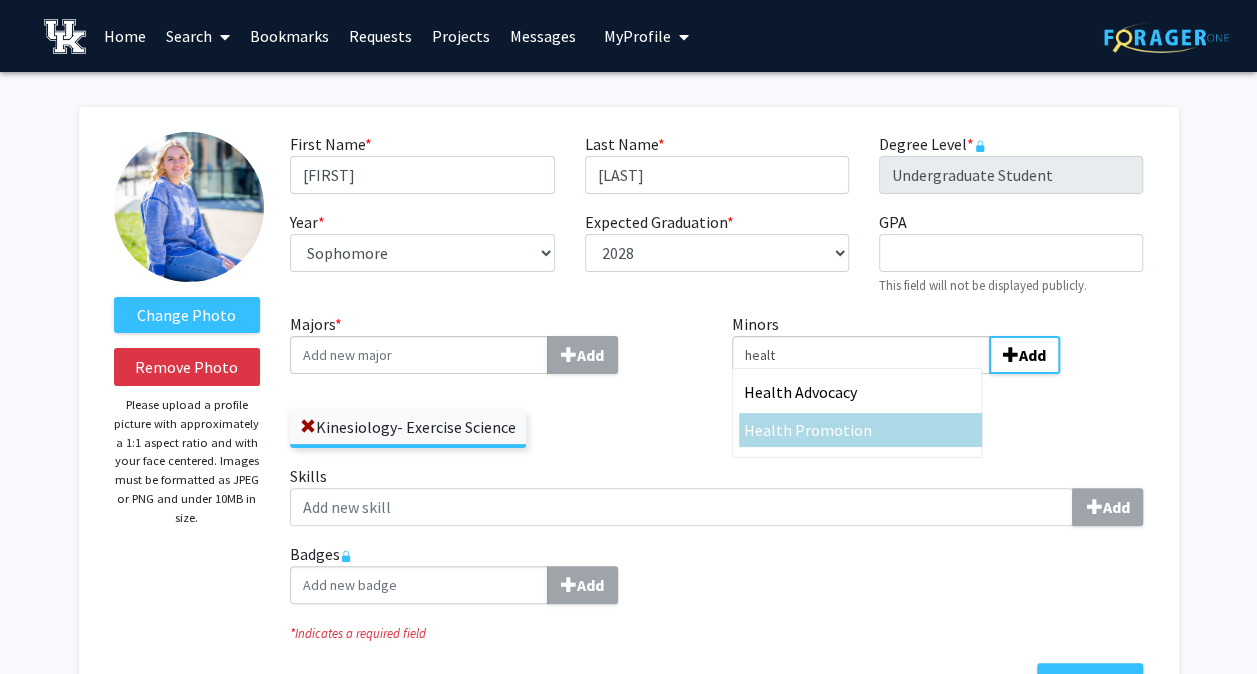 type on "healt" 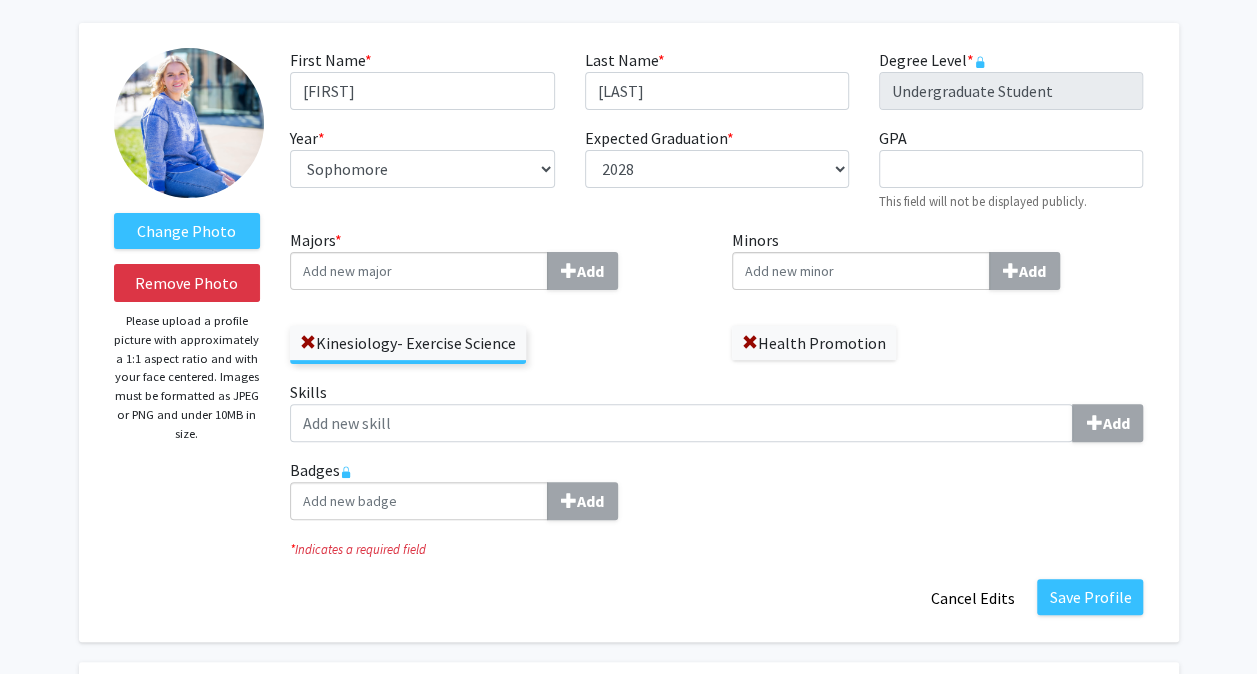 scroll, scrollTop: 126, scrollLeft: 0, axis: vertical 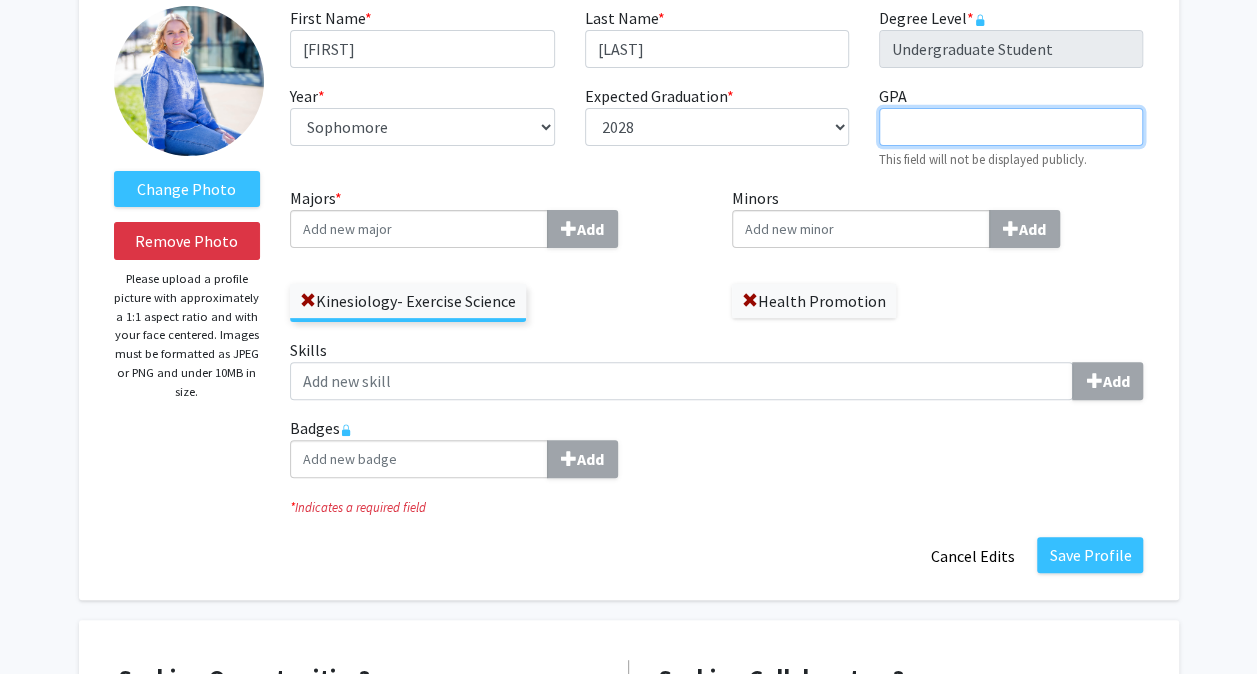 click on "GPA  required" at bounding box center [1011, 127] 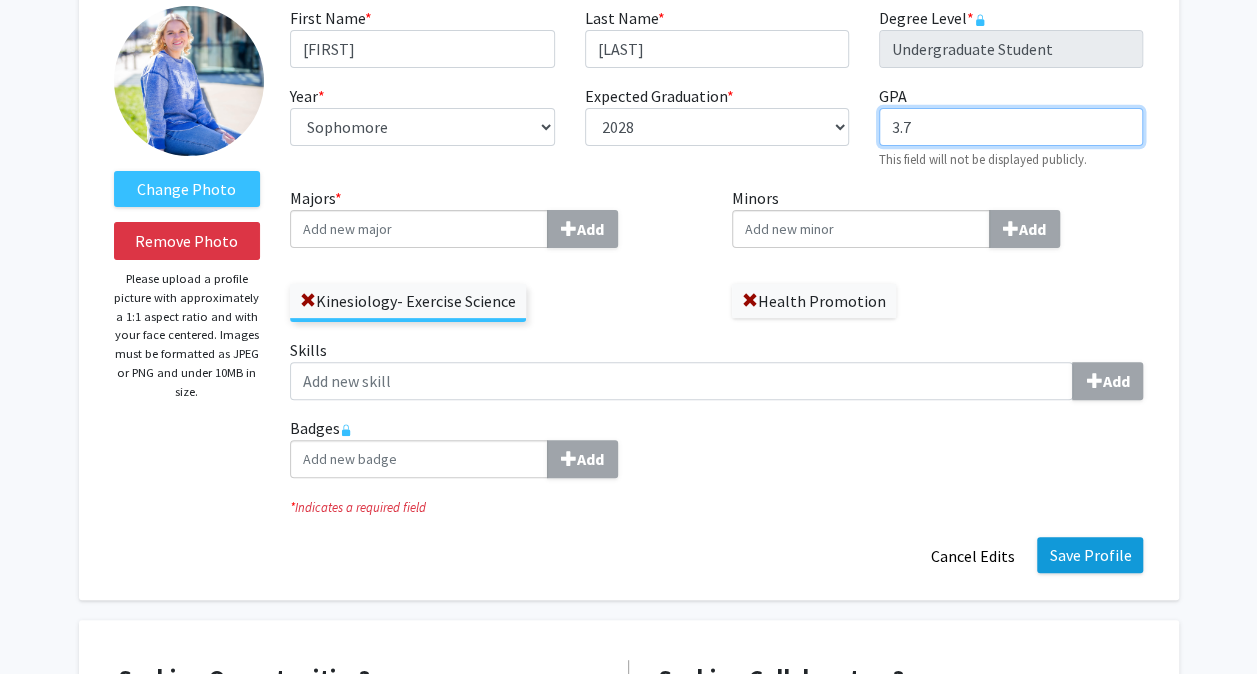 type on "3.7" 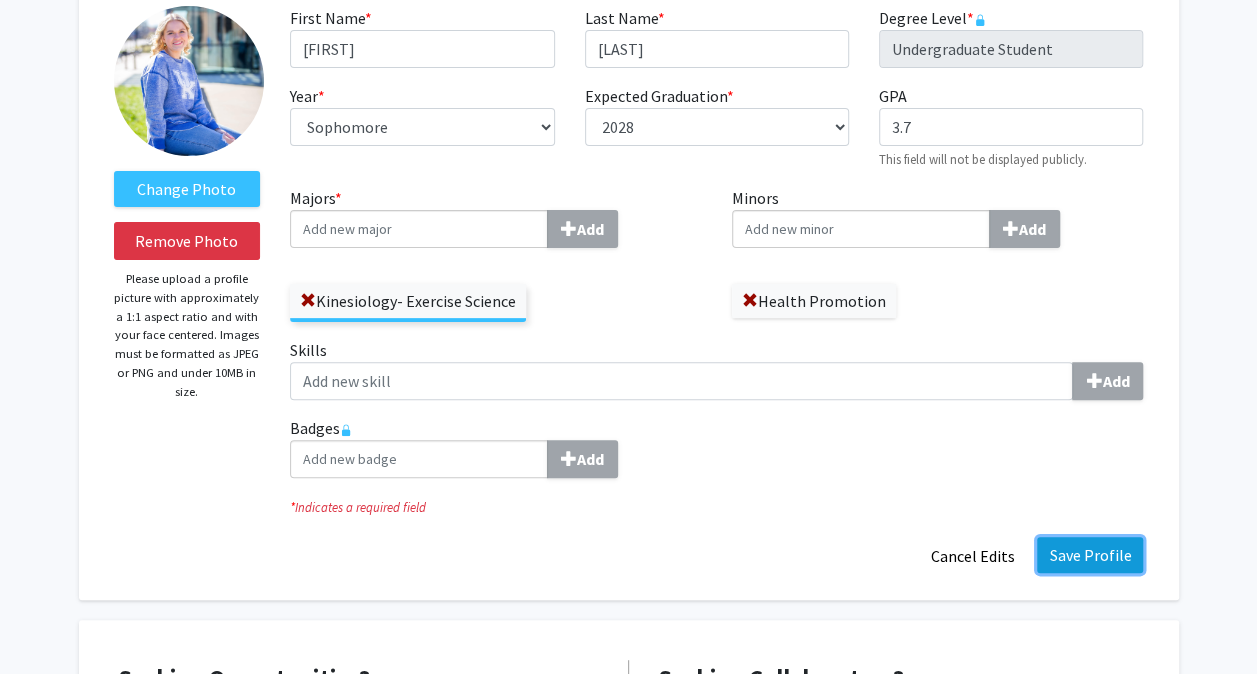 click on "Save Profile" 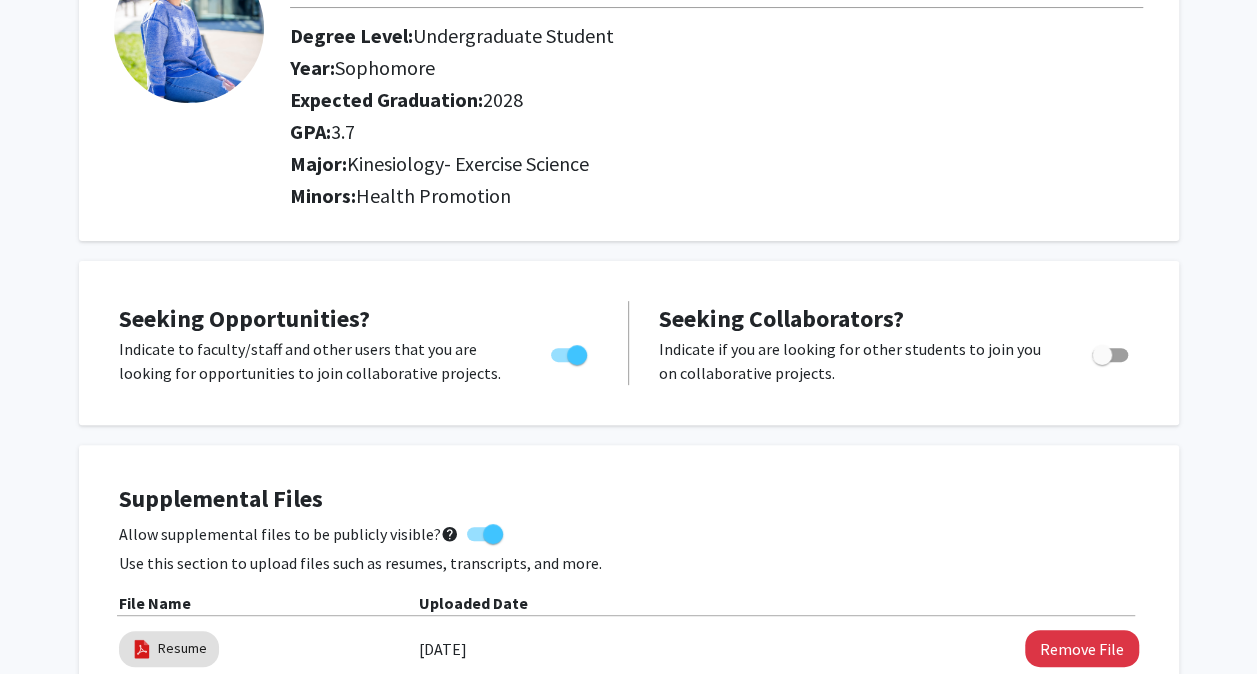 scroll, scrollTop: 0, scrollLeft: 0, axis: both 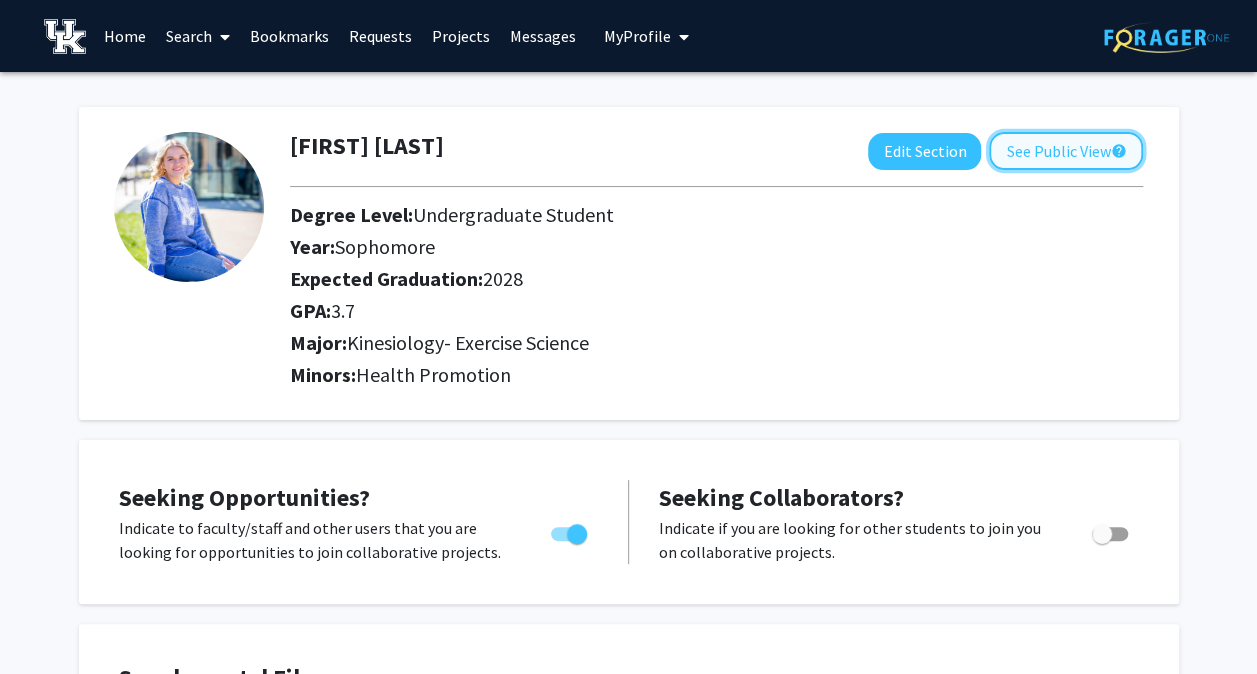 click on "See Public View  help" 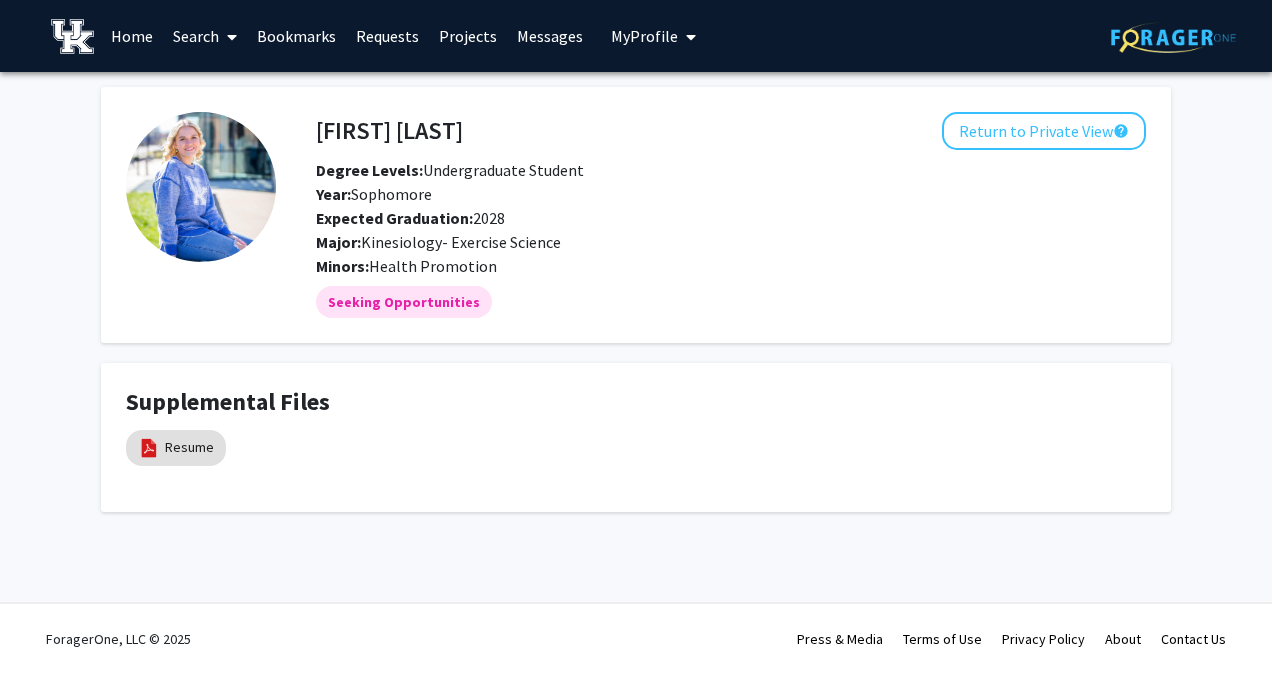 click on "Home" at bounding box center [132, 36] 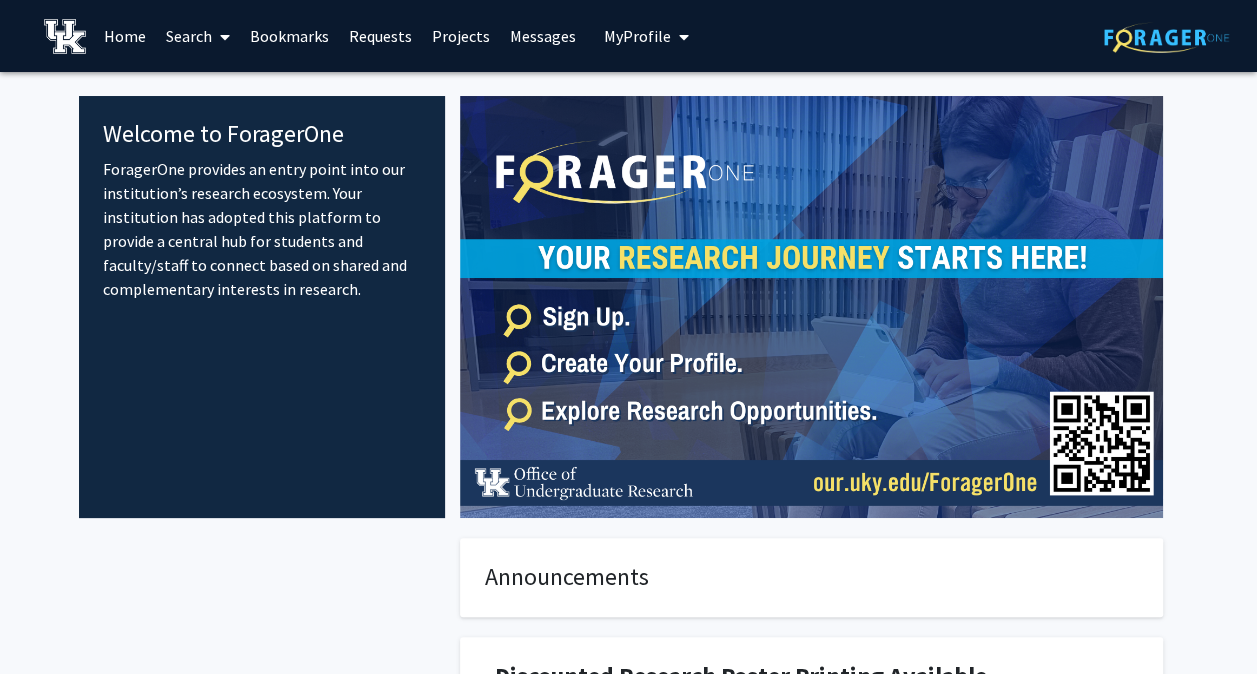 click on "Bookmarks" at bounding box center [289, 36] 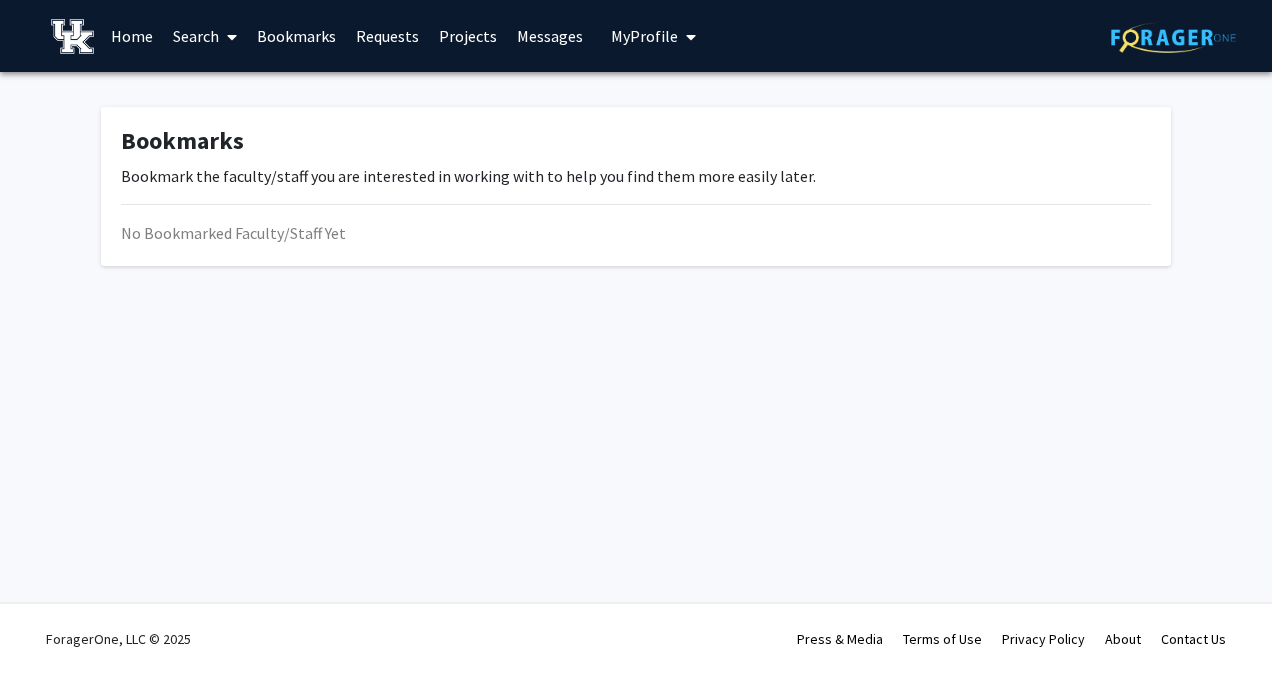 click on "Search" at bounding box center (205, 36) 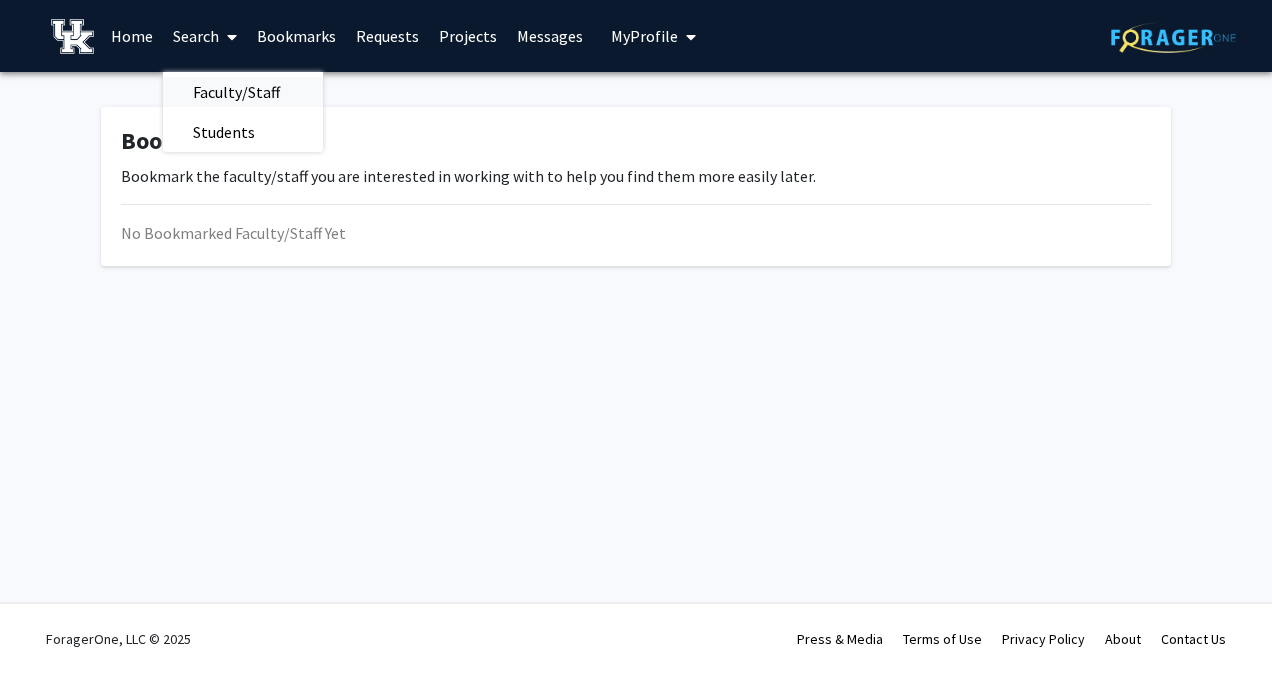 click on "Faculty/Staff" at bounding box center [236, 92] 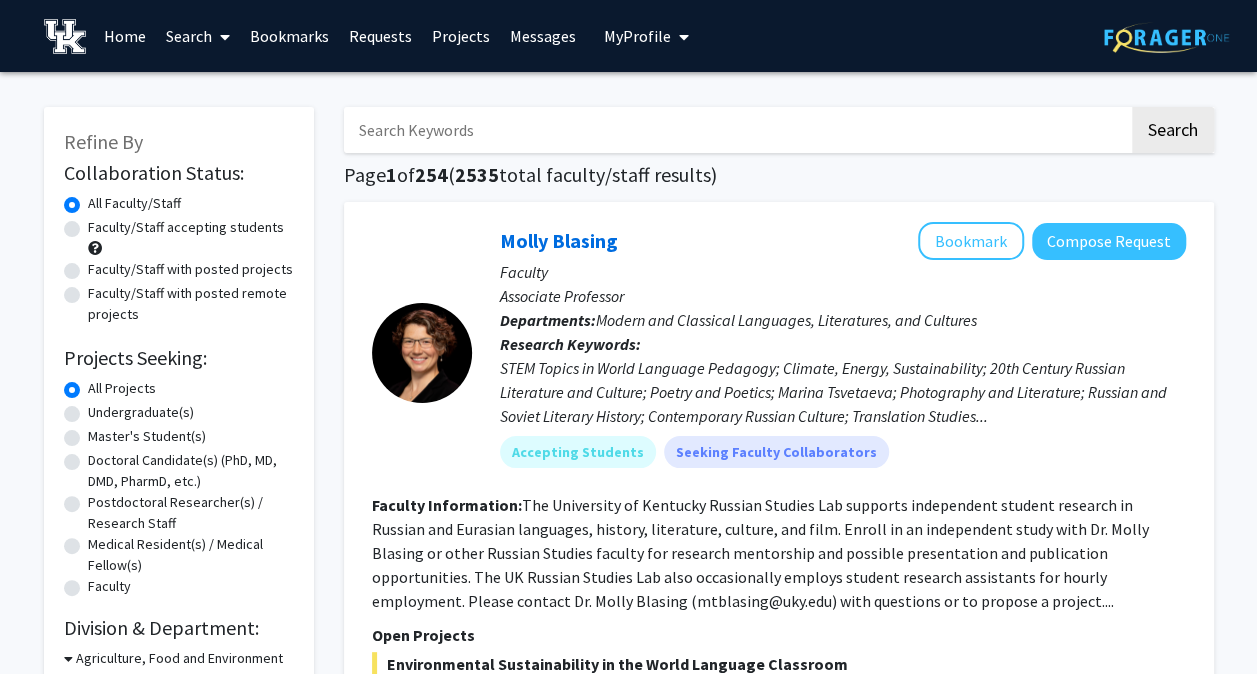 click at bounding box center [736, 130] 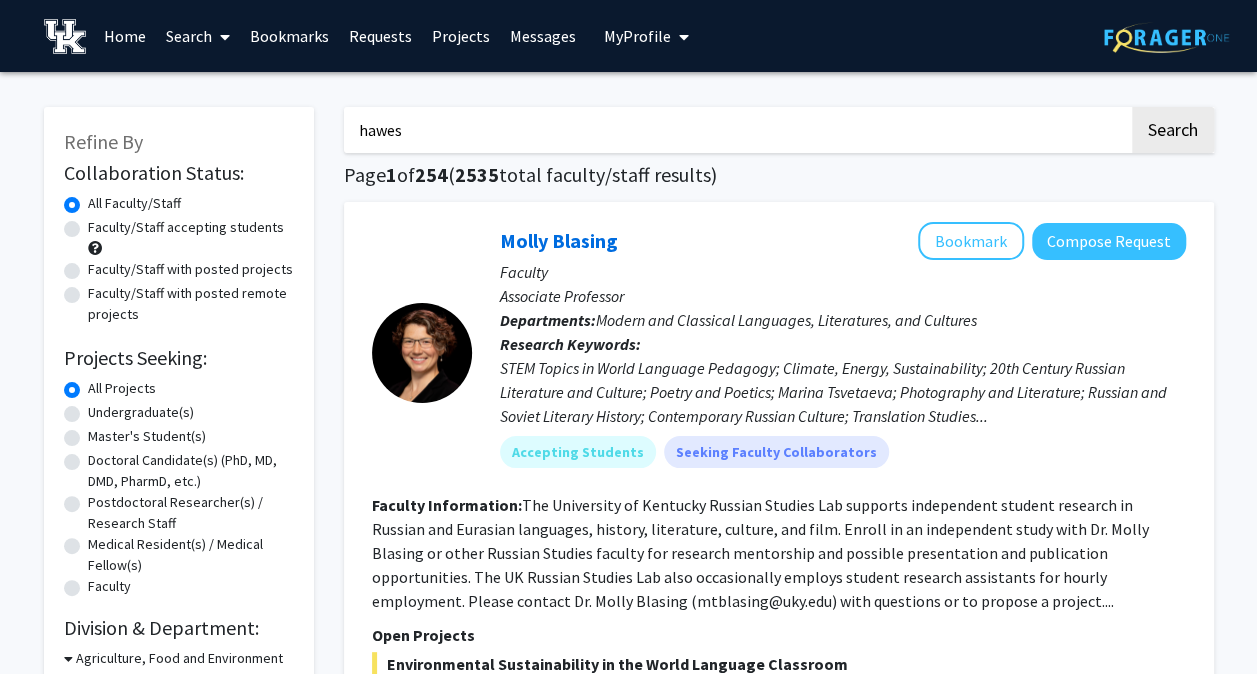 type on "hawes" 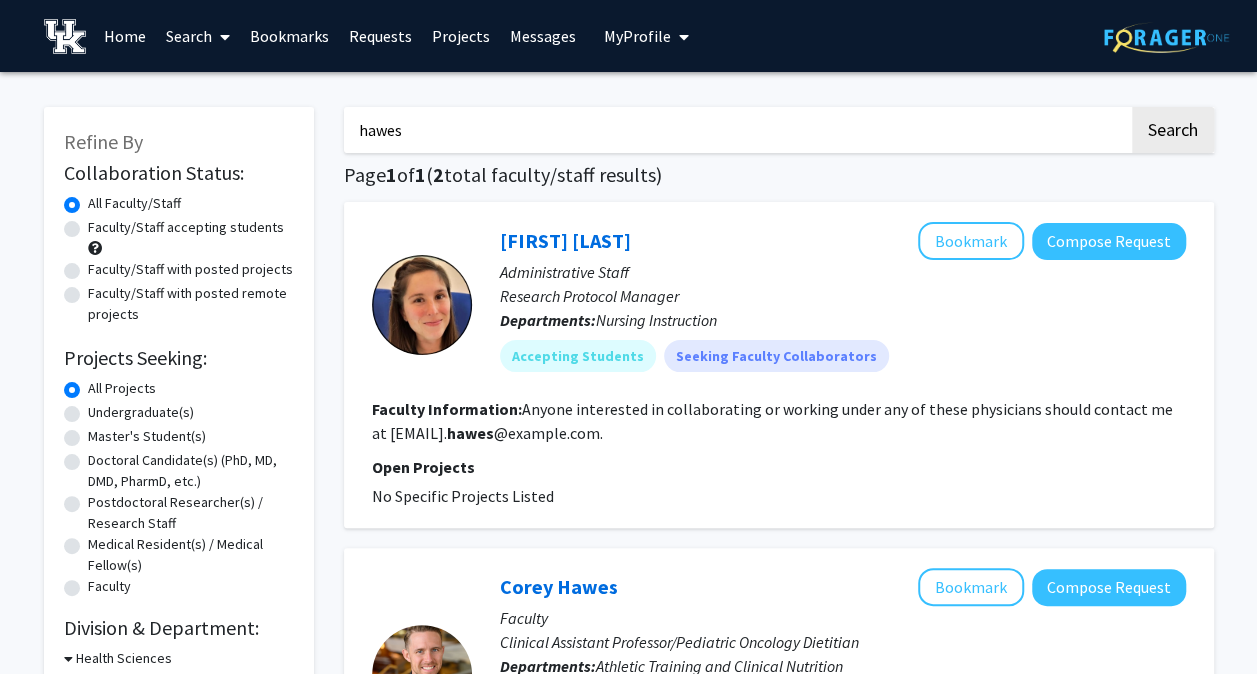 scroll, scrollTop: 396, scrollLeft: 0, axis: vertical 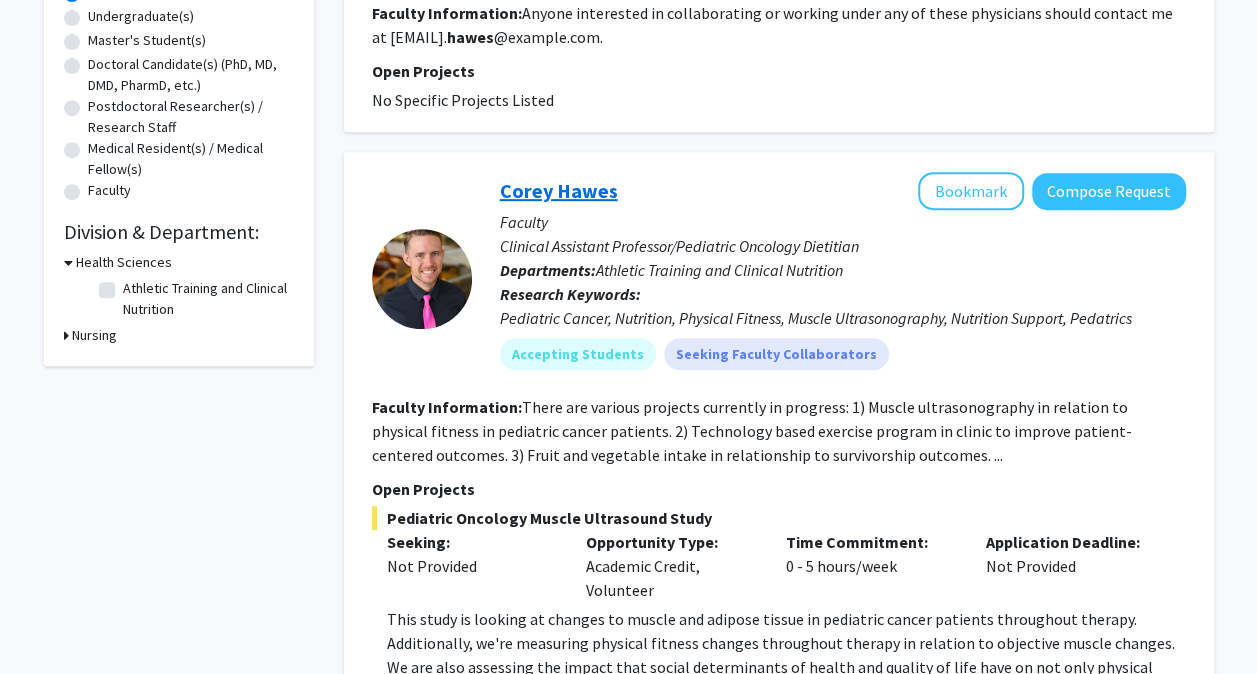 click on "Corey Hawes" 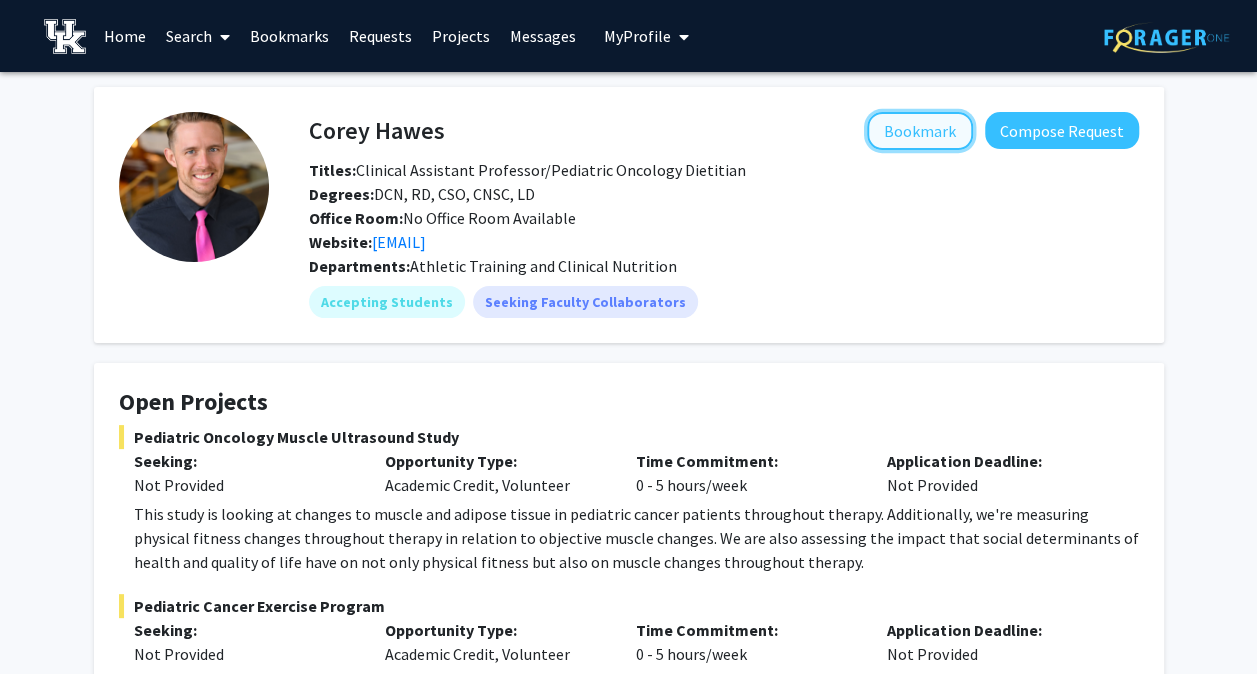 click on "Bookmark" 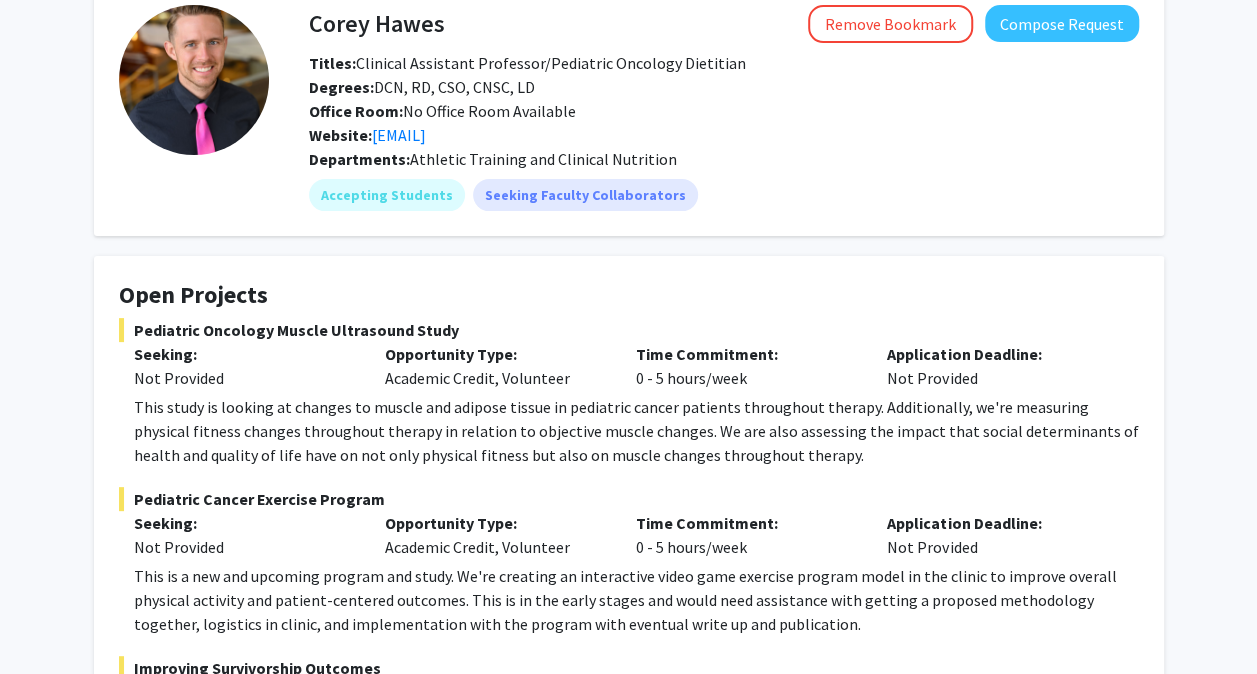 scroll, scrollTop: 0, scrollLeft: 0, axis: both 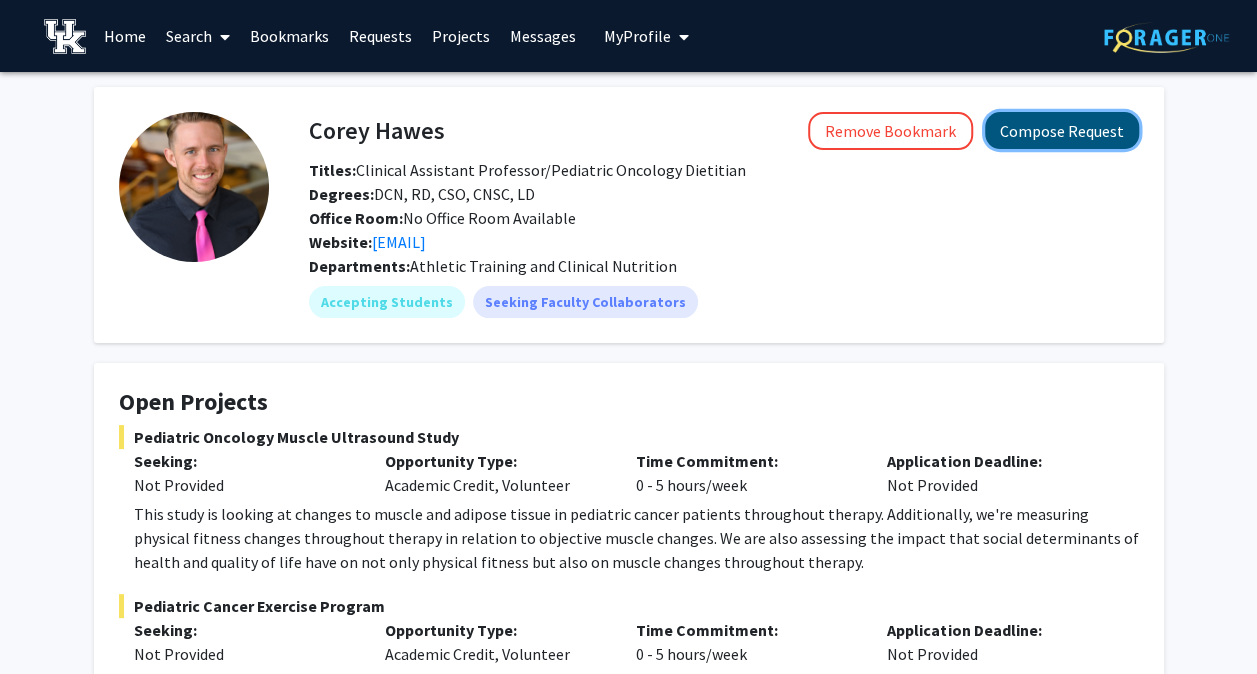 click on "Compose Request" 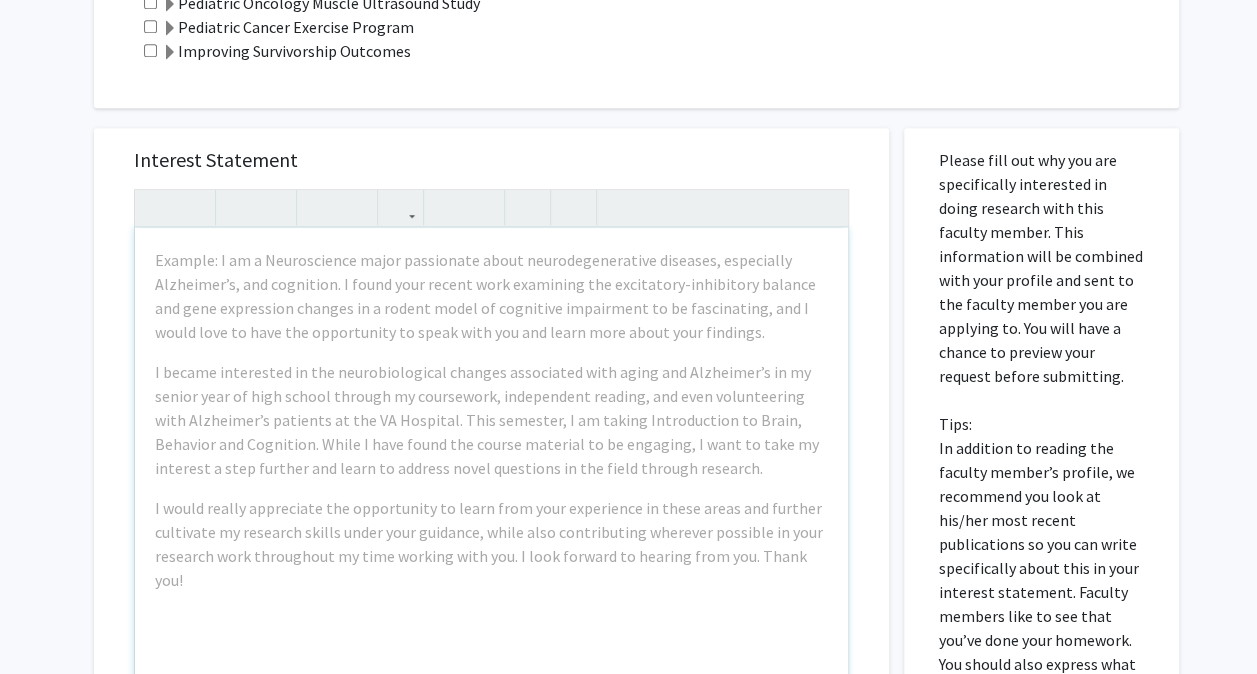 scroll, scrollTop: 743, scrollLeft: 0, axis: vertical 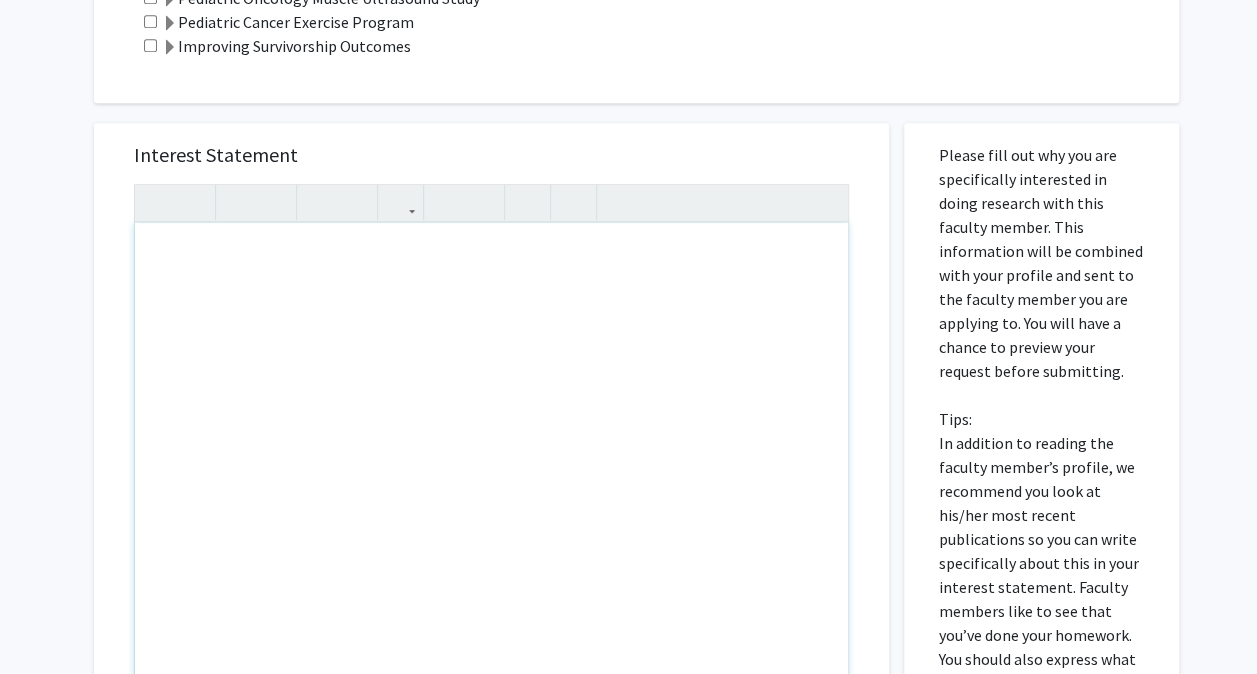 click on "Projects  If you are applying to specific projects that this faculty member is working on, please select those projects below.   Pediatric Oncology Muscle Ultrasound Study   Pediatric Cancer Exercise Program   Improving Survivorship Outcomes" 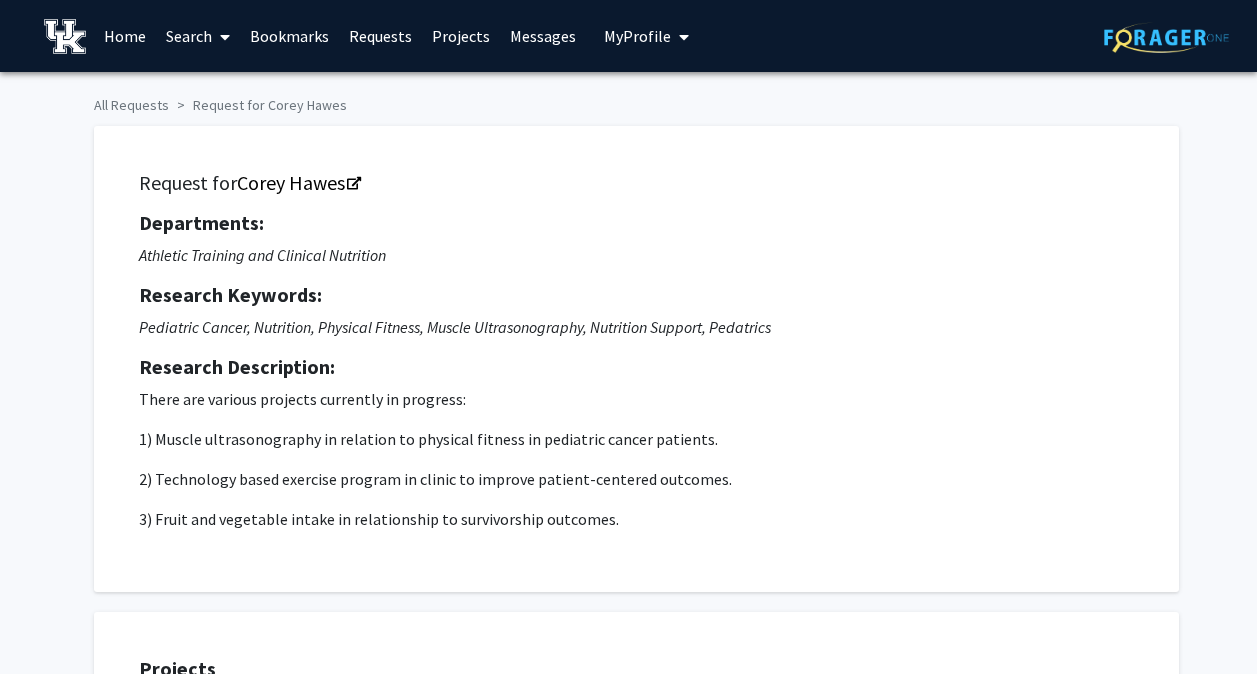 scroll, scrollTop: 0, scrollLeft: 0, axis: both 